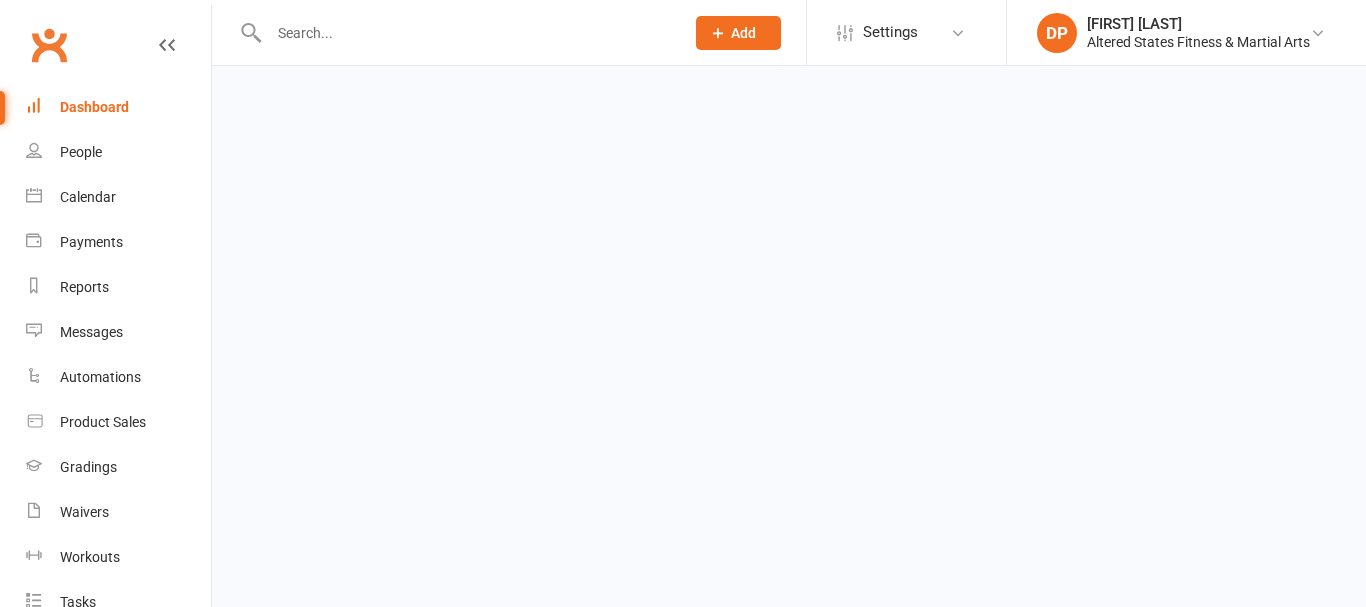 scroll, scrollTop: 0, scrollLeft: 0, axis: both 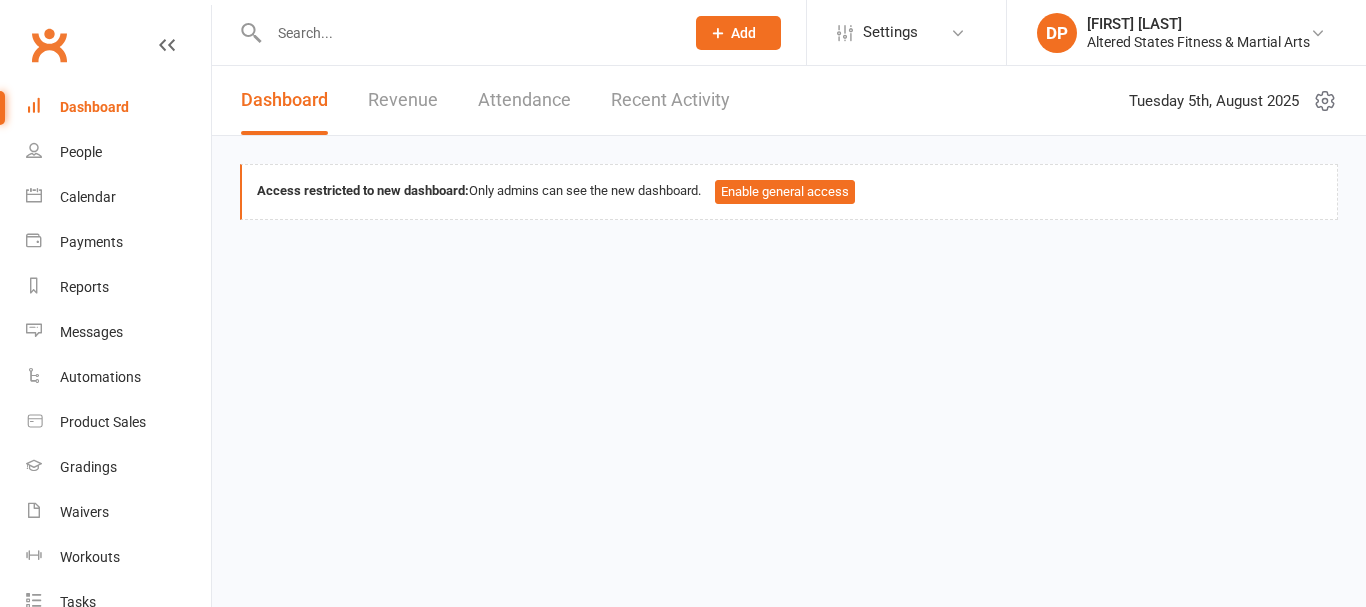 click at bounding box center (466, 33) 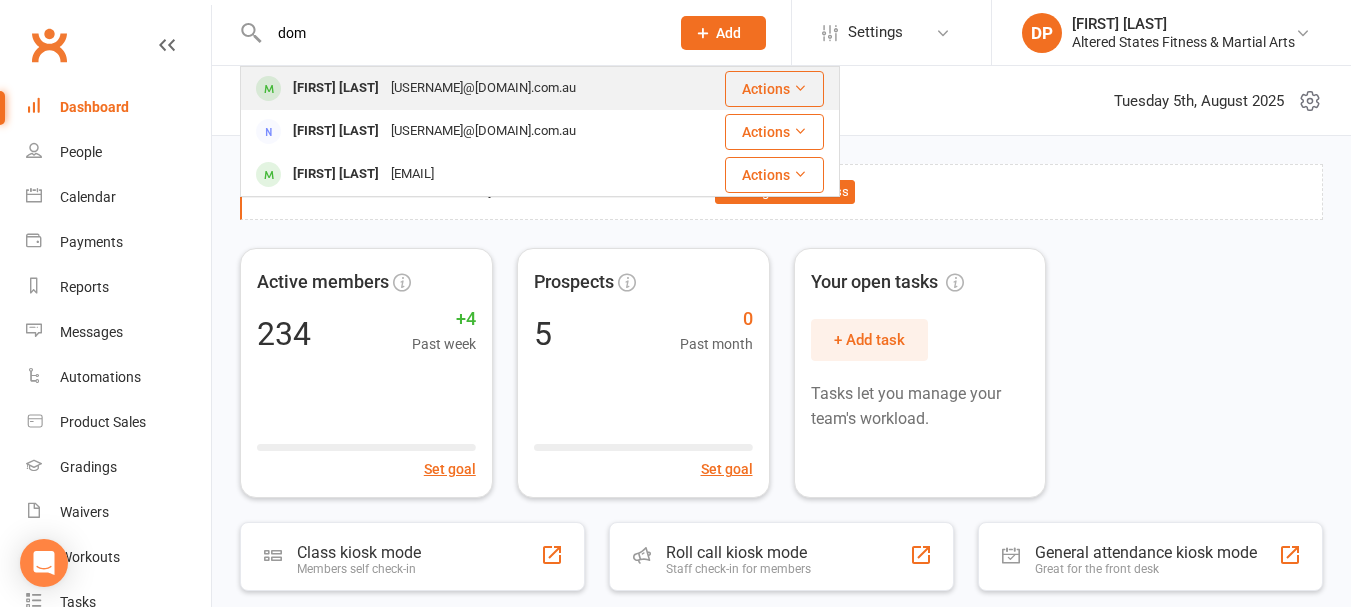 type on "dom" 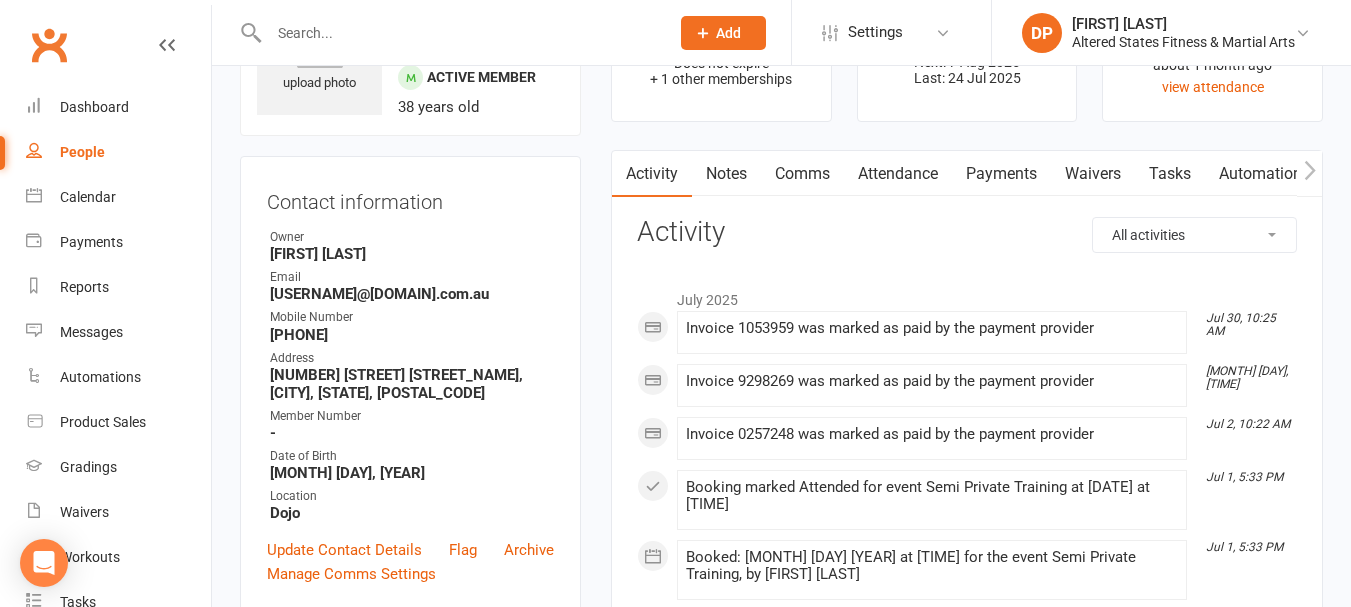 scroll, scrollTop: 0, scrollLeft: 0, axis: both 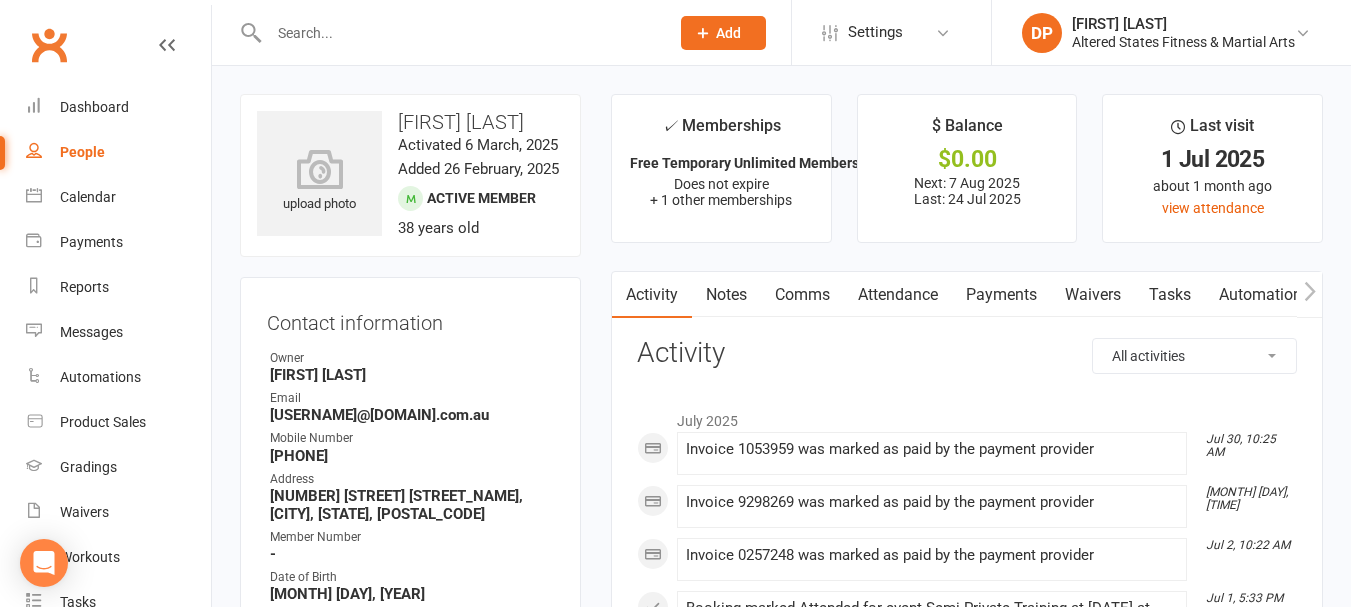 click 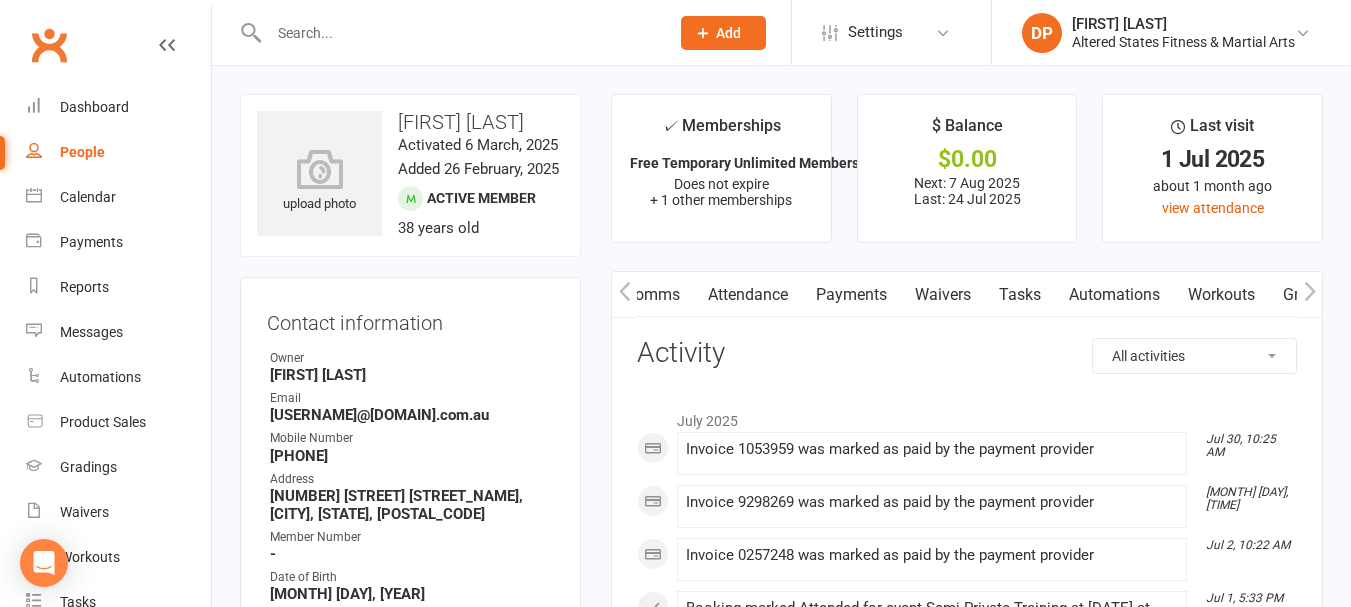 click 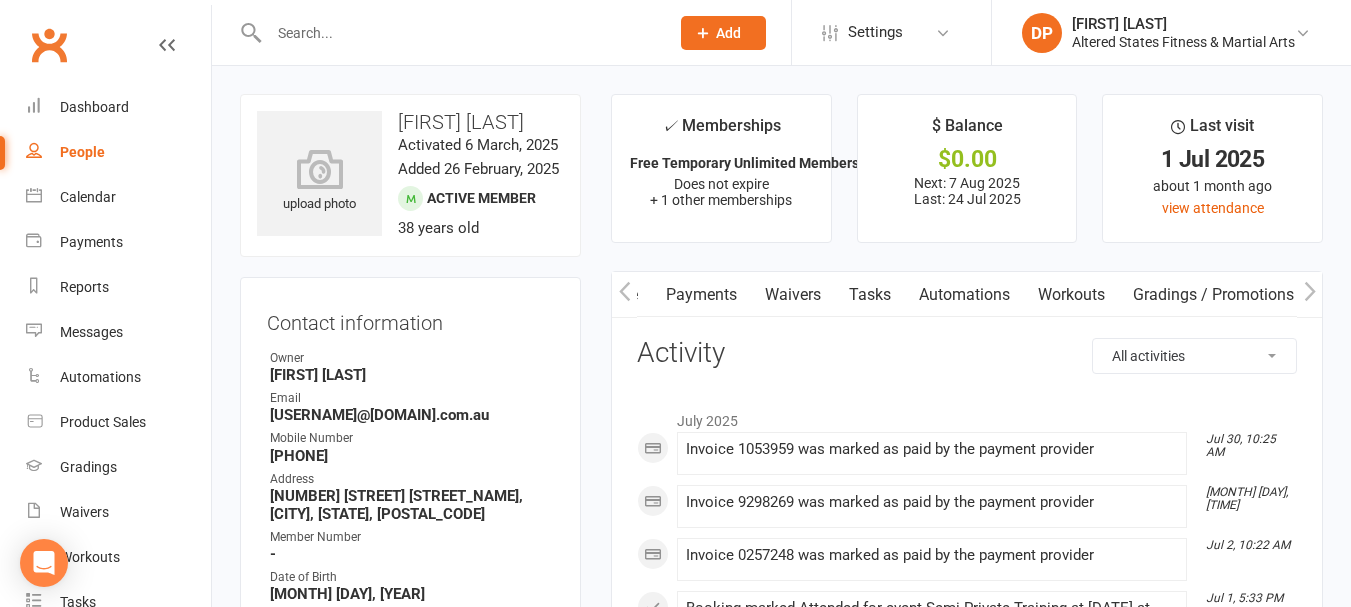 scroll, scrollTop: 0, scrollLeft: 300, axis: horizontal 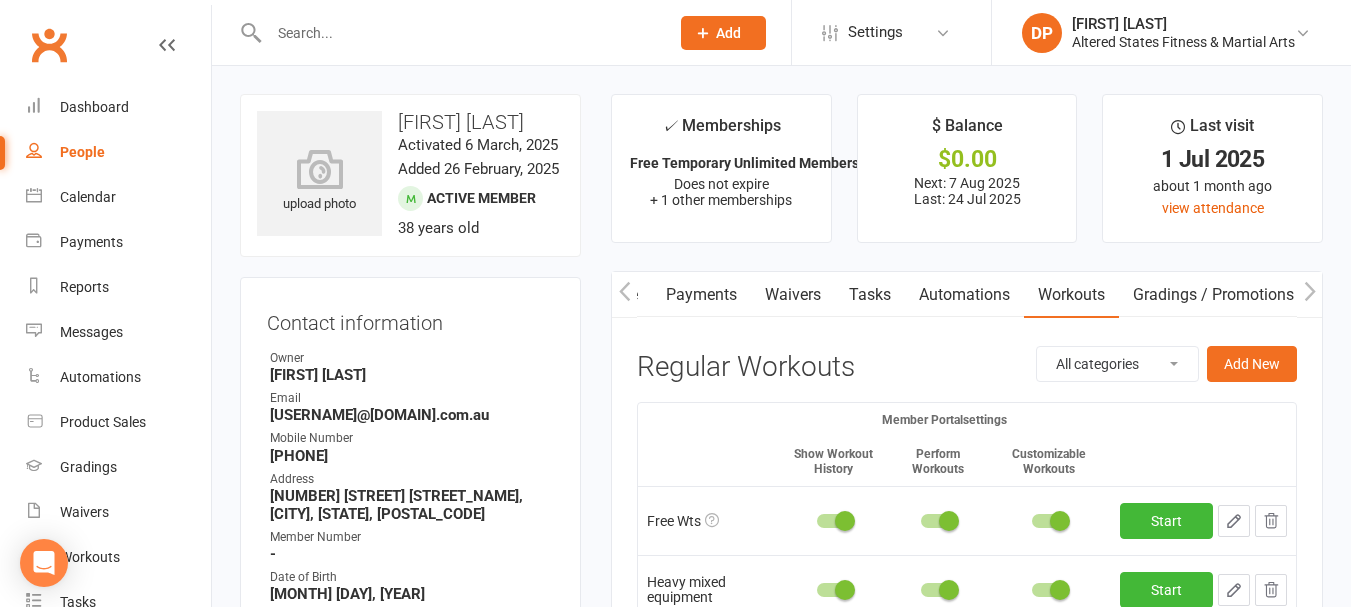 click at bounding box center (459, 33) 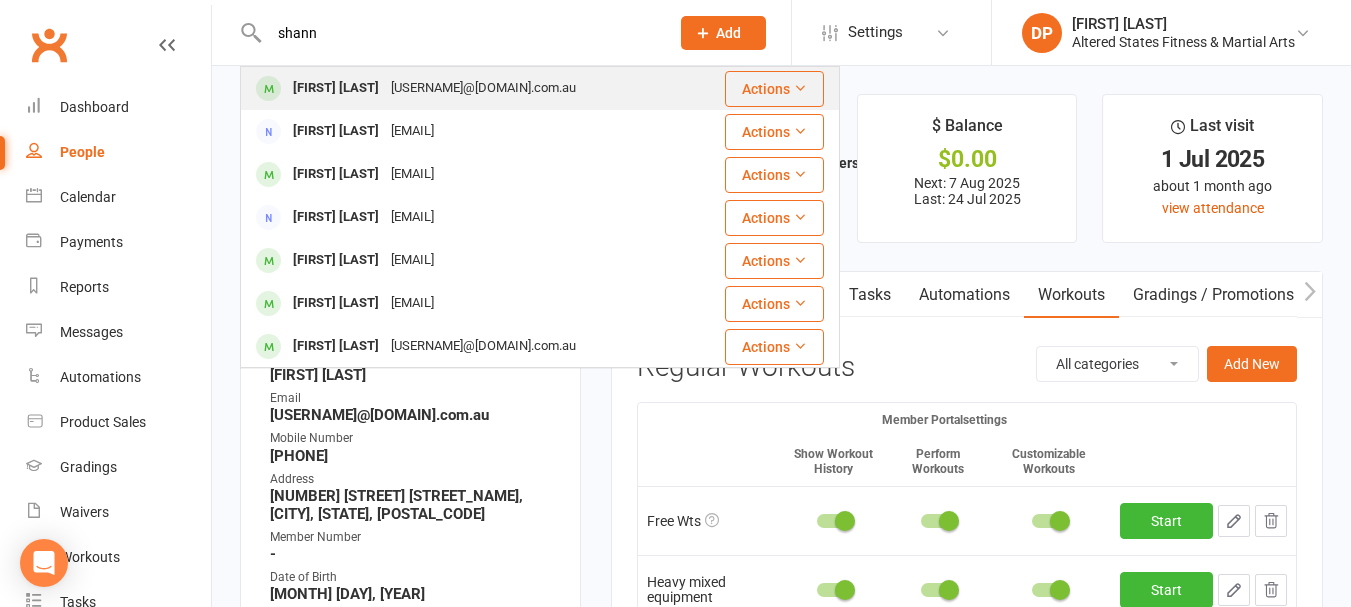type on "shann" 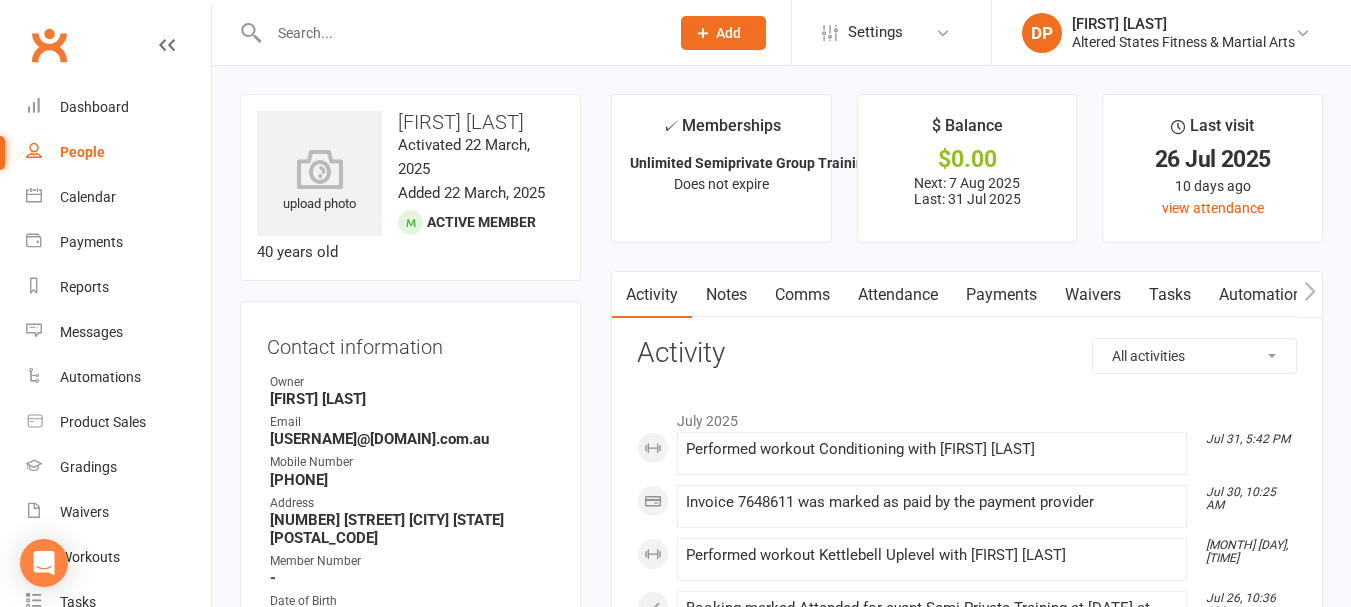 click 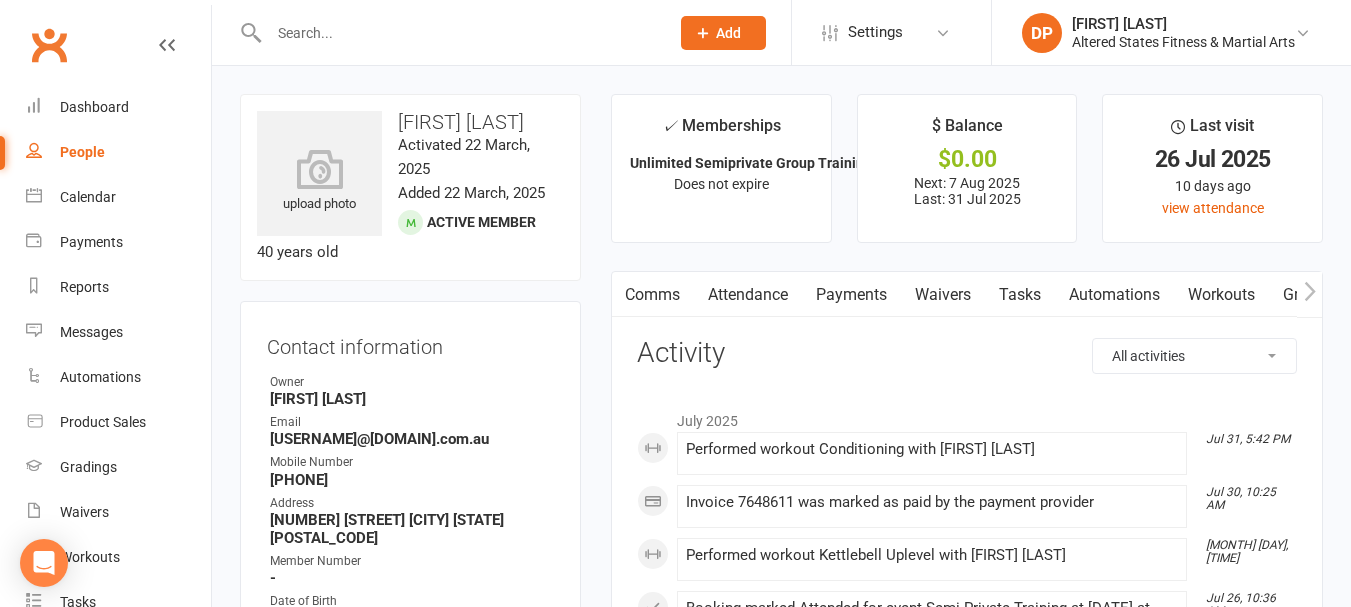 click 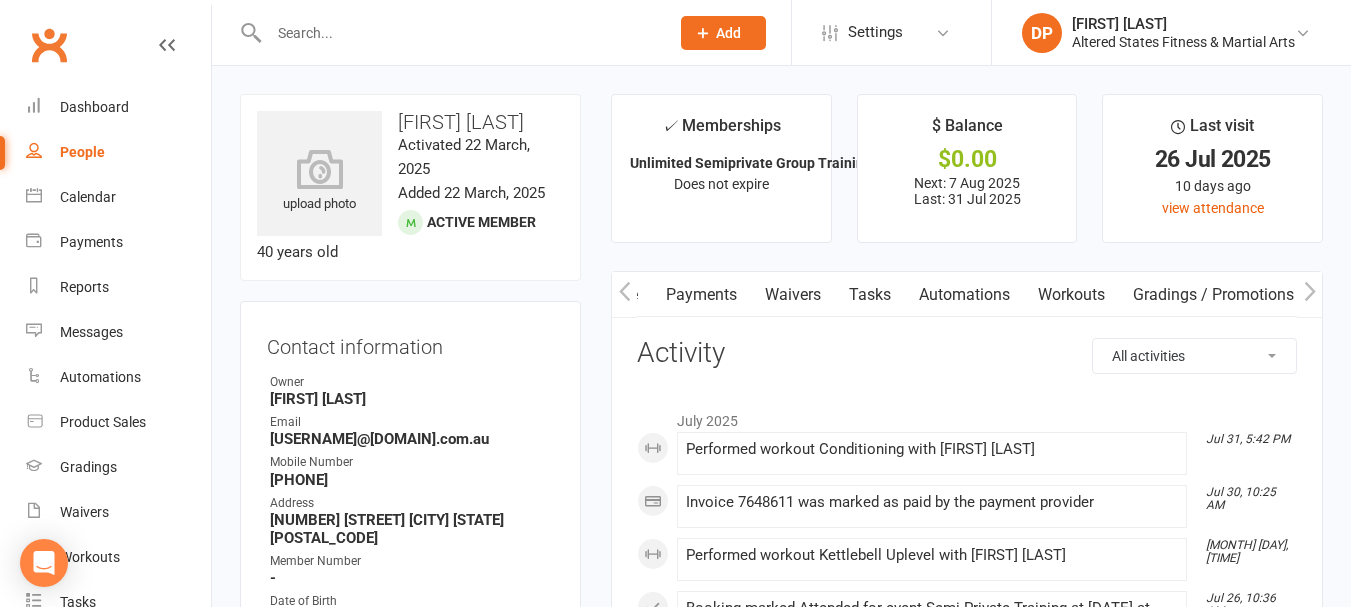 click 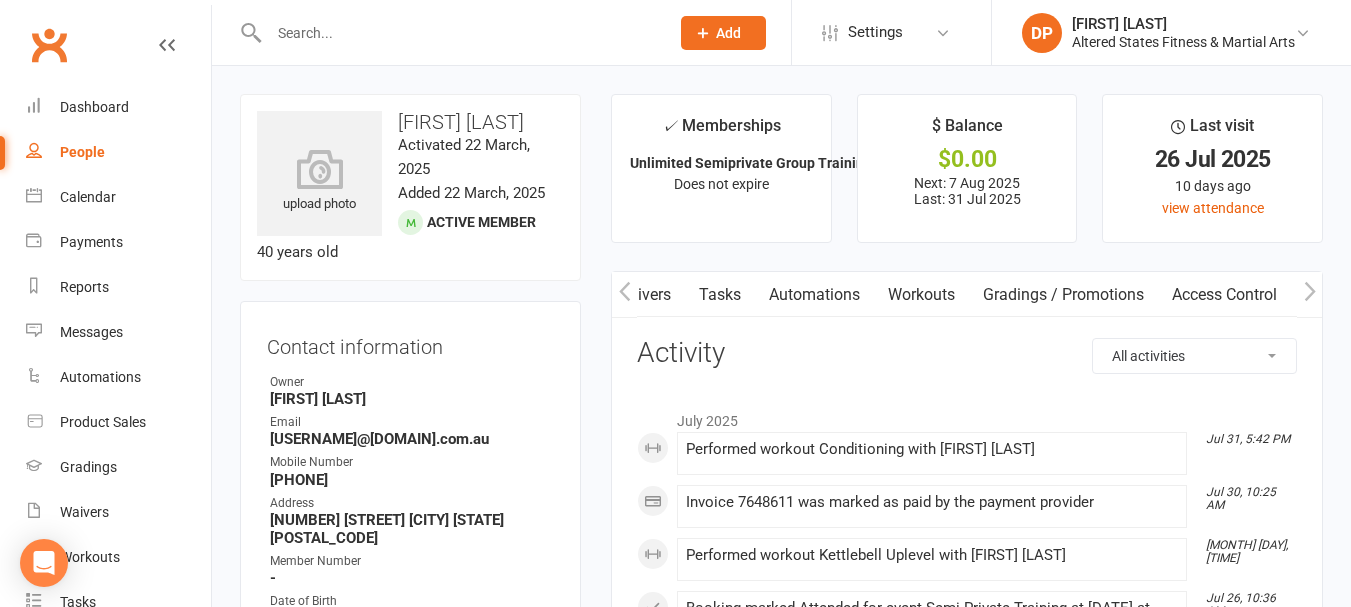 scroll, scrollTop: 0, scrollLeft: 450, axis: horizontal 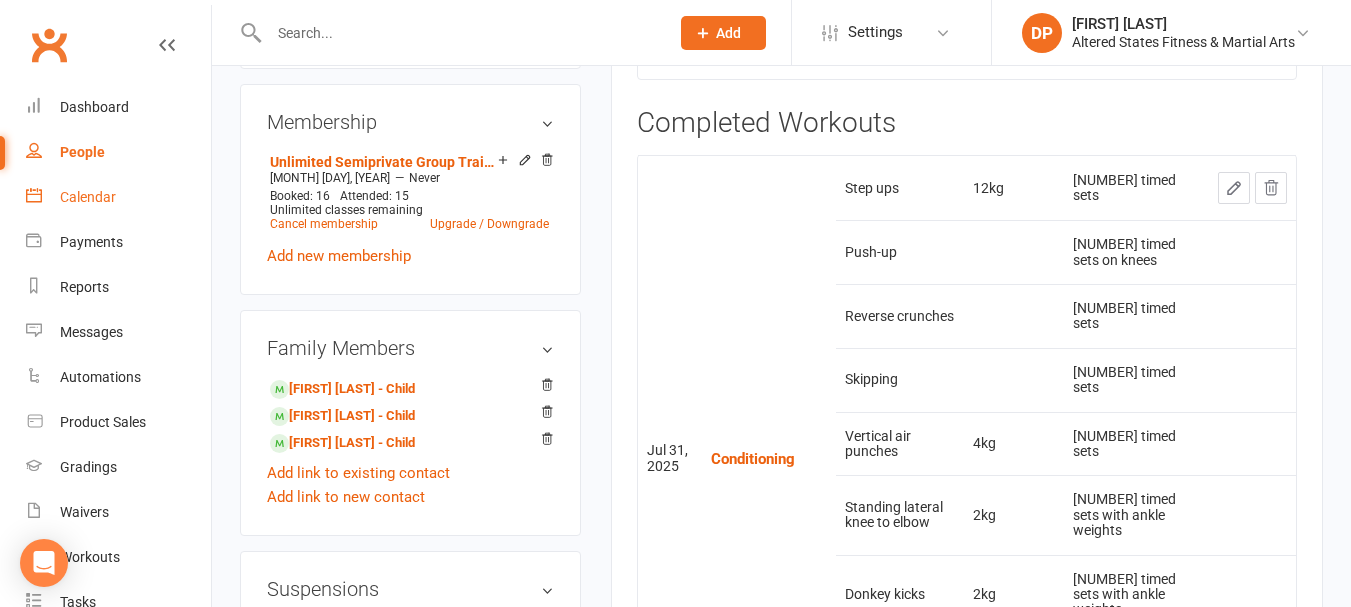 click on "Calendar" at bounding box center (88, 197) 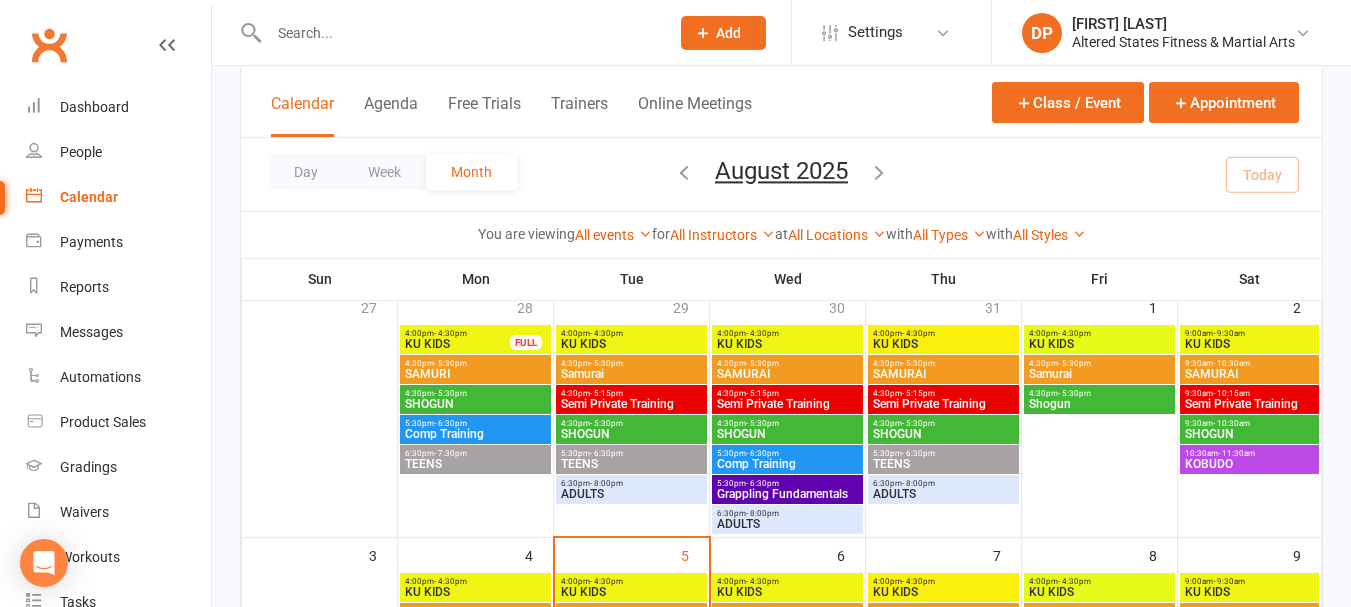 scroll, scrollTop: 100, scrollLeft: 0, axis: vertical 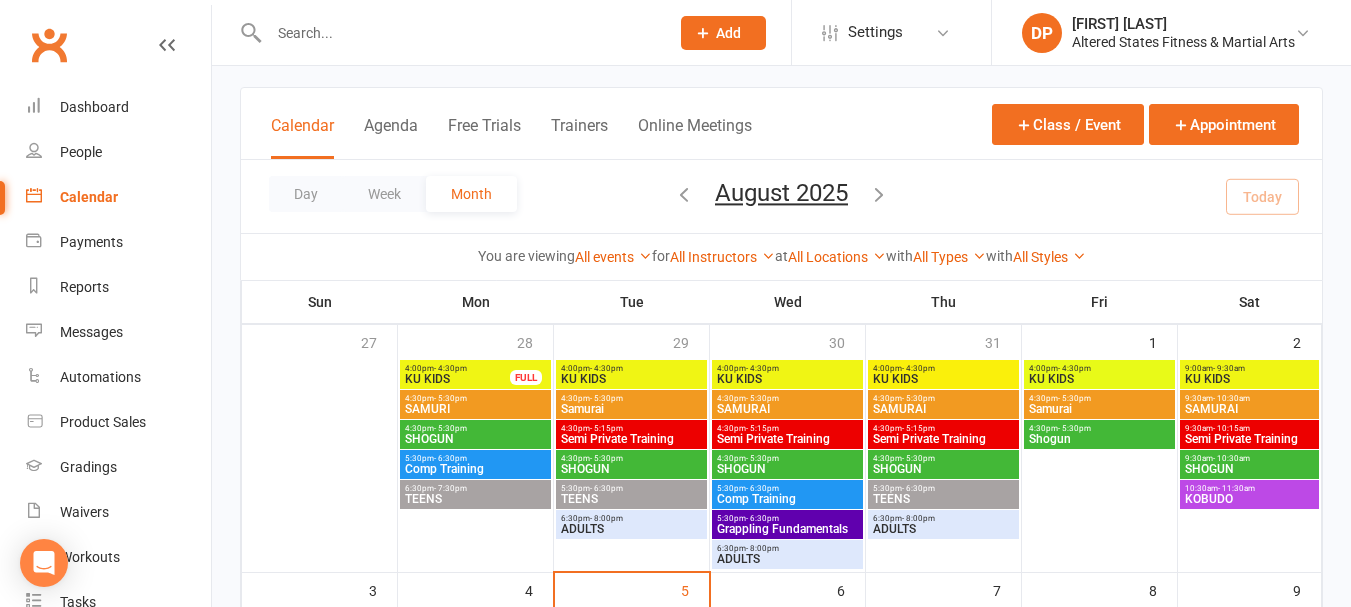 click at bounding box center [459, 33] 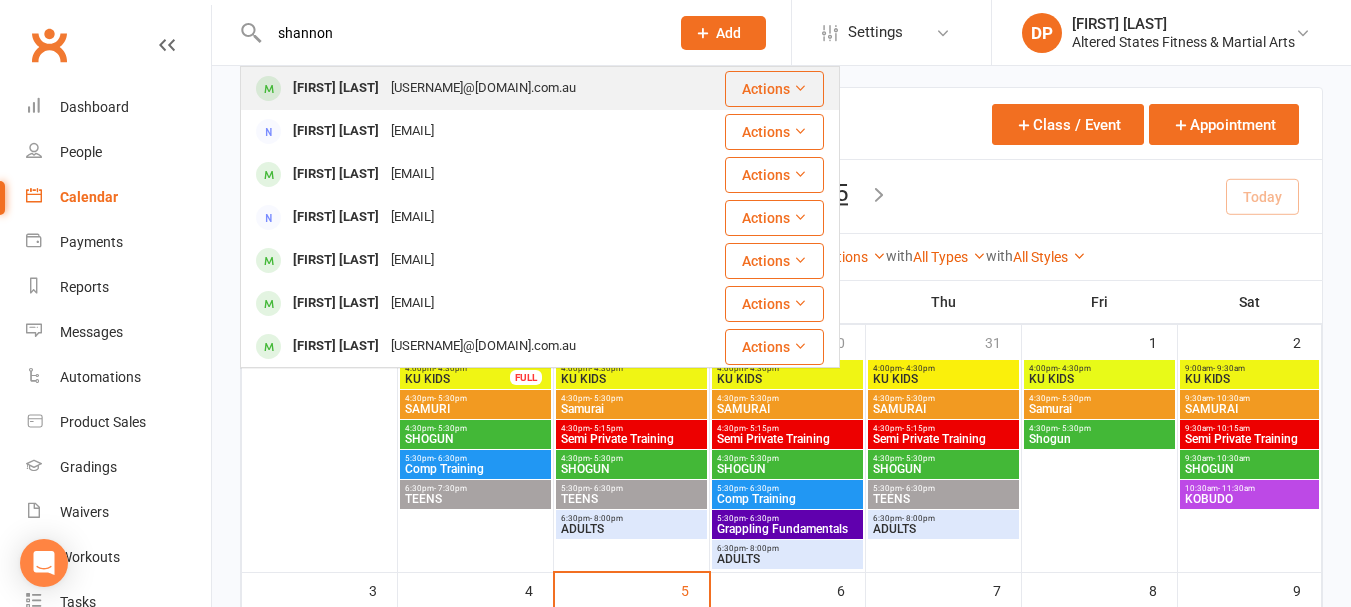 type on "shannon" 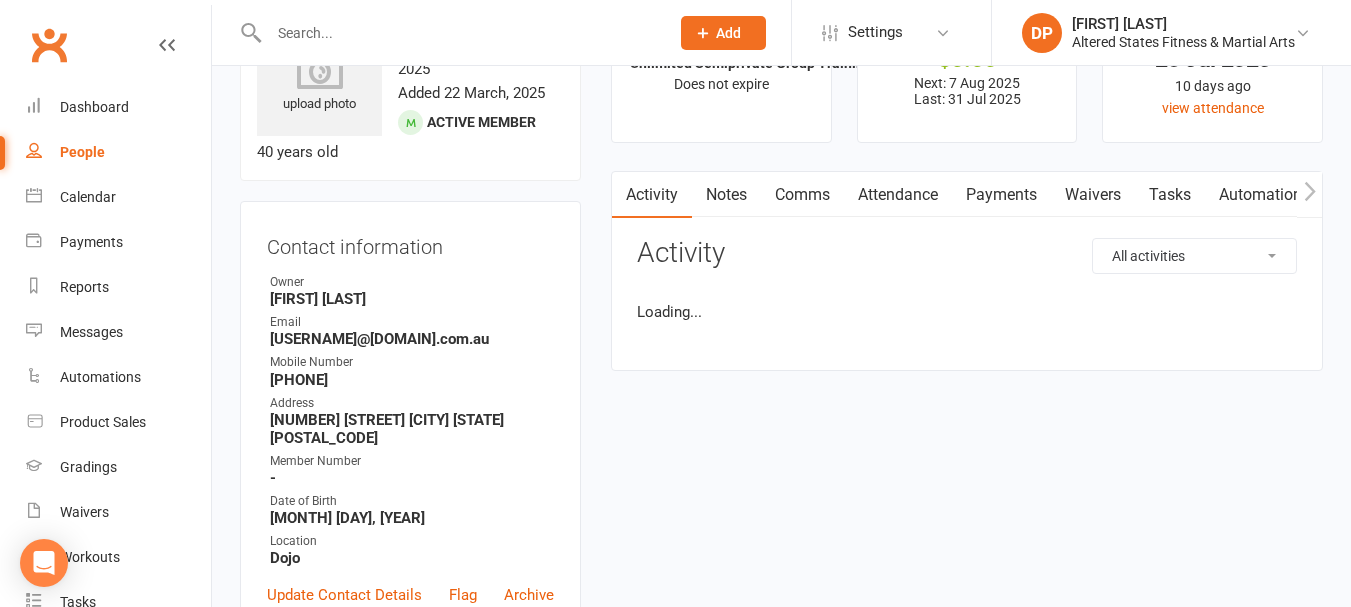 scroll, scrollTop: 0, scrollLeft: 0, axis: both 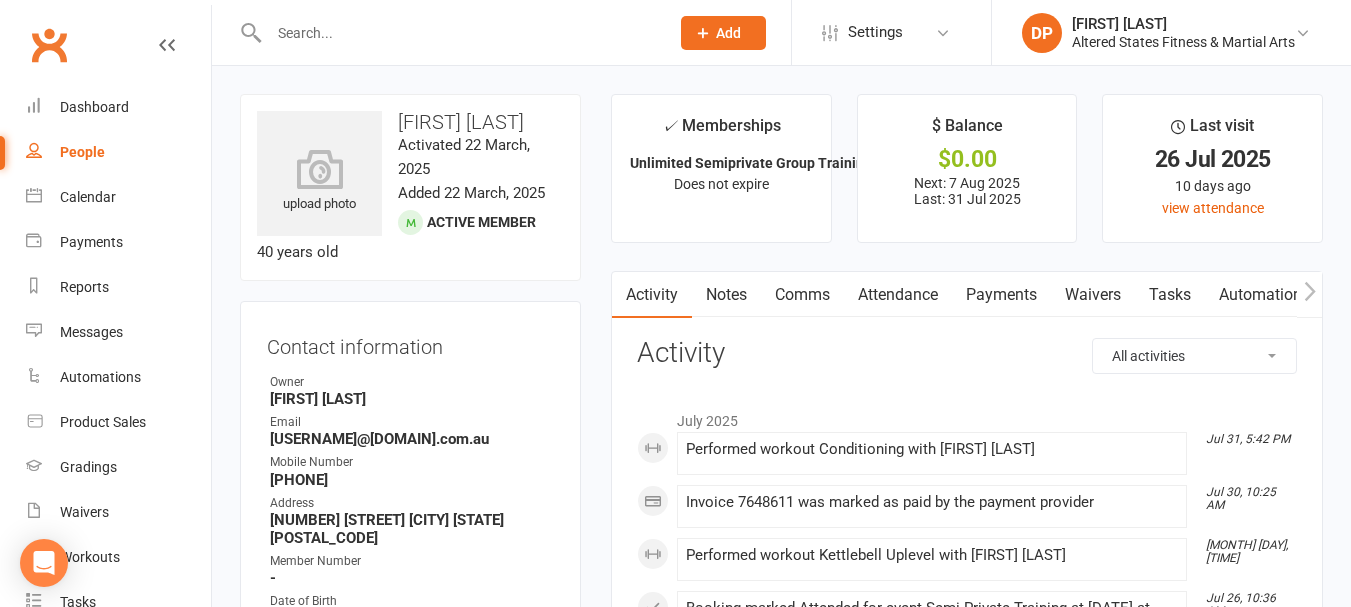 click 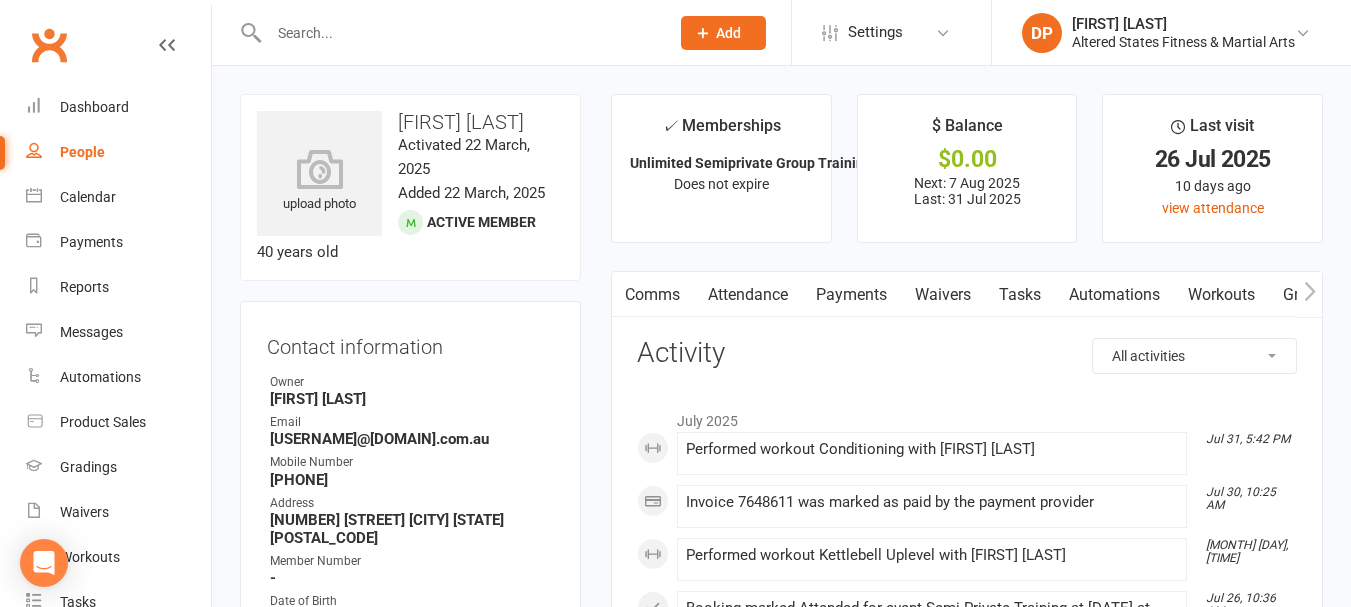 click 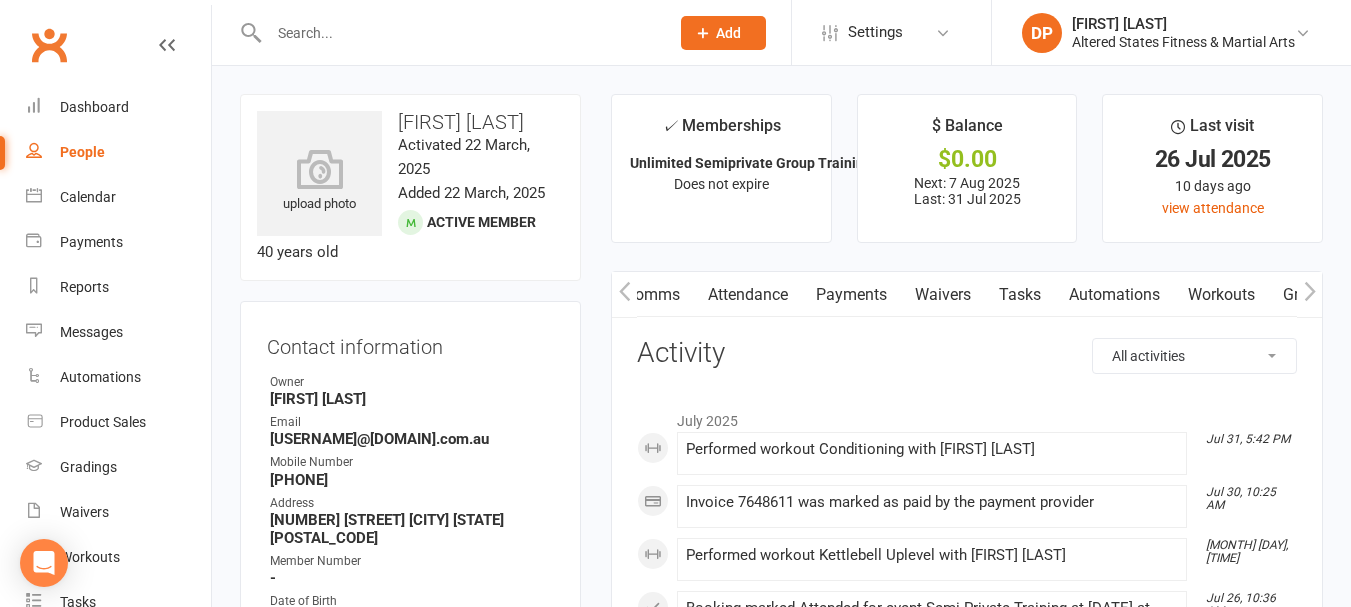 click 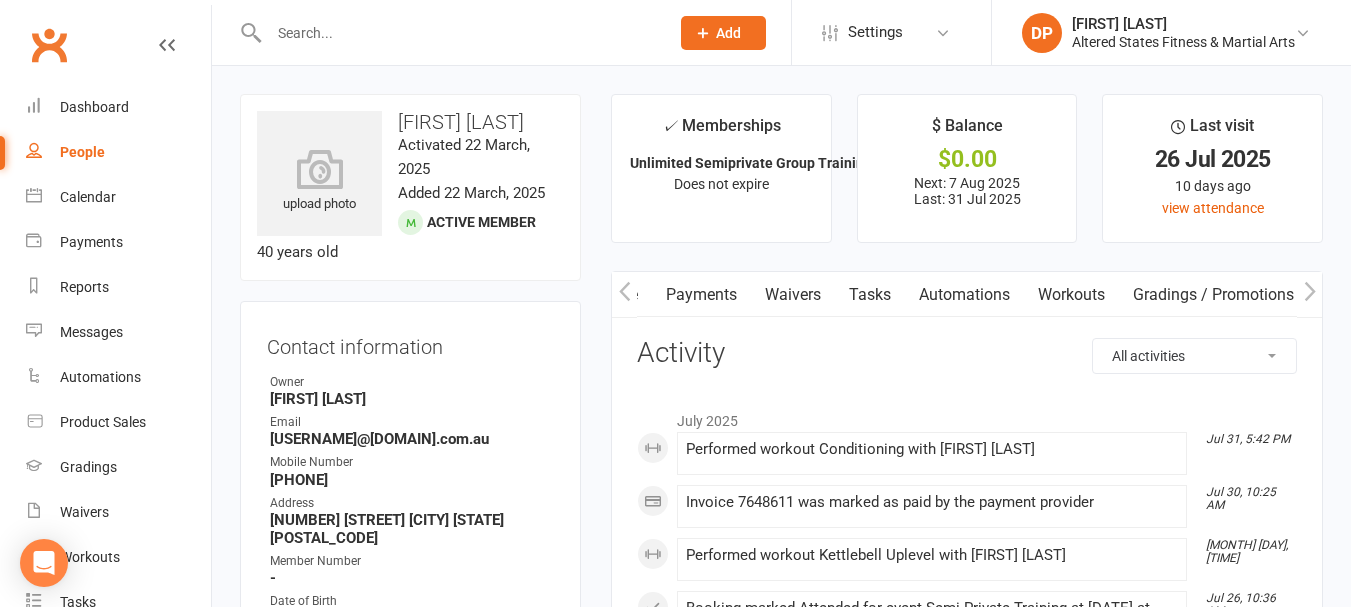 click on "Workouts" at bounding box center [1071, 295] 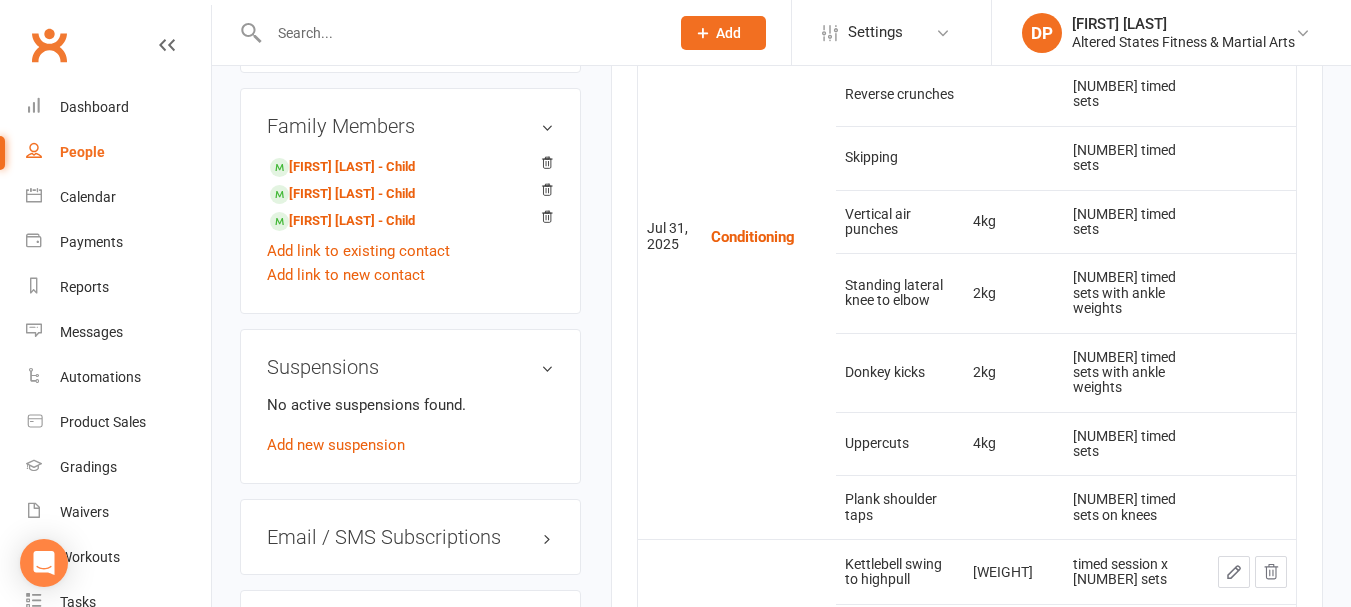 scroll, scrollTop: 1200, scrollLeft: 0, axis: vertical 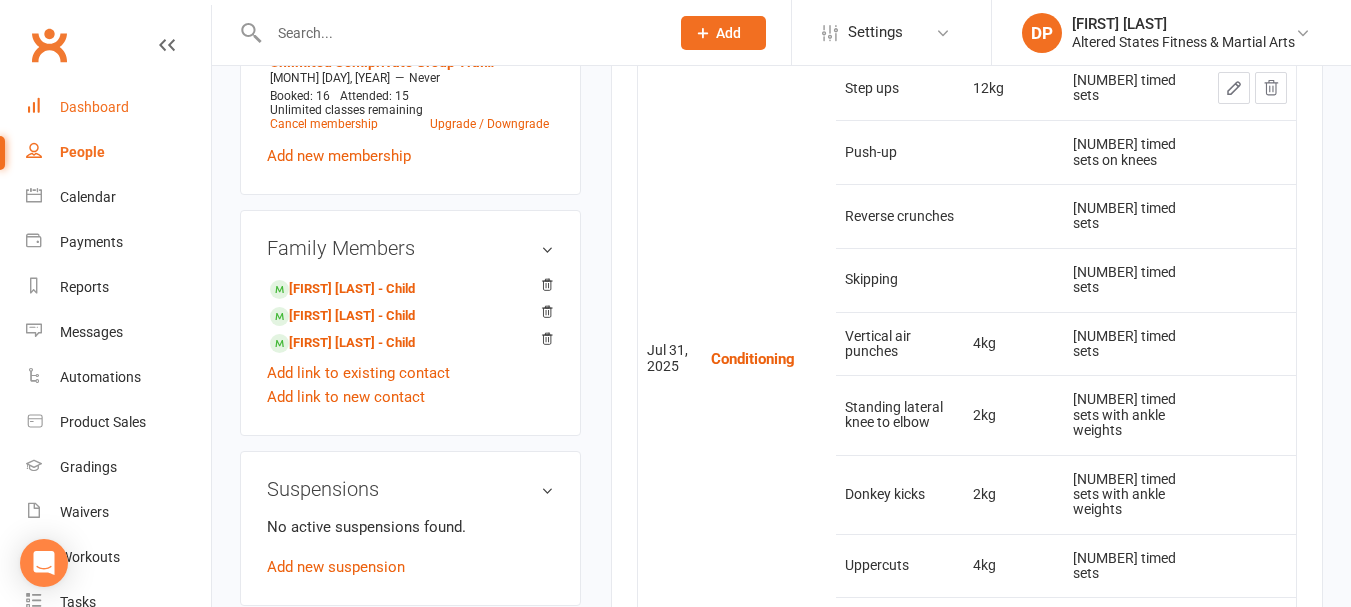 click on "Dashboard" at bounding box center [94, 107] 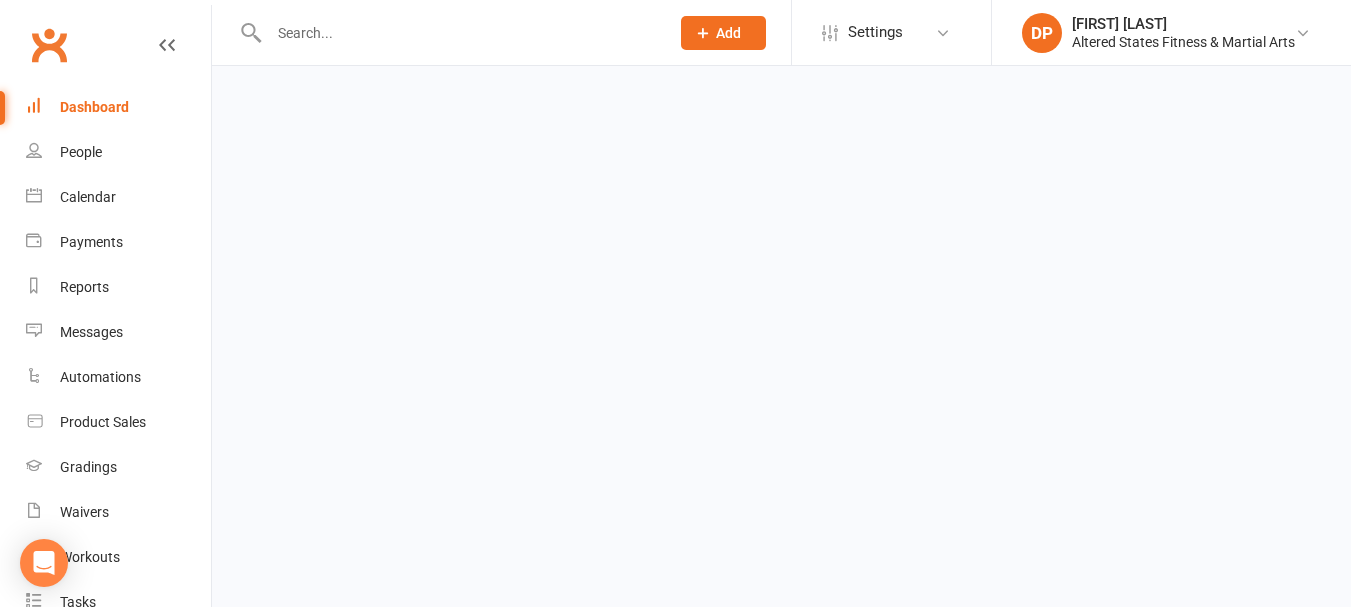 scroll, scrollTop: 0, scrollLeft: 0, axis: both 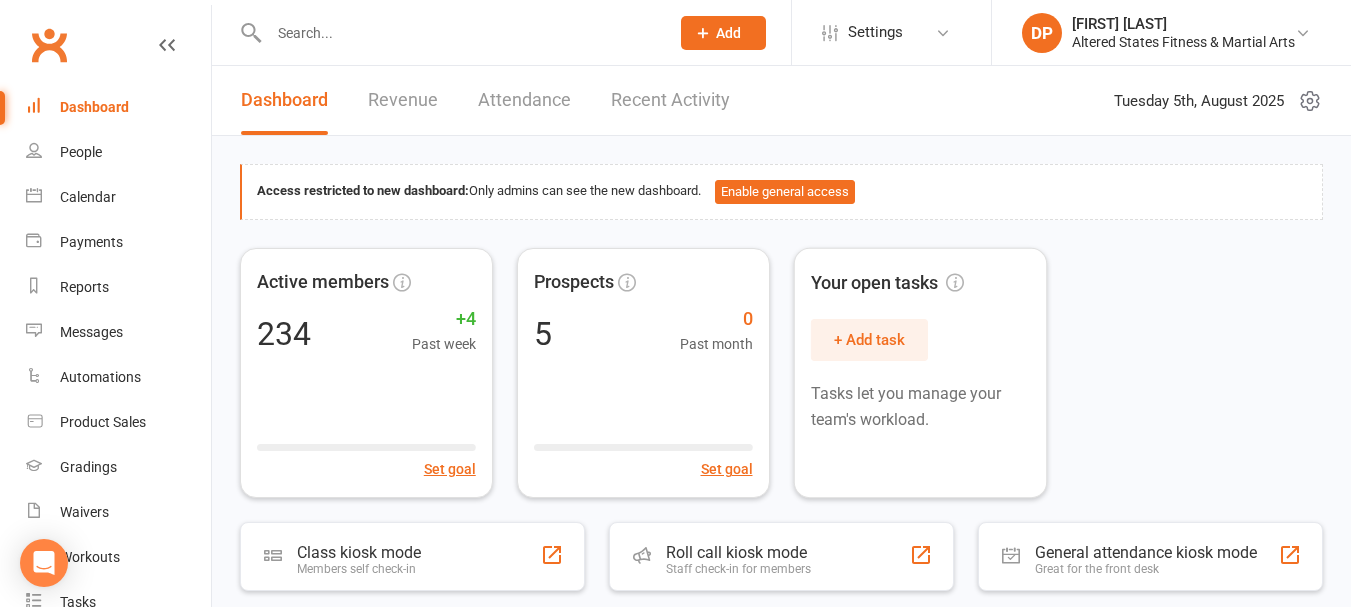 click at bounding box center (447, 32) 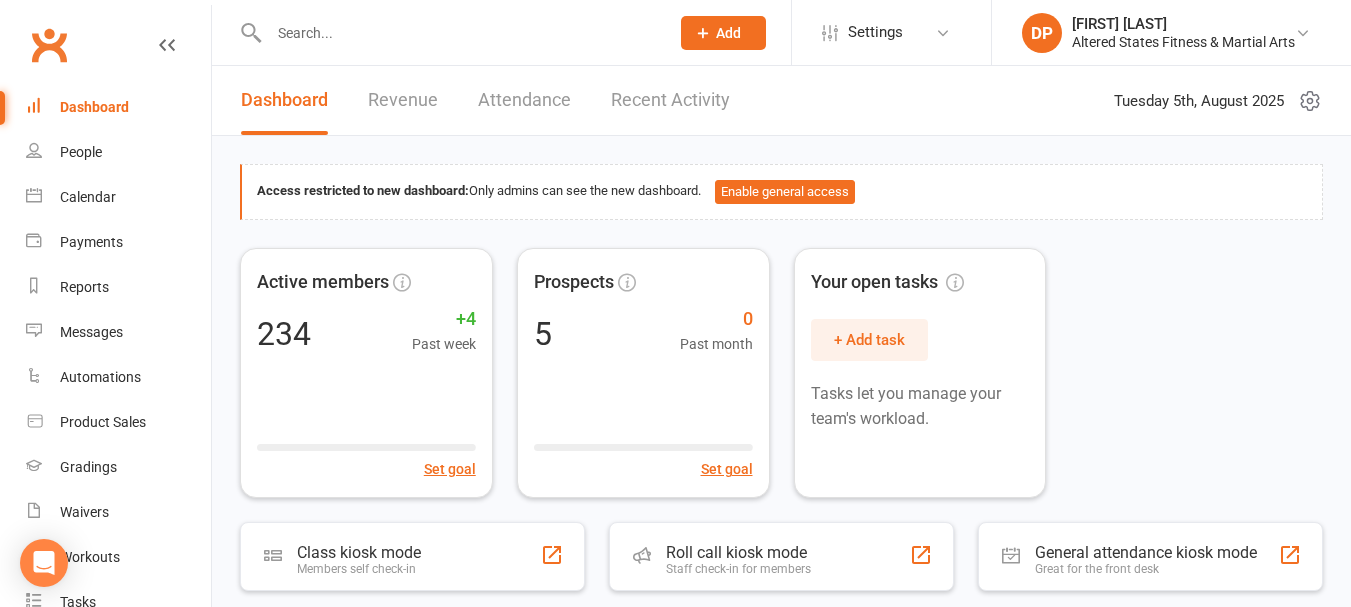 click at bounding box center [447, 32] 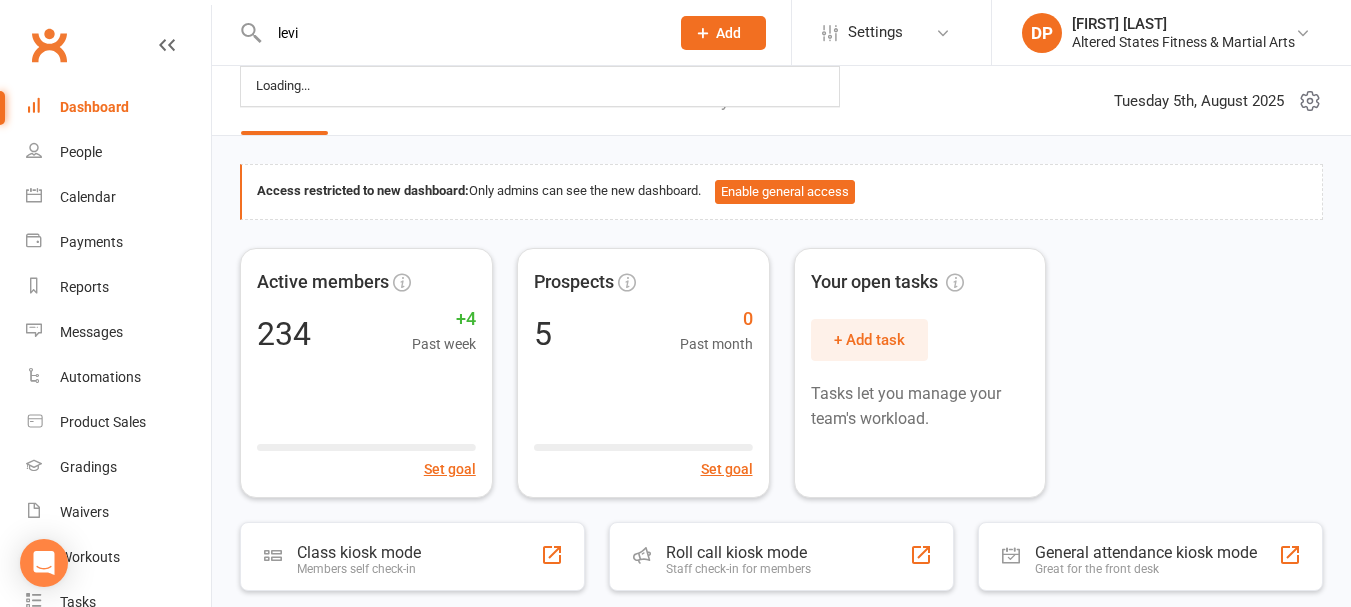 type on "levi" 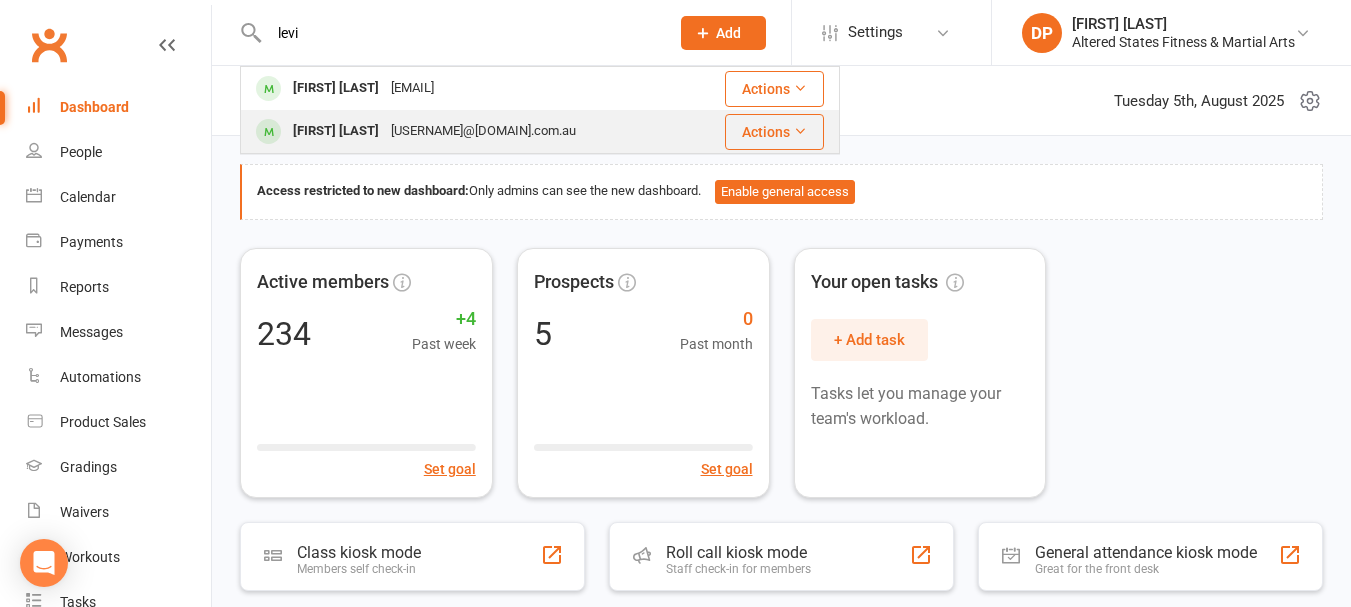 click on "[FIRST] [LAST]" at bounding box center [336, 131] 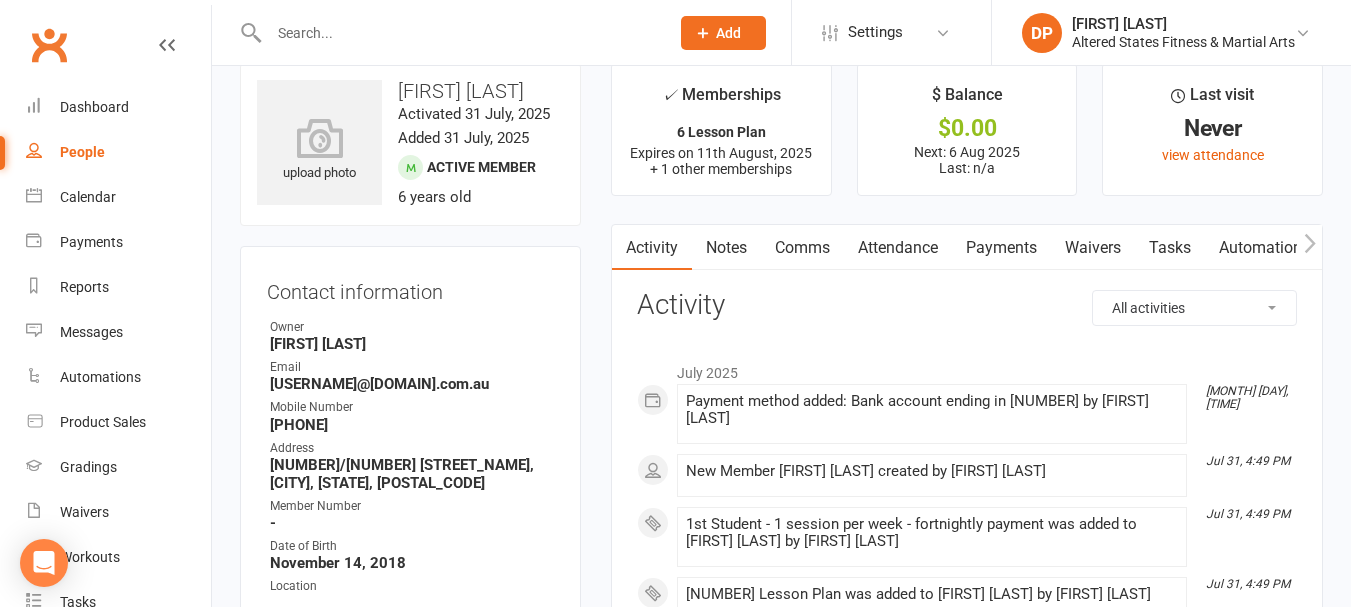 scroll, scrollTop: 0, scrollLeft: 0, axis: both 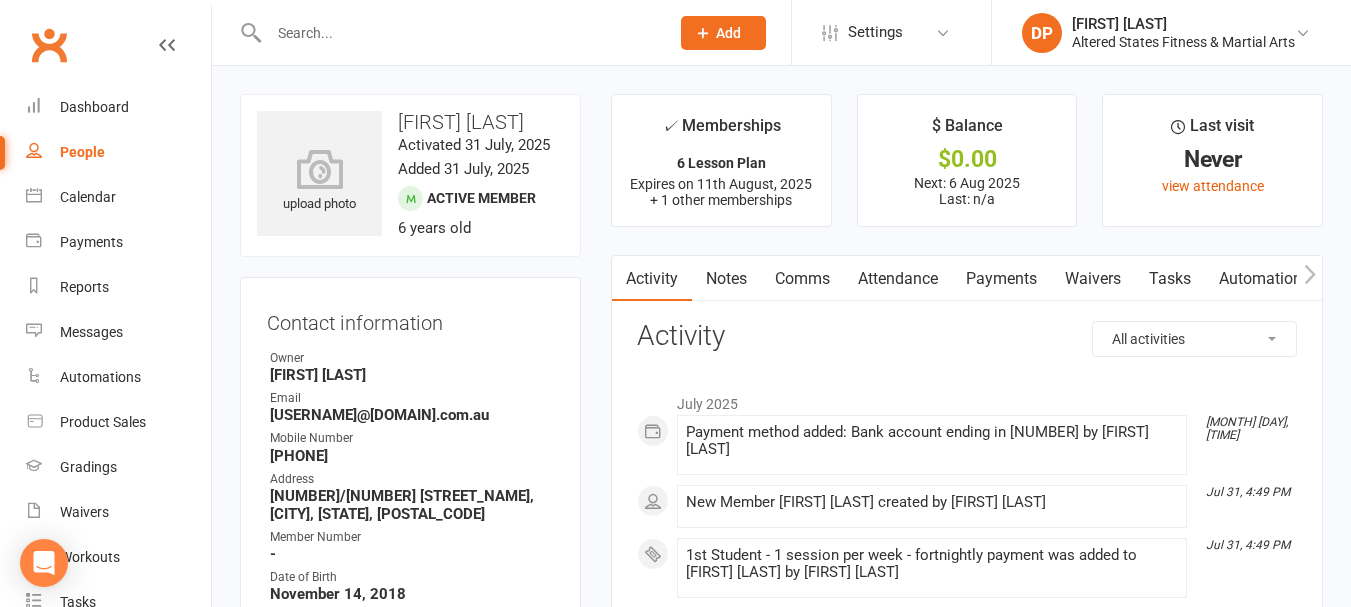 click on "Payments" at bounding box center (1001, 279) 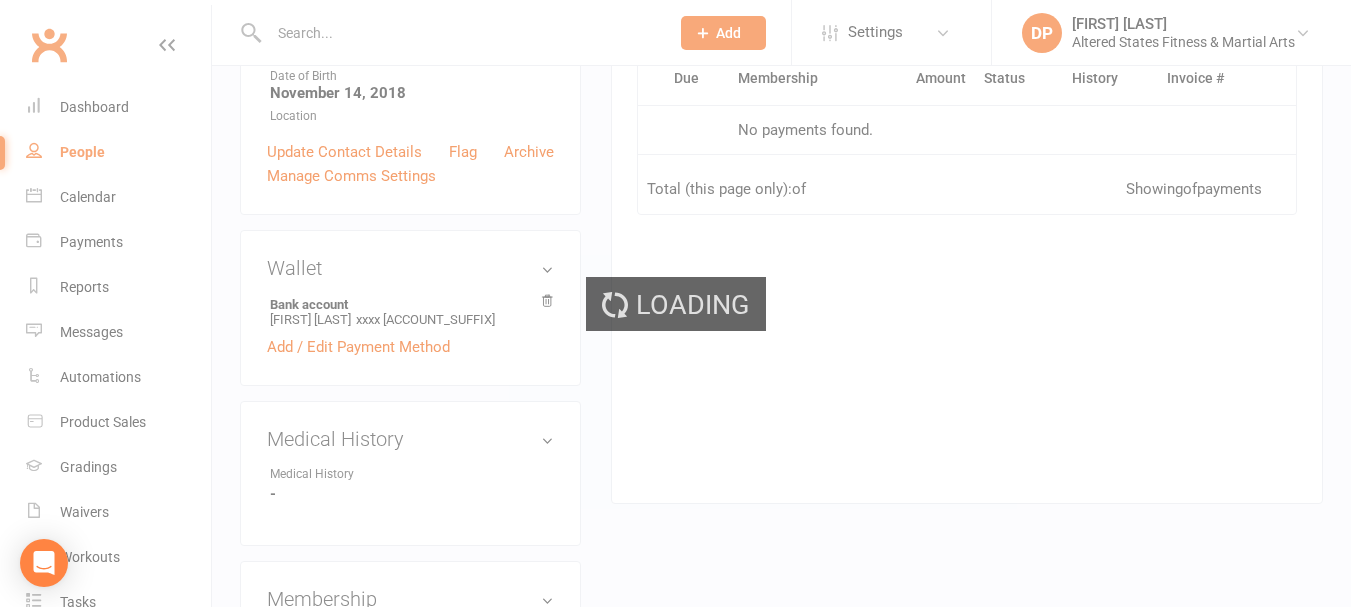scroll, scrollTop: 400, scrollLeft: 0, axis: vertical 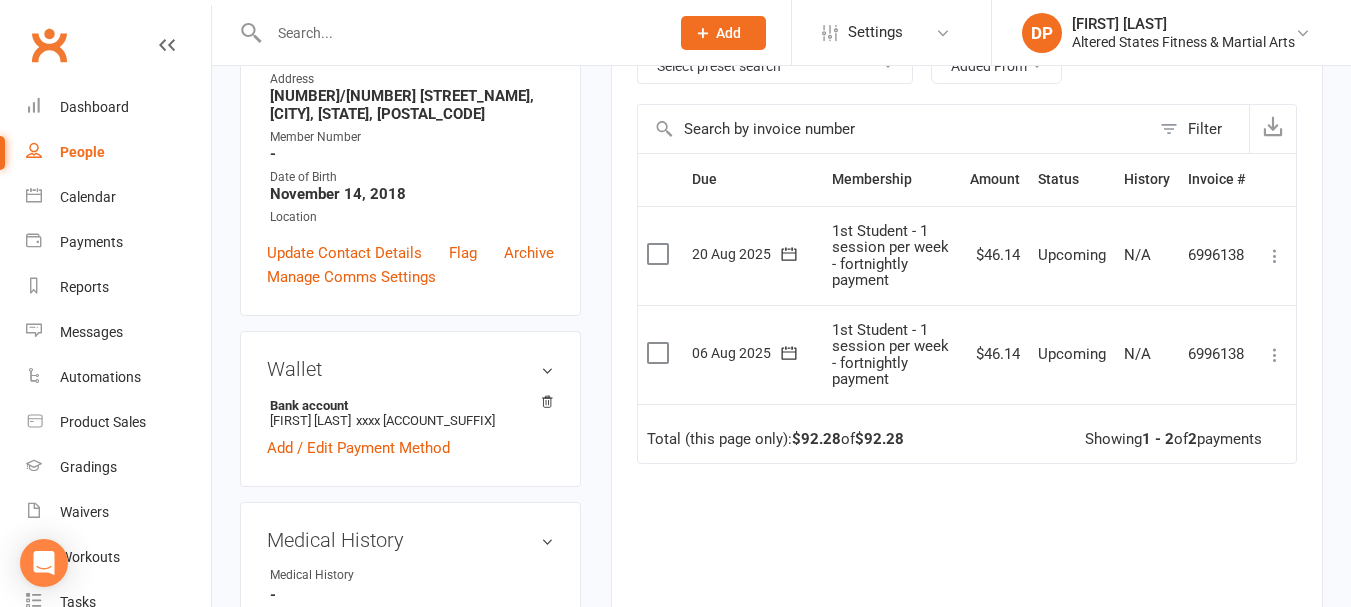 click at bounding box center [459, 33] 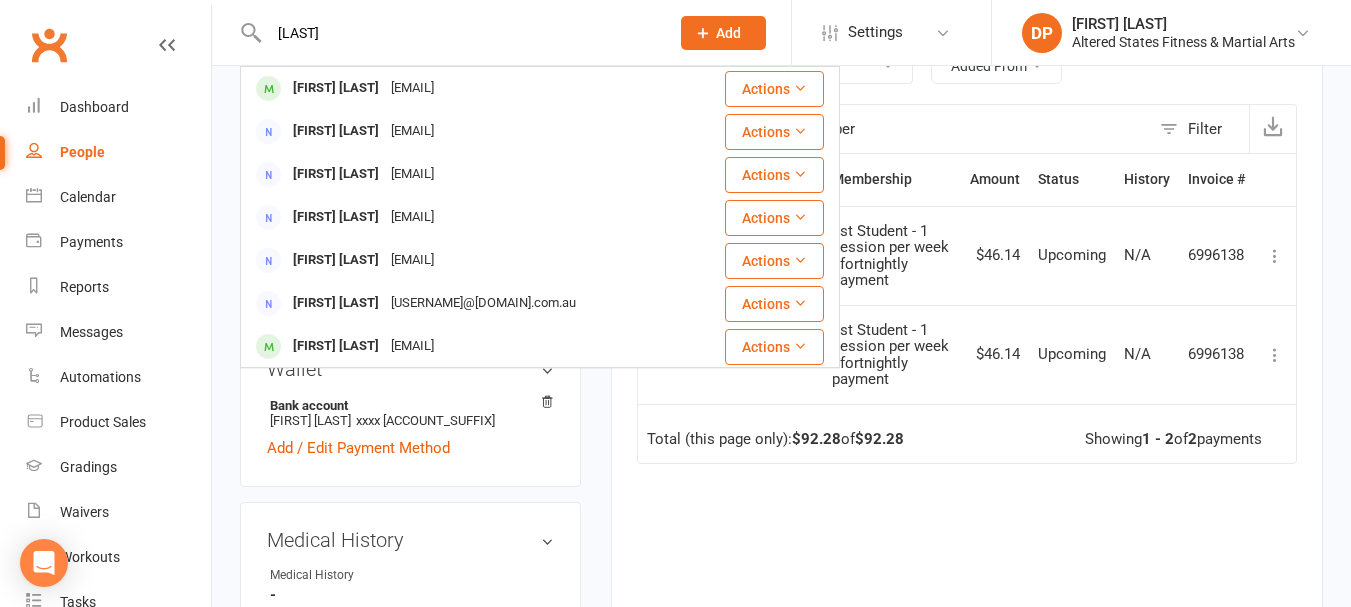 type on "[LAST]" 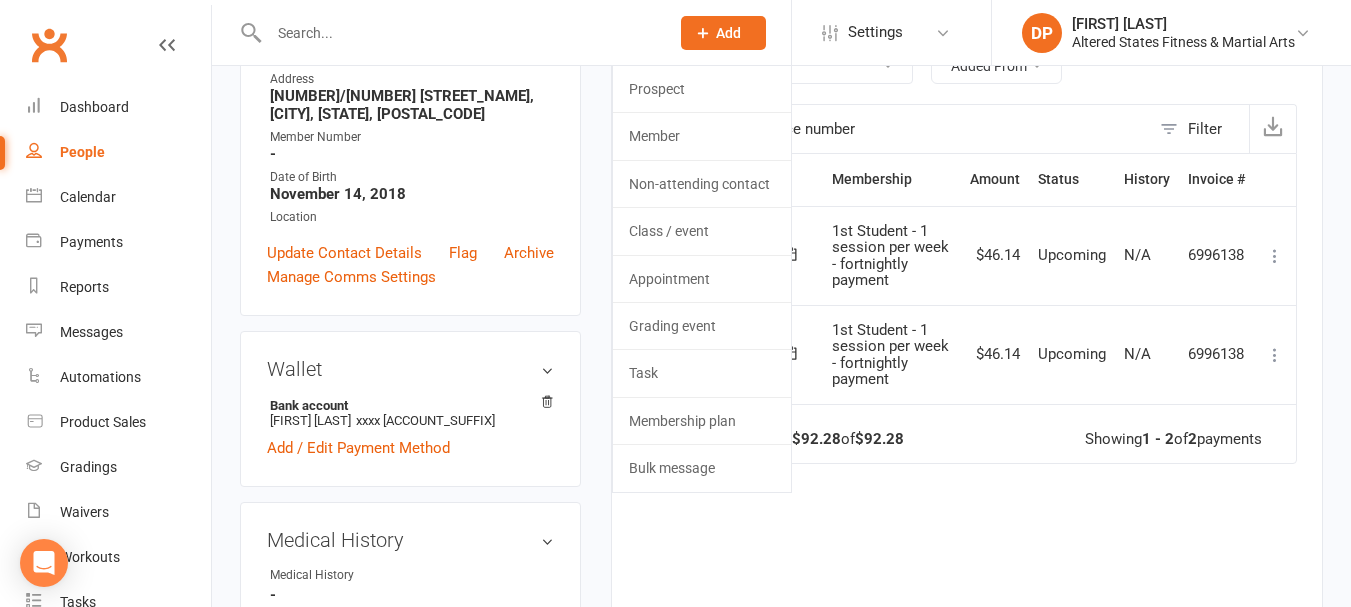 scroll, scrollTop: 0, scrollLeft: 0, axis: both 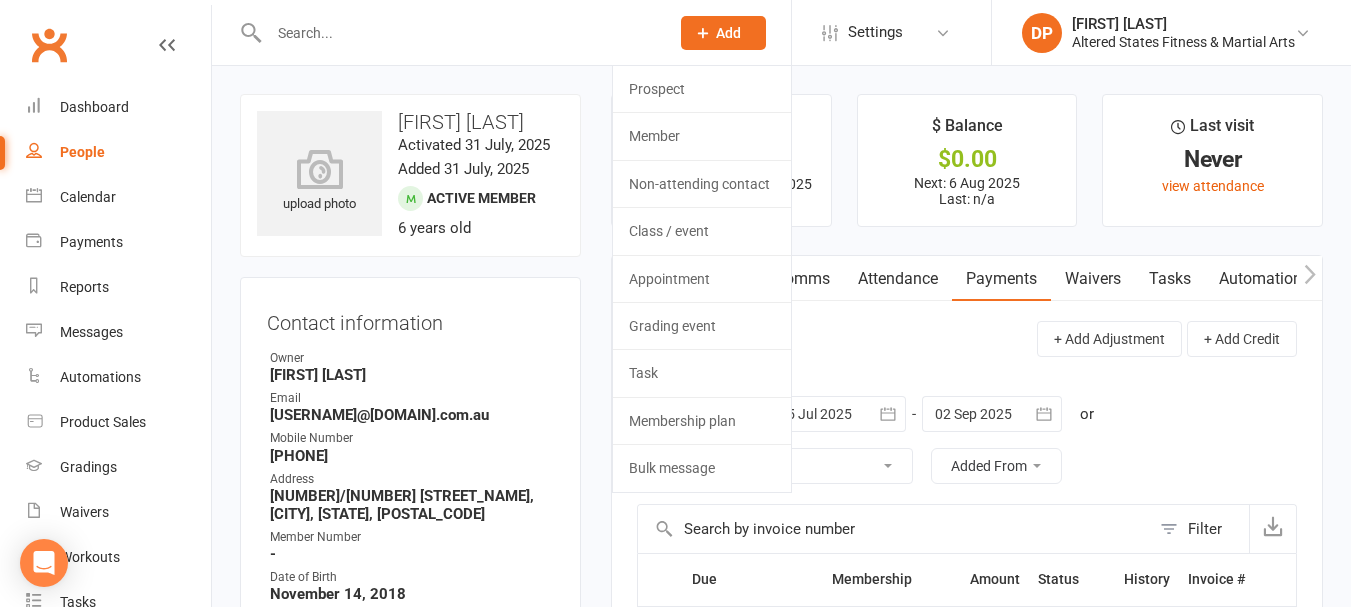 click on "Add" 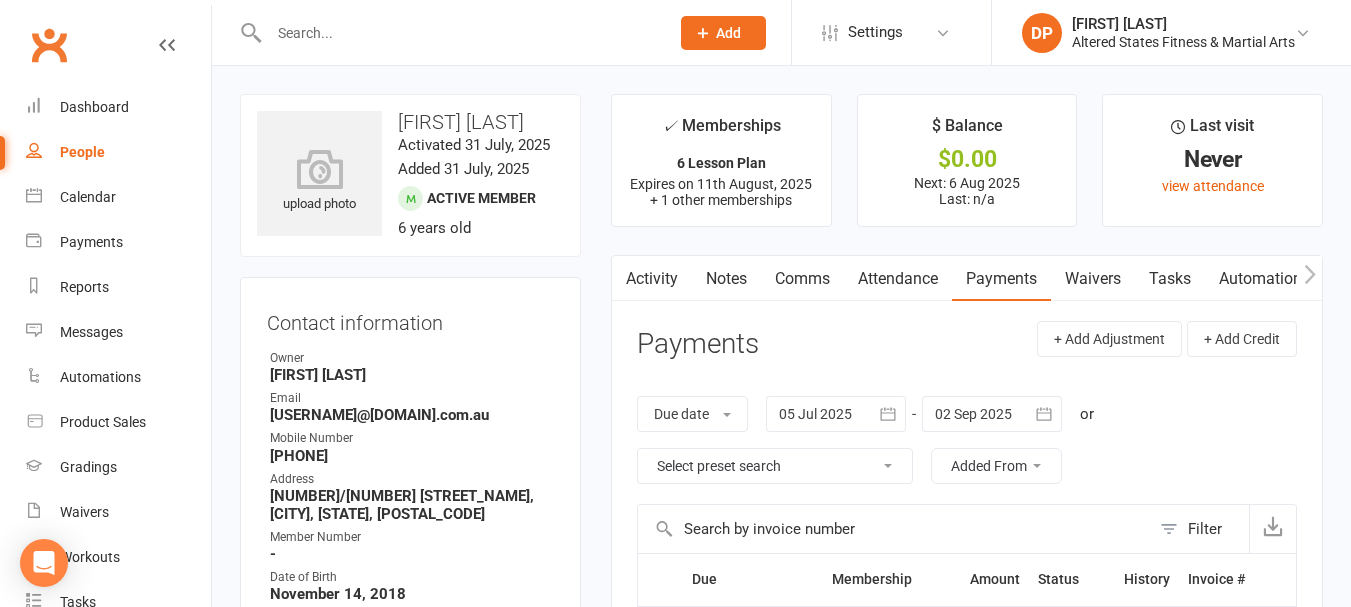 click on "Add" 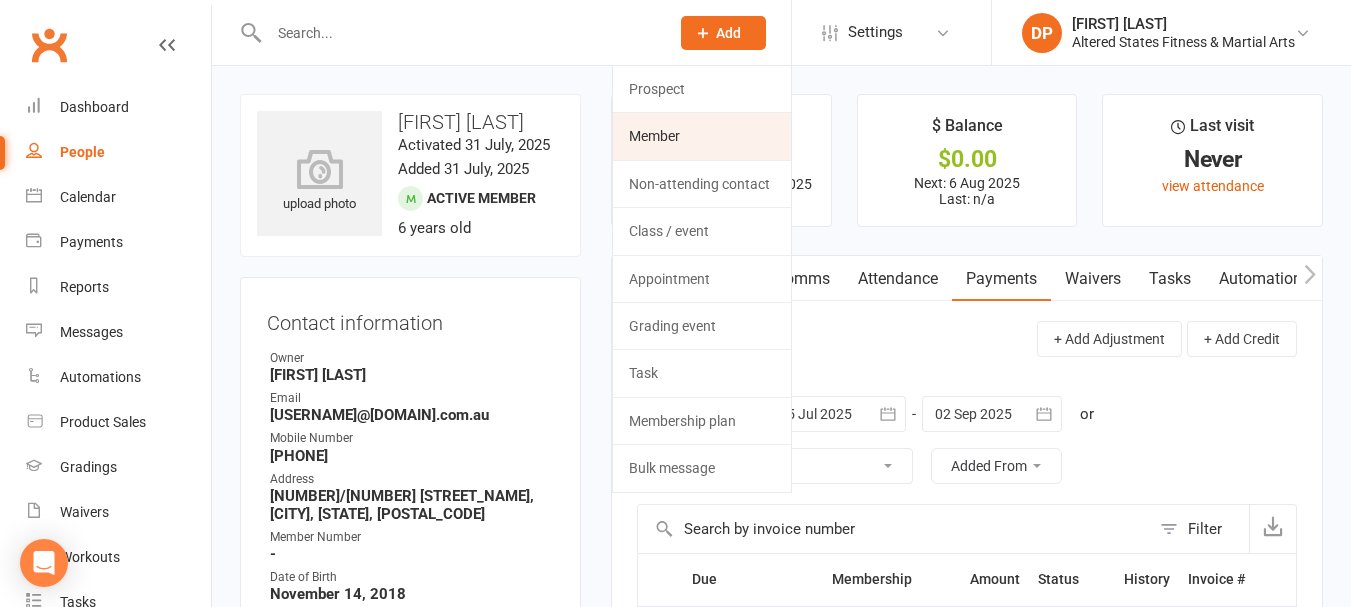 click on "Member" 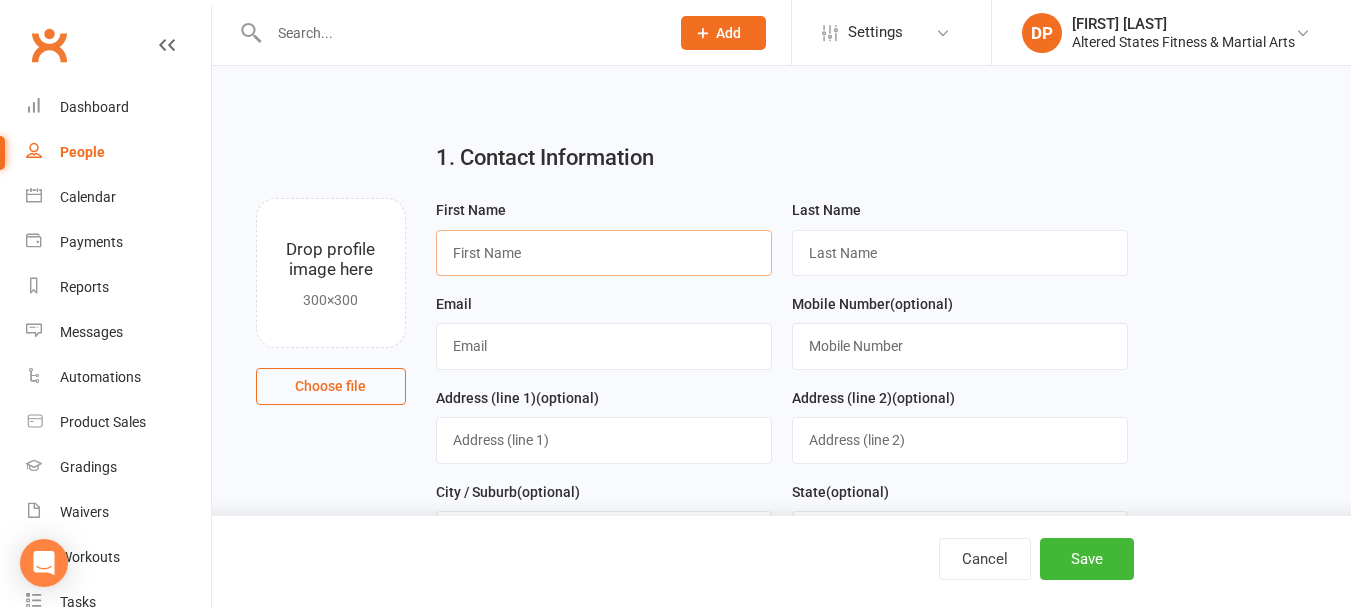 click at bounding box center (604, 253) 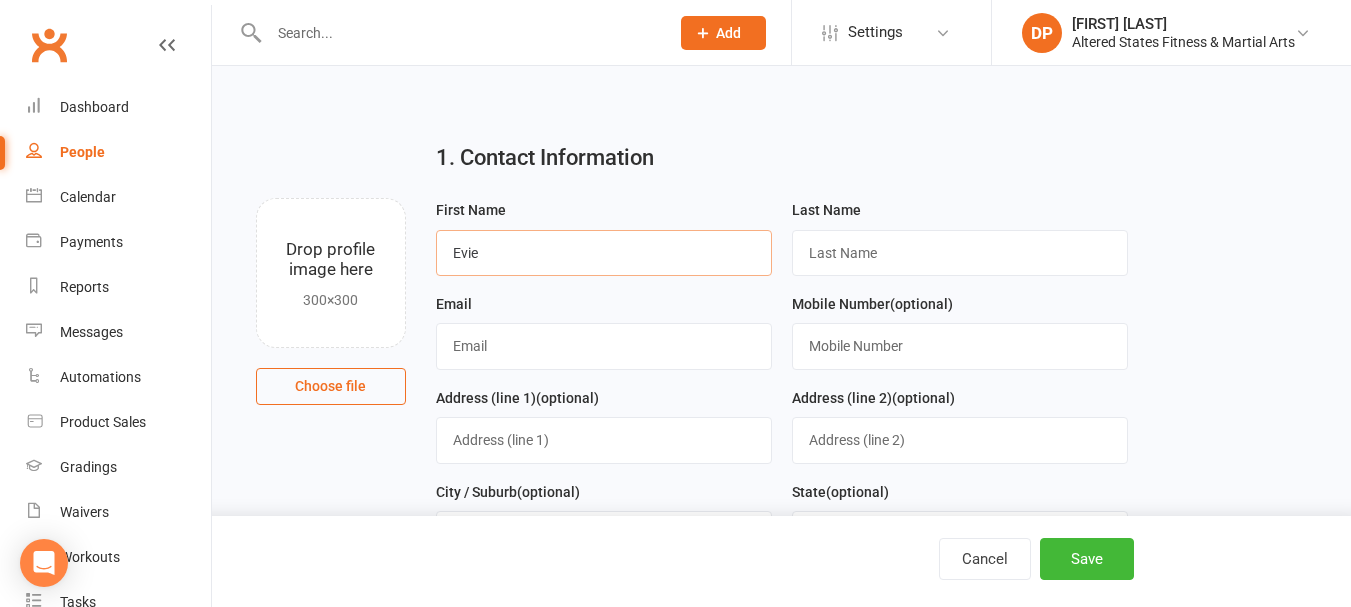 type on "Evie" 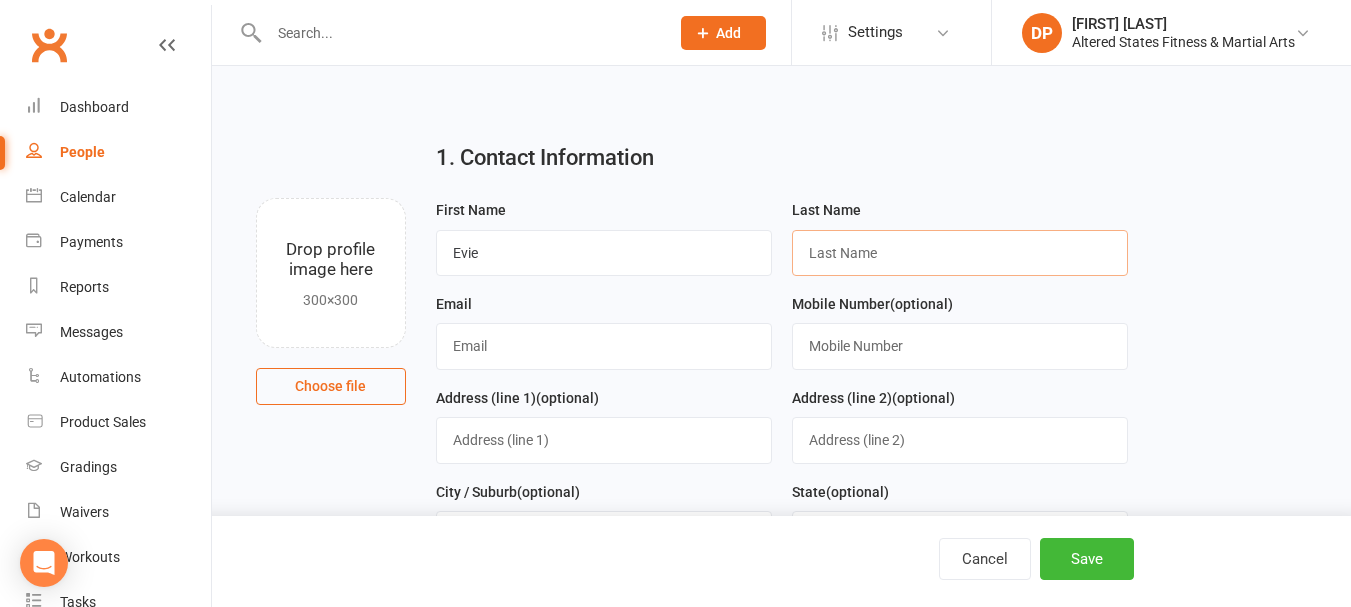 click at bounding box center [960, 253] 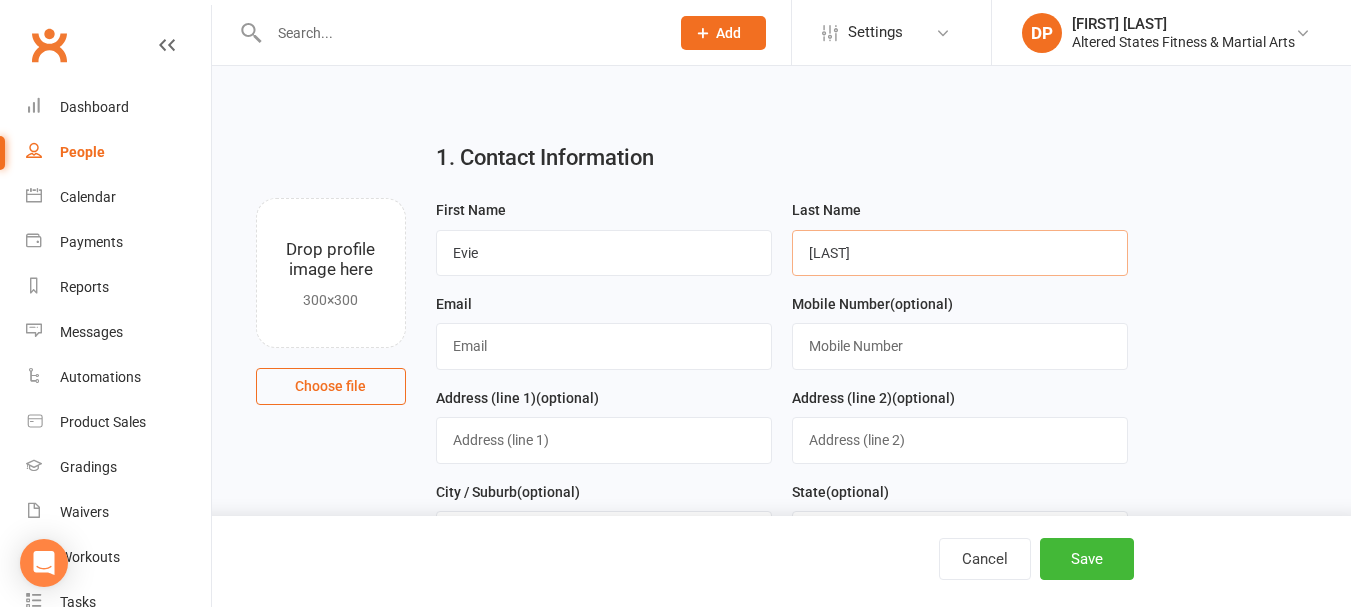type on "[LAST]" 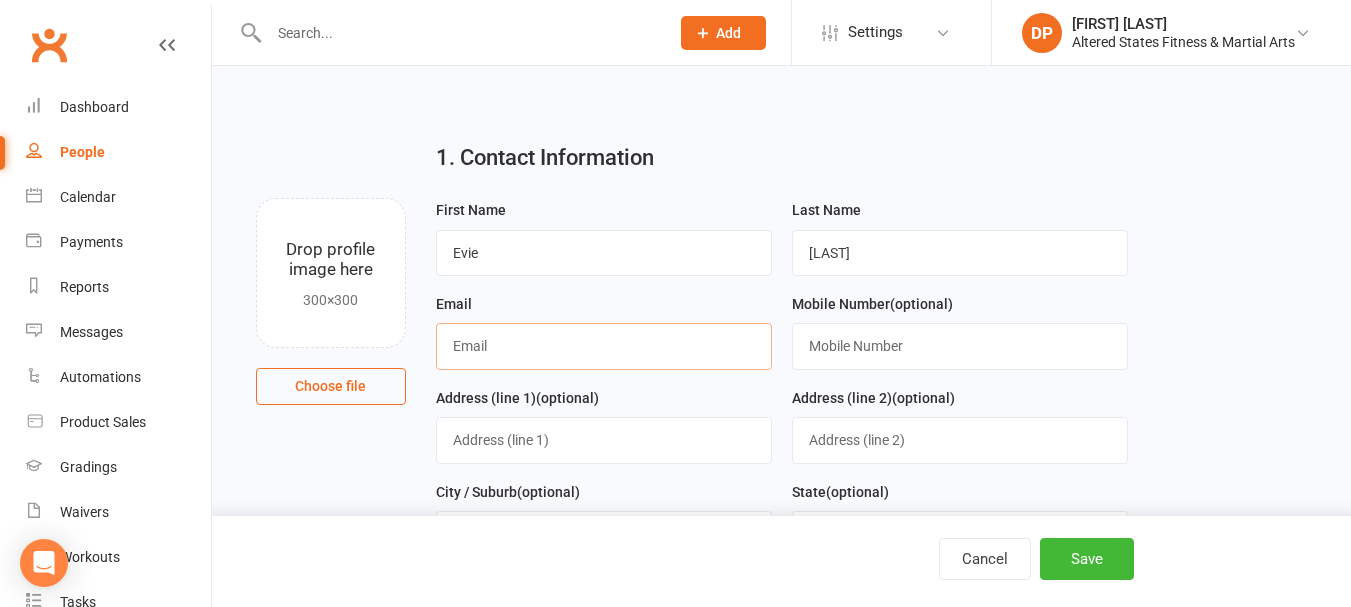 click at bounding box center (604, 346) 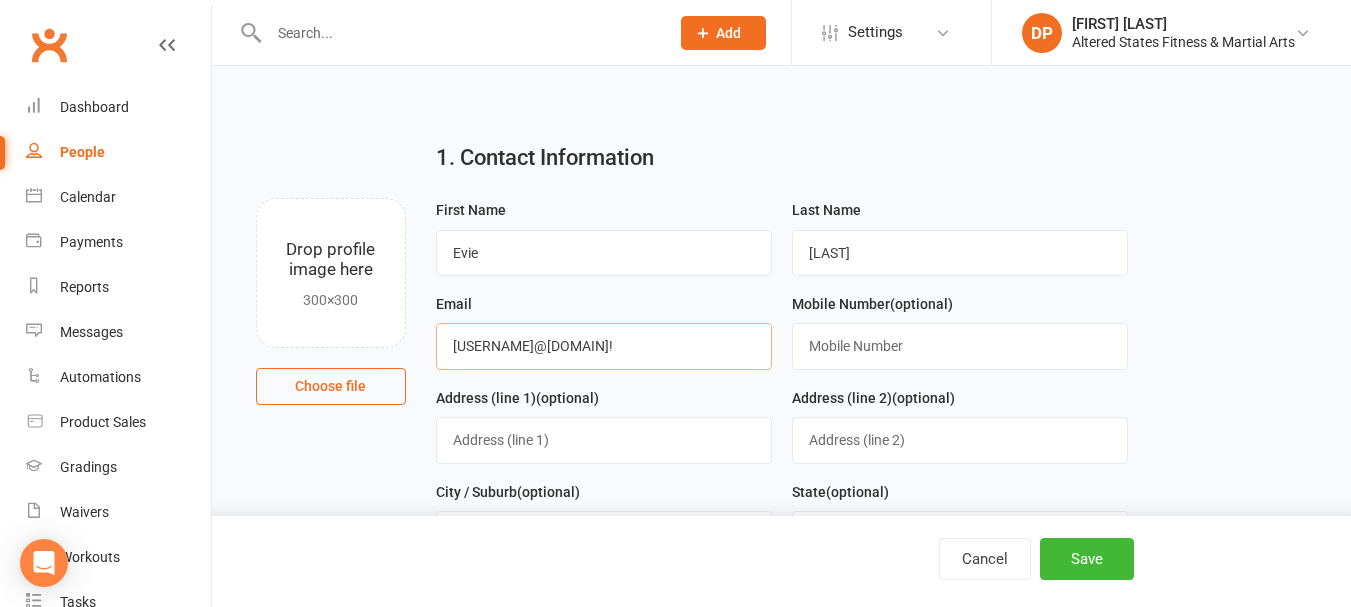 click on "[USERNAME]@[DOMAIN]!" at bounding box center [604, 346] 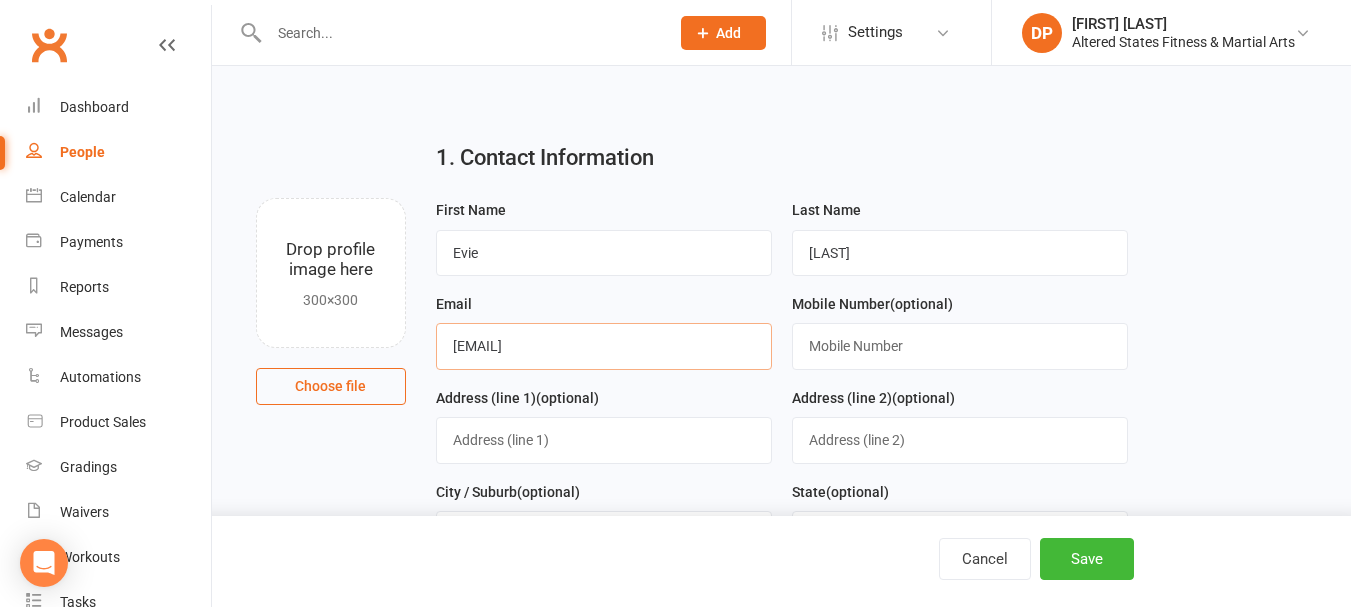 click on "[EMAIL]" at bounding box center [604, 346] 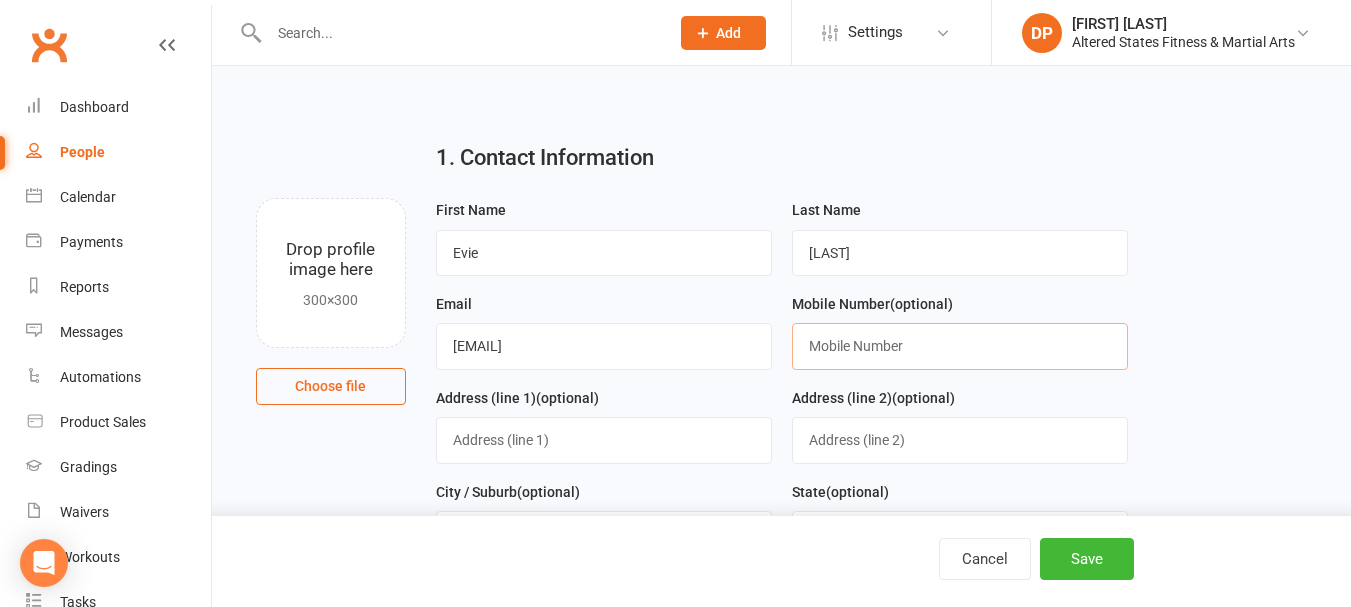 click at bounding box center (960, 346) 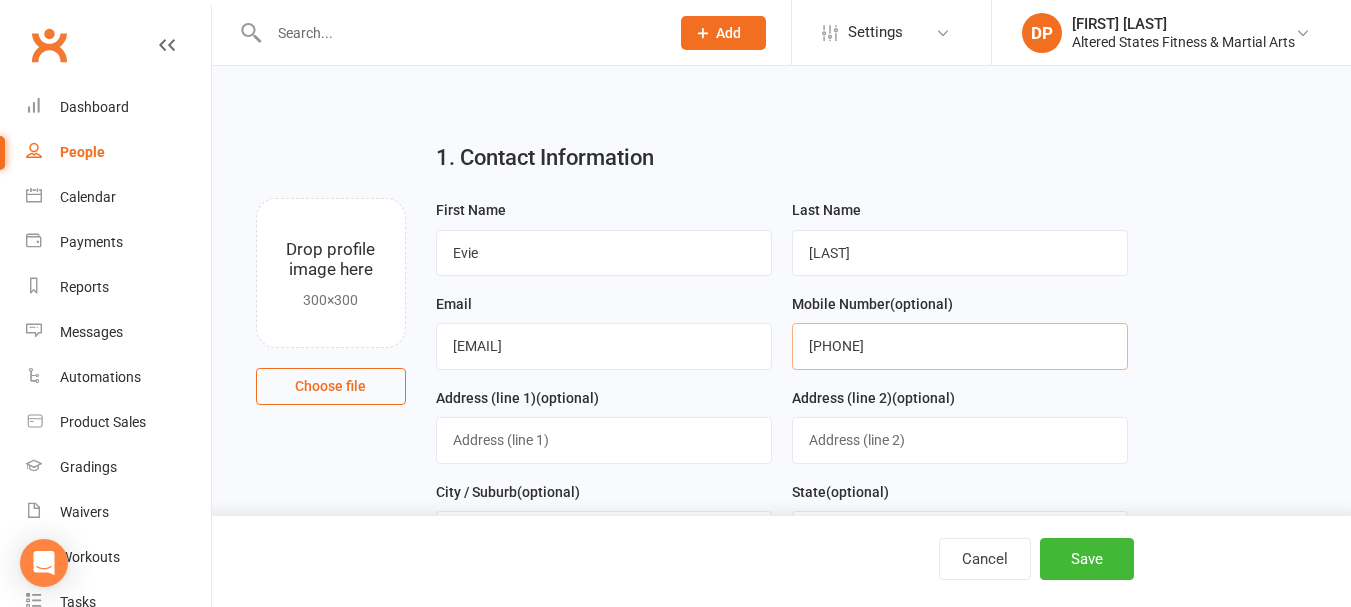 type on "[PHONE]" 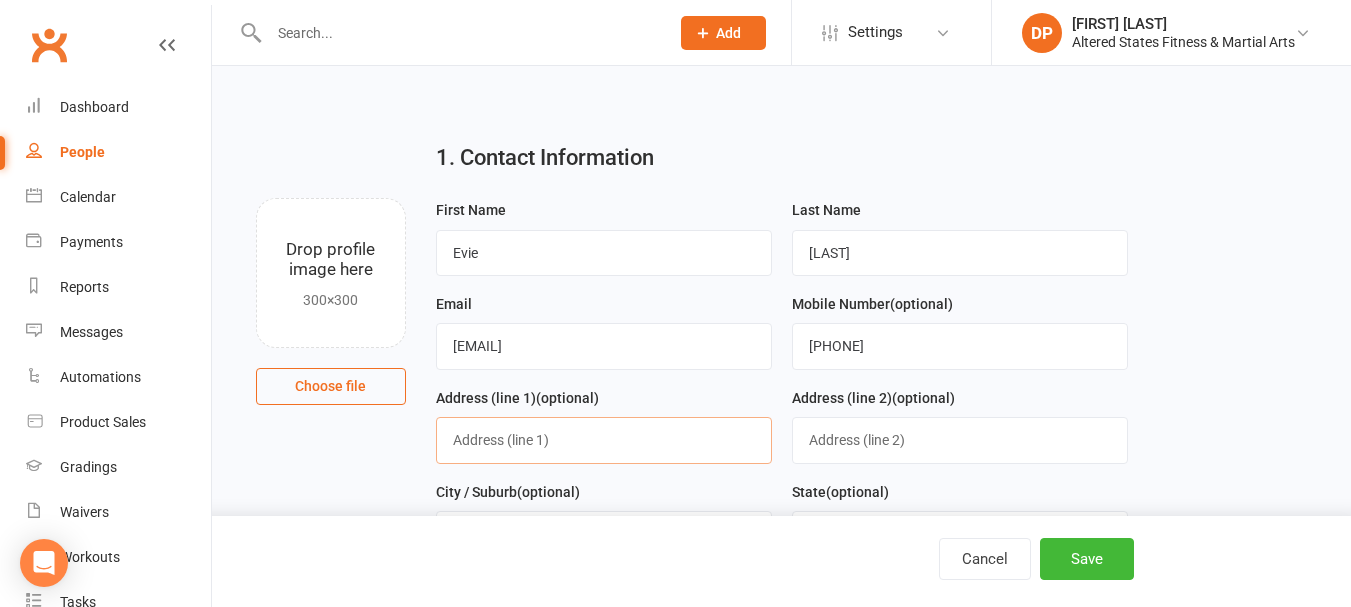 click at bounding box center (604, 440) 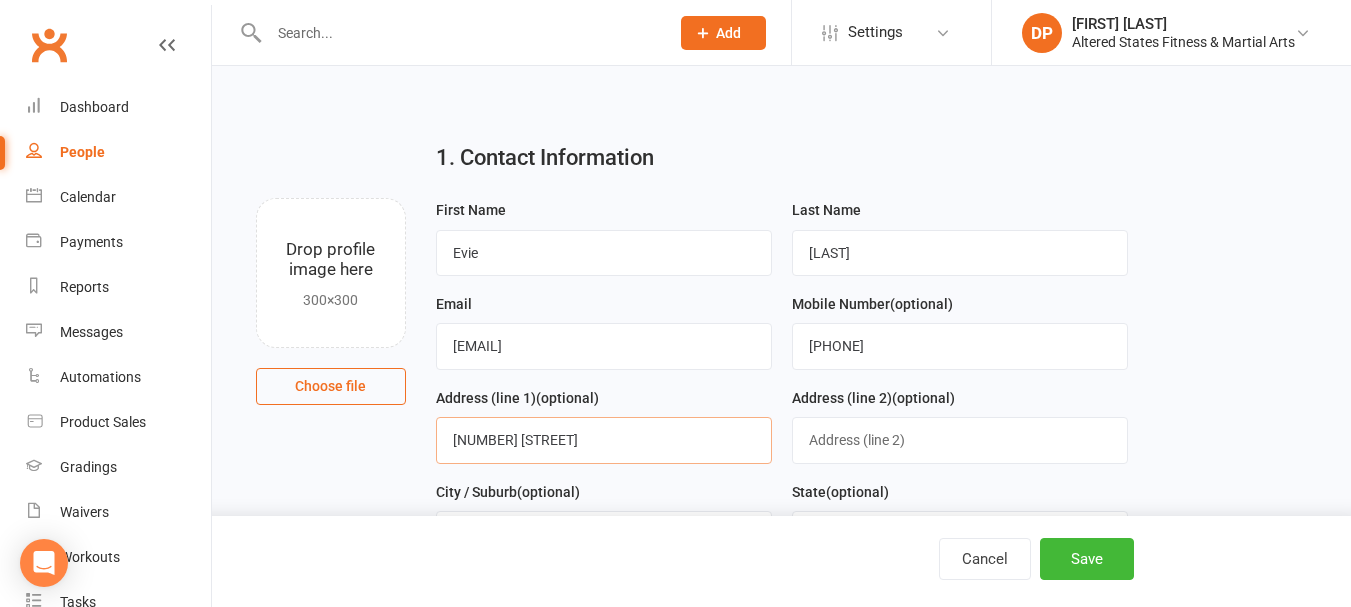 type on "[NUMBER] [STREET]" 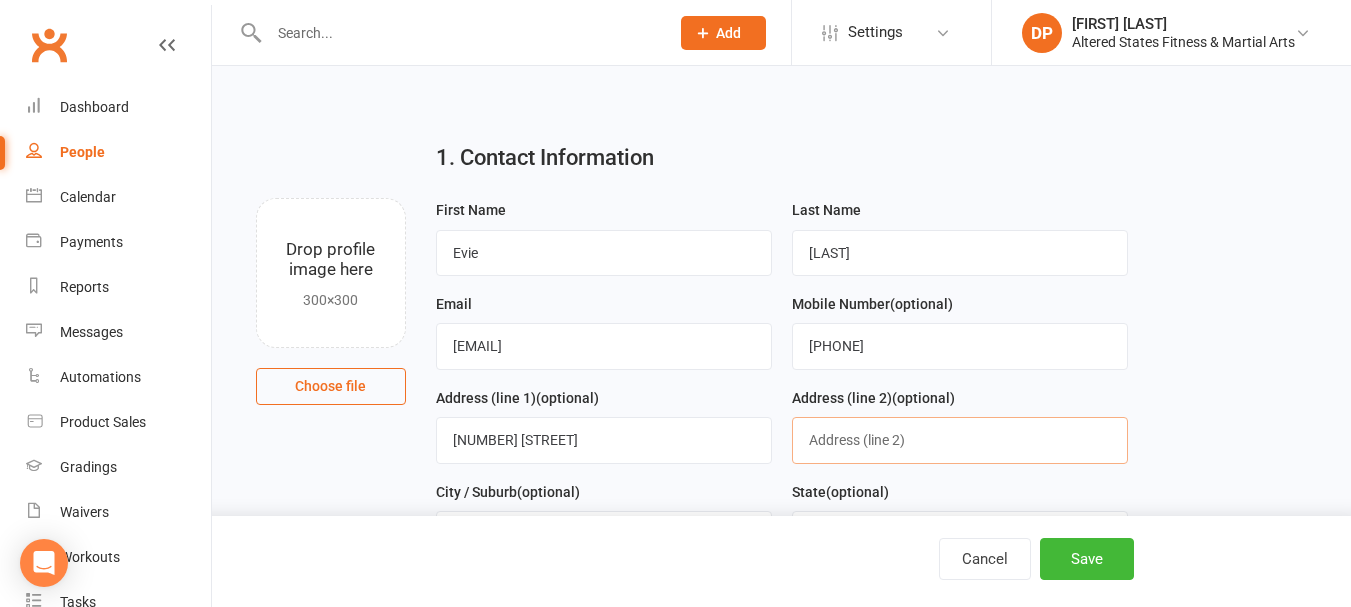 click at bounding box center (960, 440) 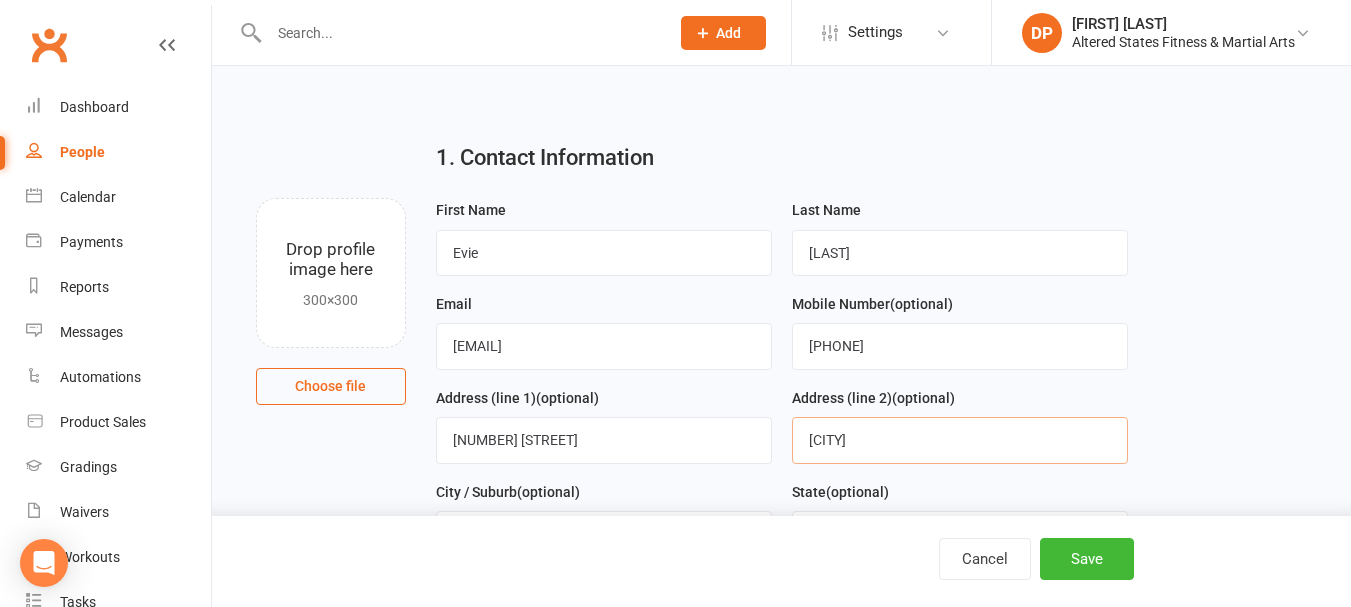 type on "[CITY]" 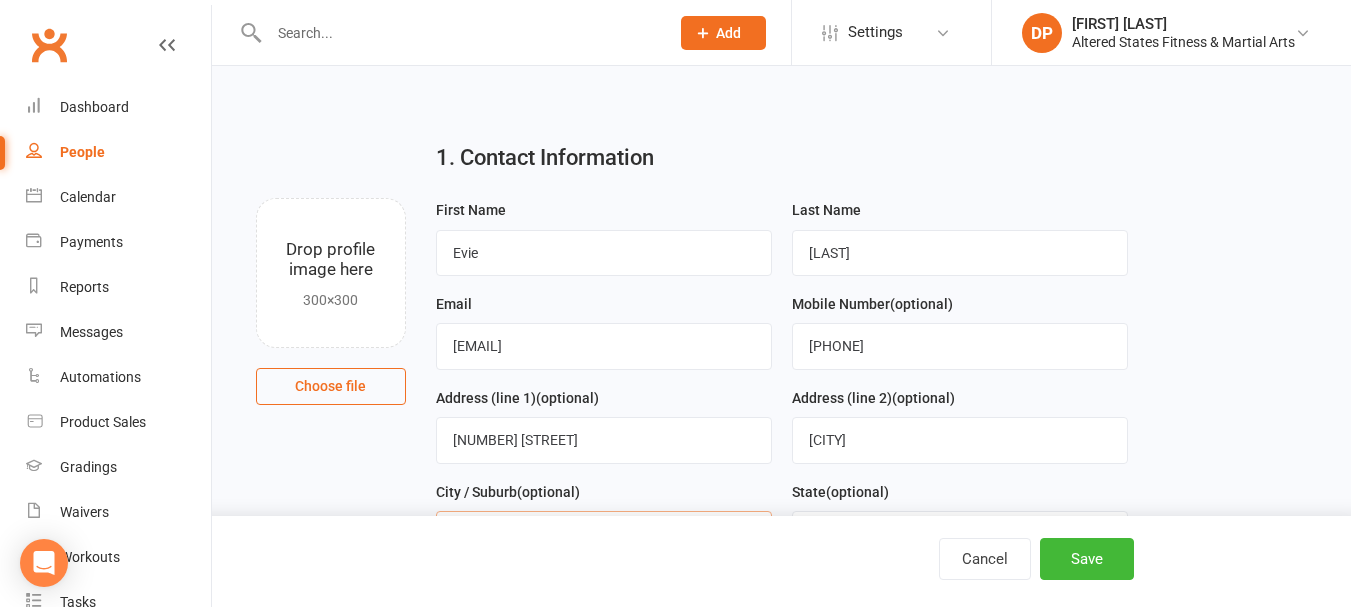 click at bounding box center (604, 534) 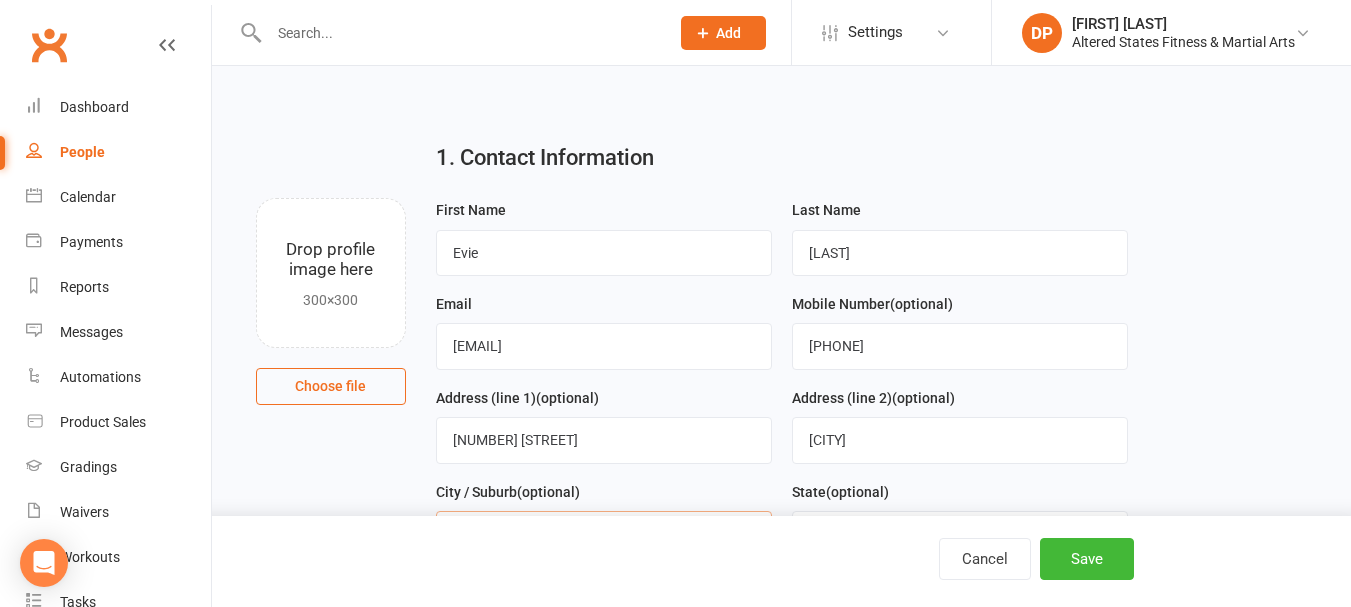 type on "[CITY]" 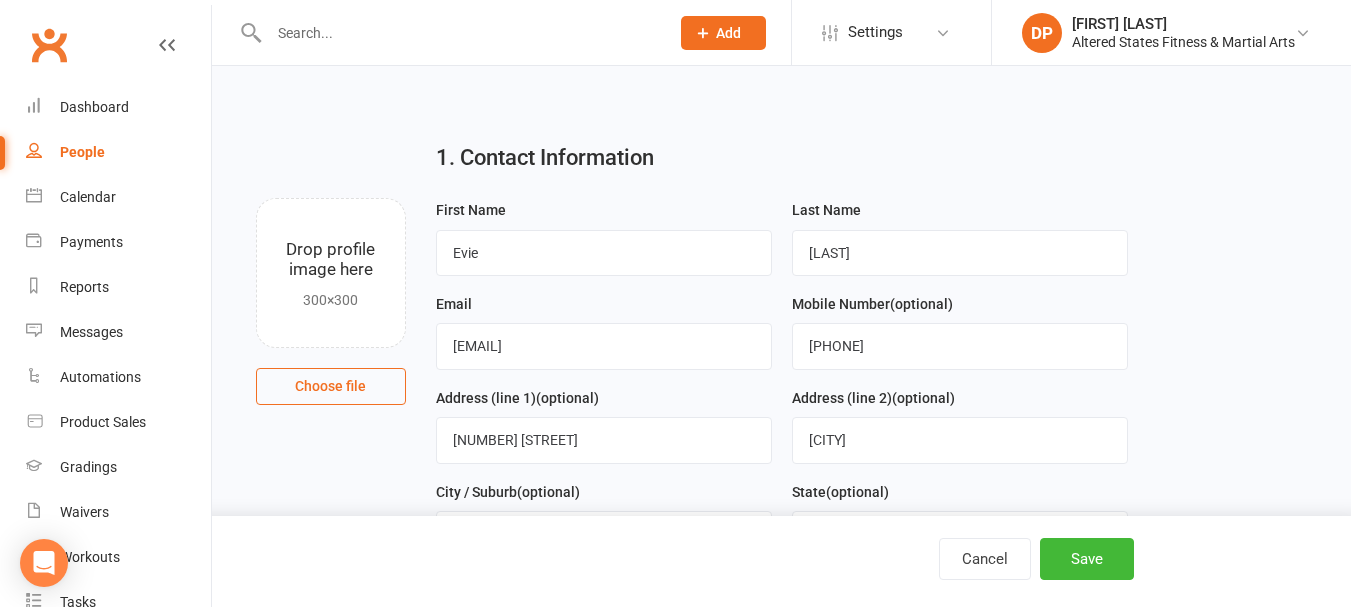 click on "Cancel   Save" at bounding box center (675, 561) 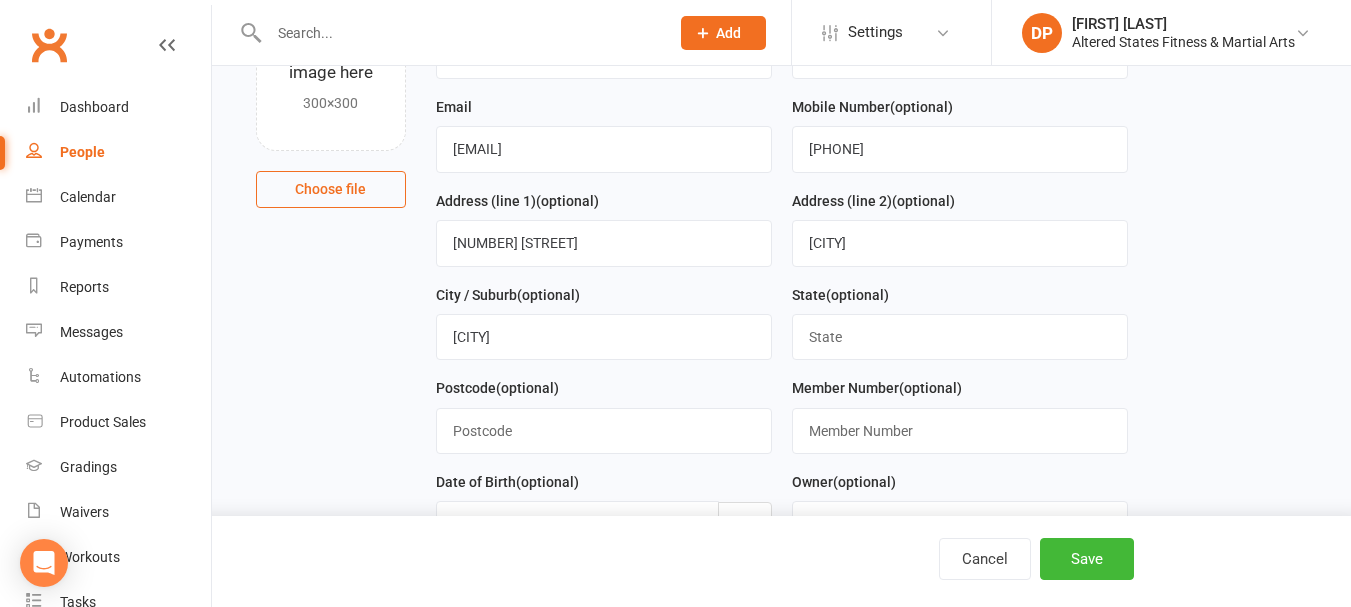 scroll, scrollTop: 200, scrollLeft: 0, axis: vertical 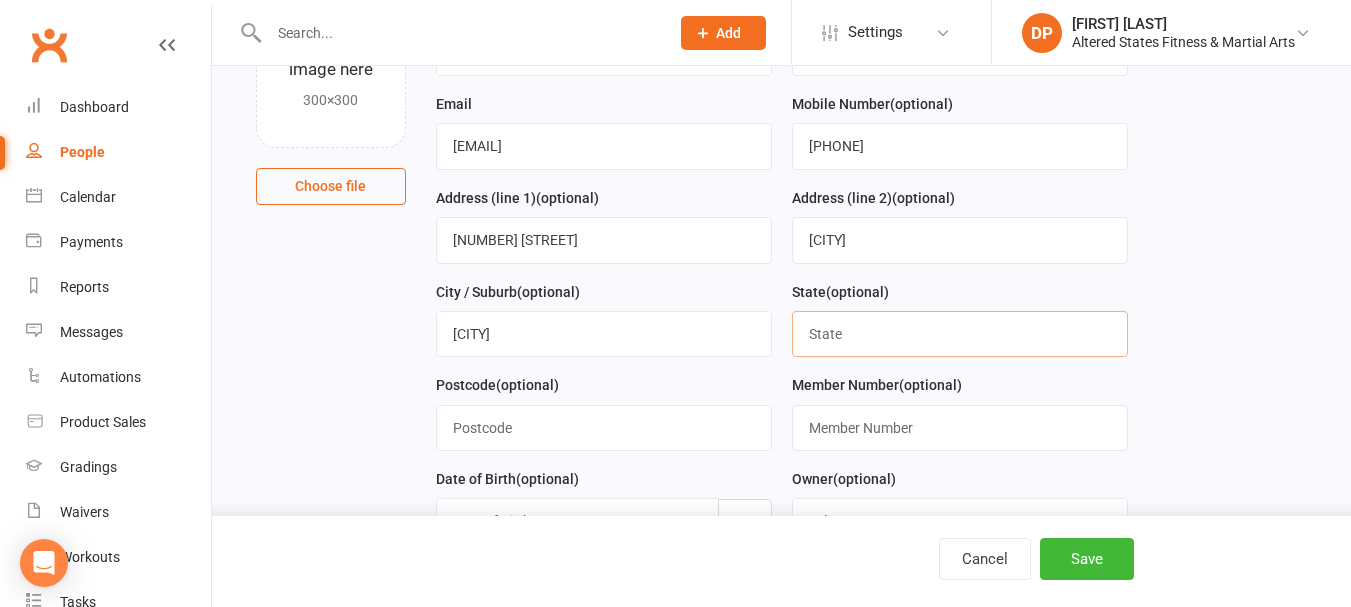click at bounding box center (960, 334) 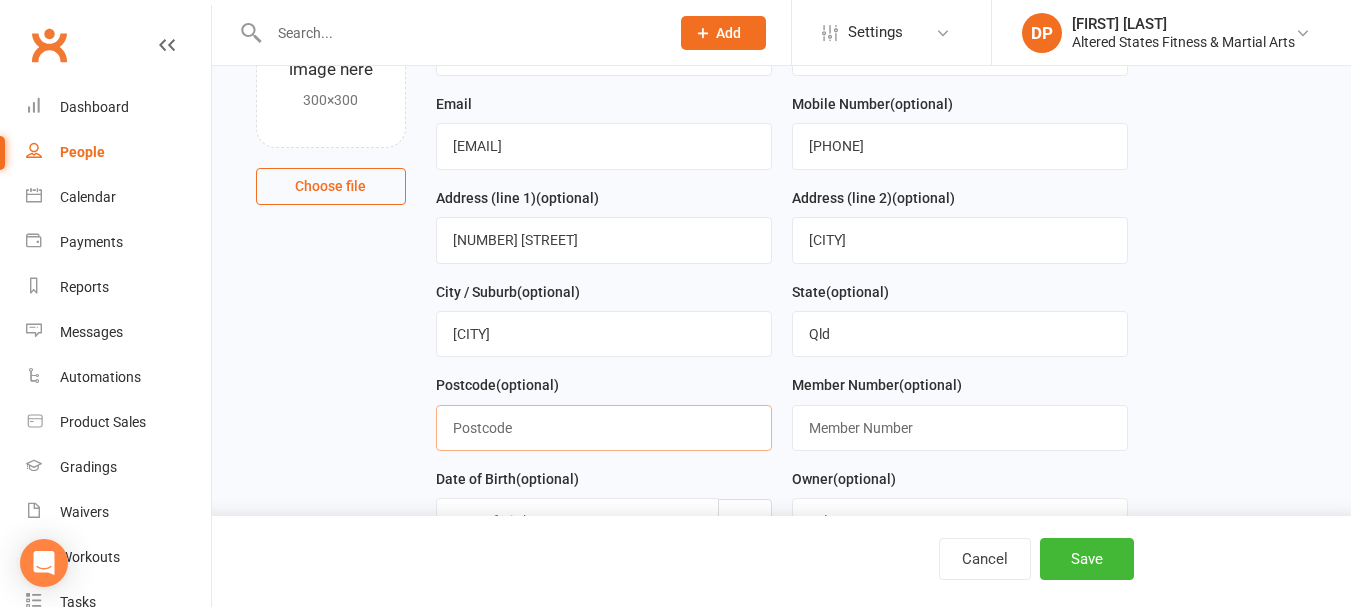 click at bounding box center (604, 428) 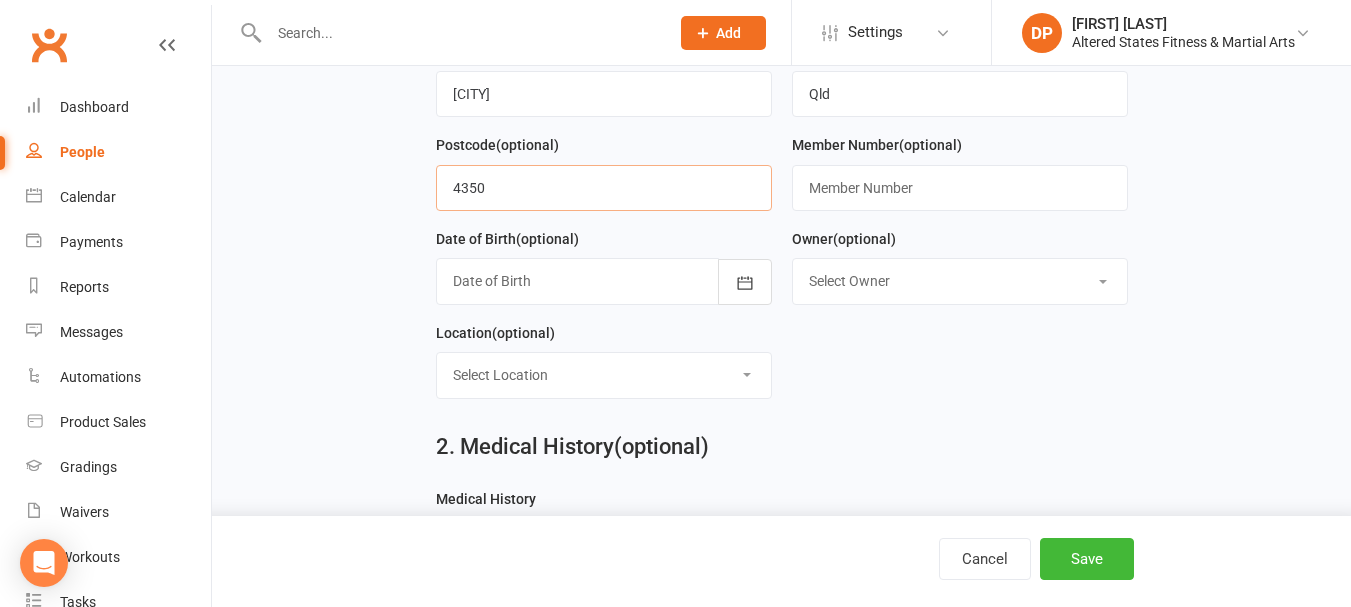 scroll, scrollTop: 500, scrollLeft: 0, axis: vertical 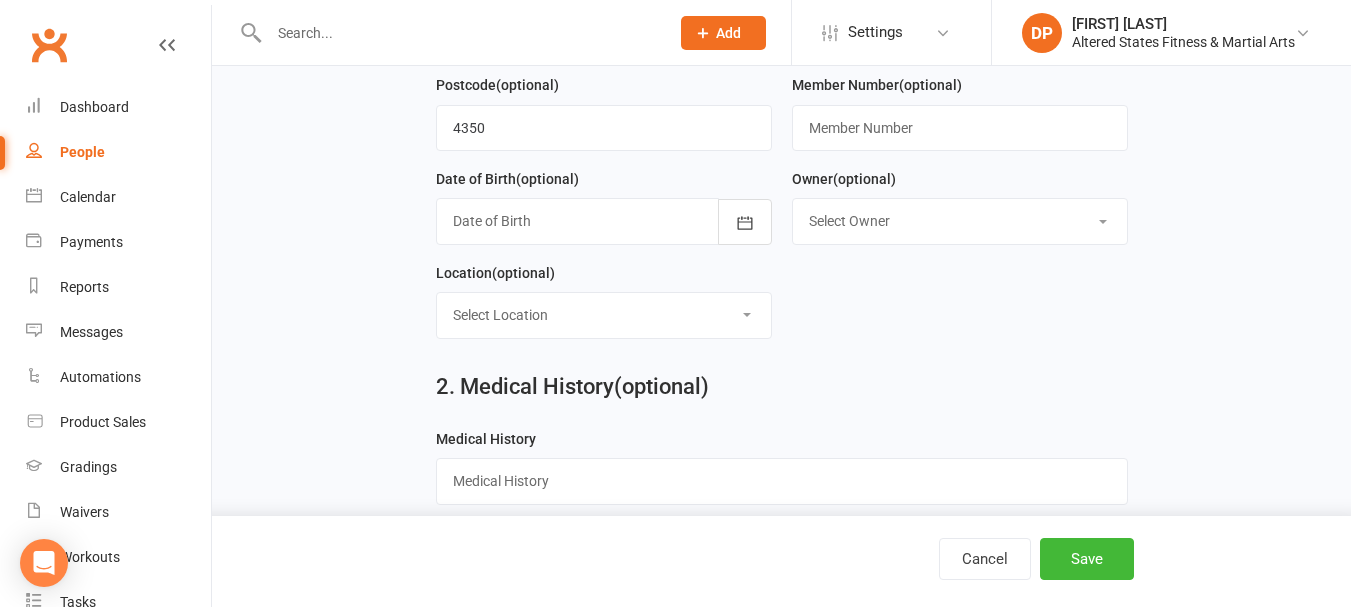 click on "Select Owner [FIRST] [LAST] [FIRST] [LAST]" at bounding box center (960, 221) 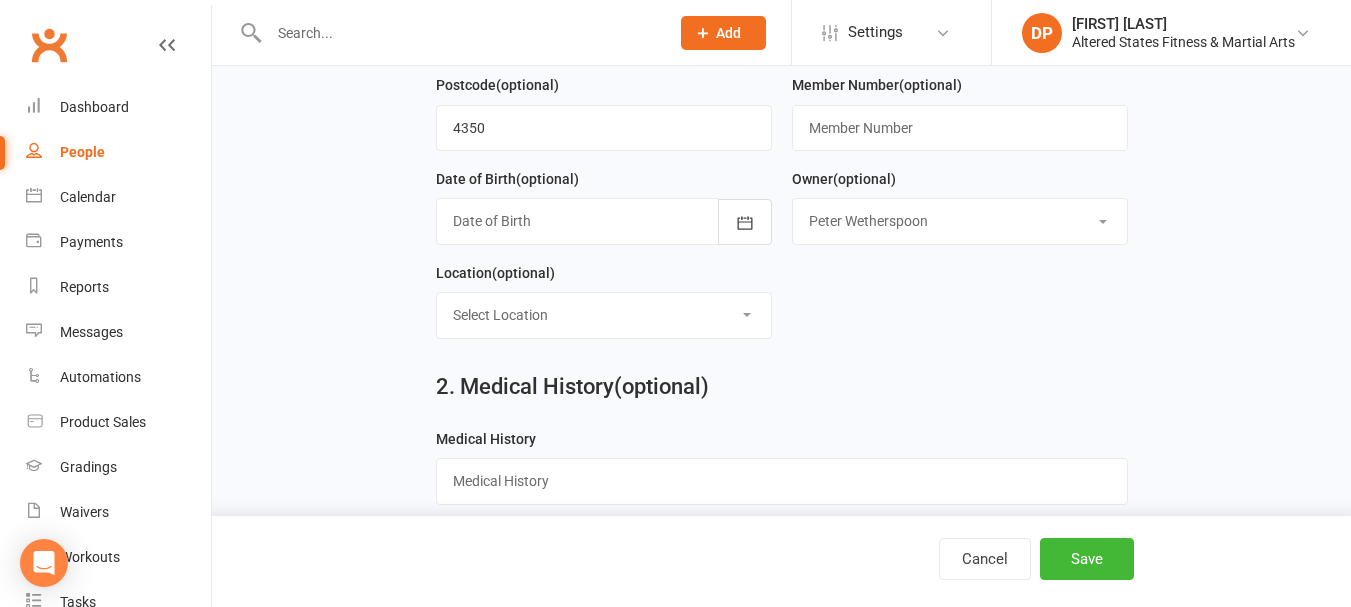 click on "Select Owner [FIRST] [LAST] [FIRST] [LAST]" at bounding box center (960, 221) 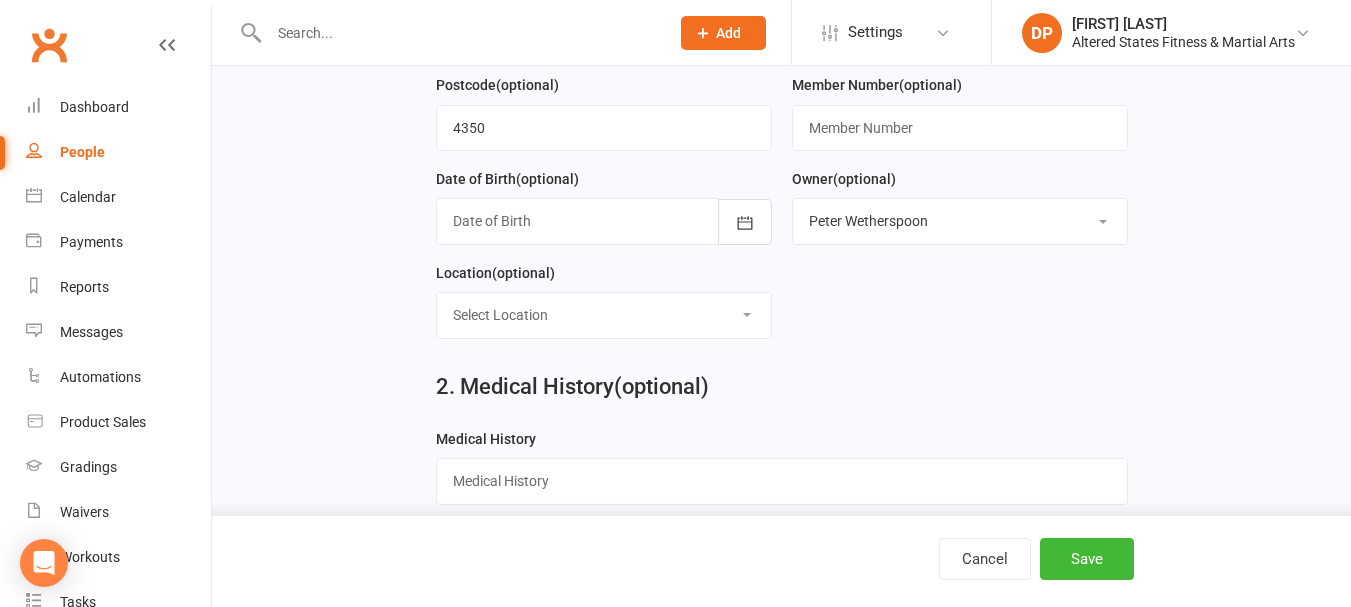 click at bounding box center [604, 221] 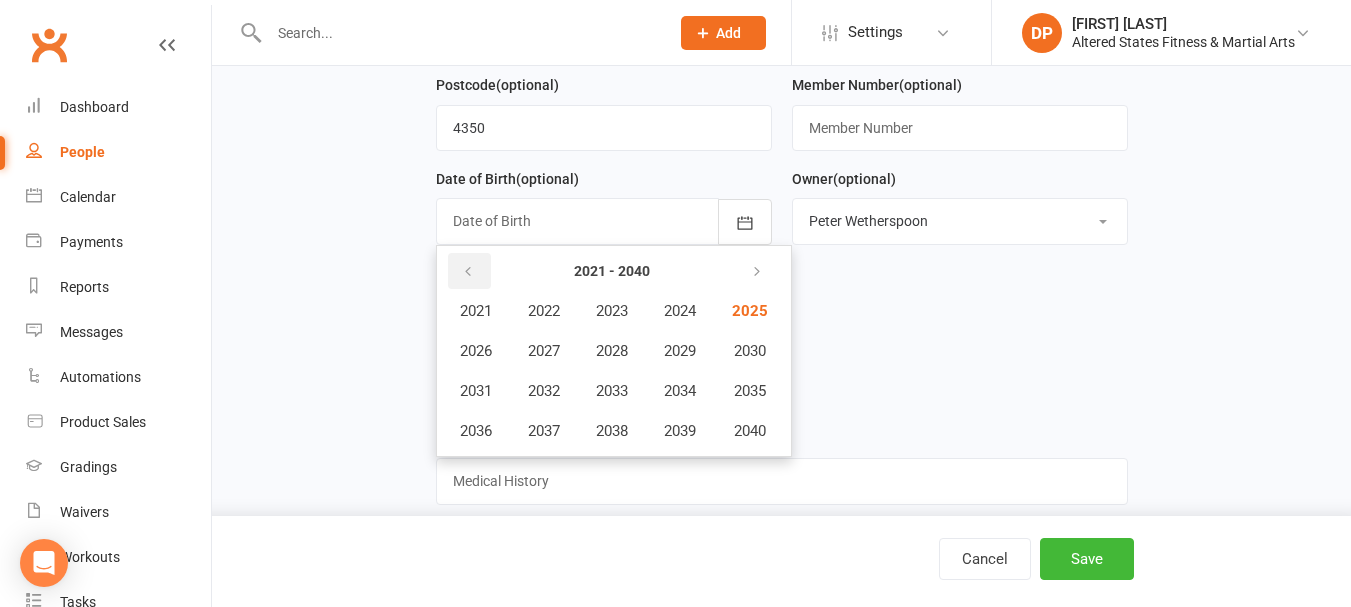 click at bounding box center (469, 271) 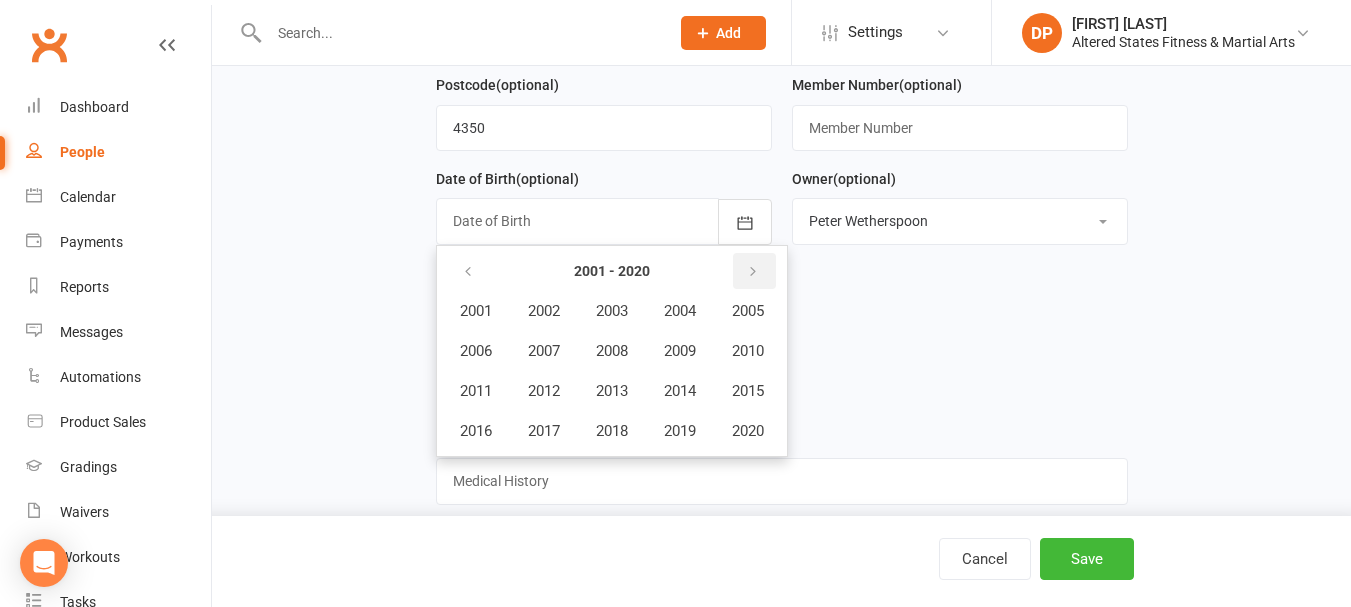 click at bounding box center [753, 272] 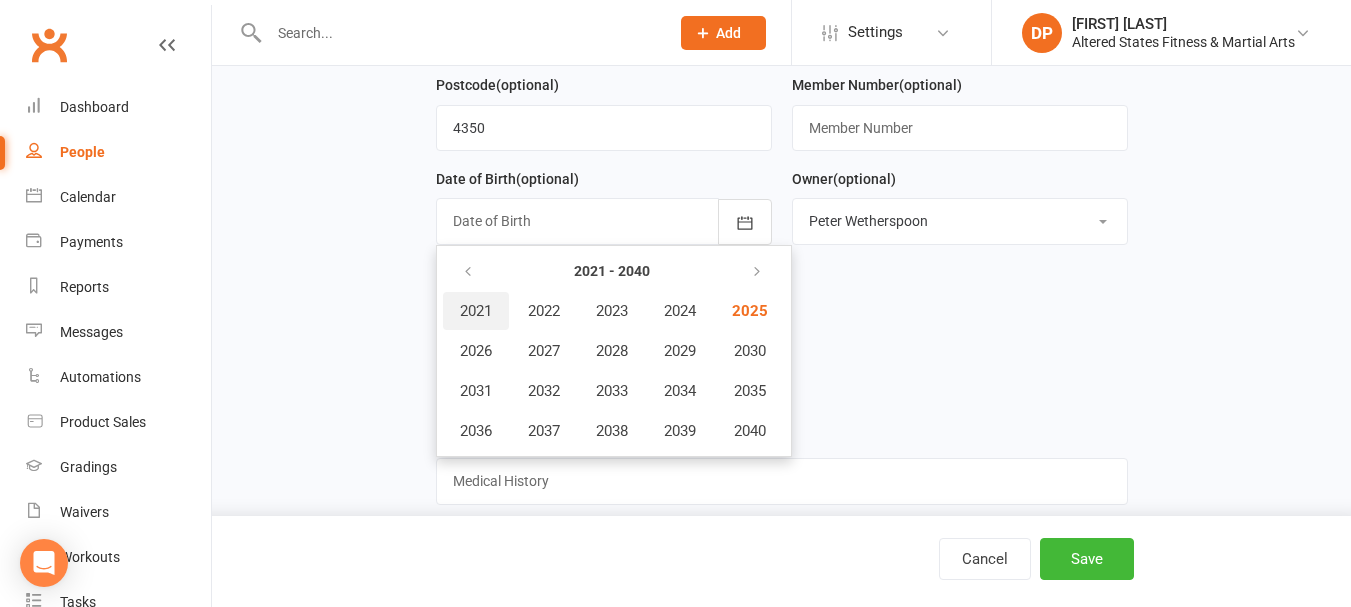 click on "2021" at bounding box center [476, 311] 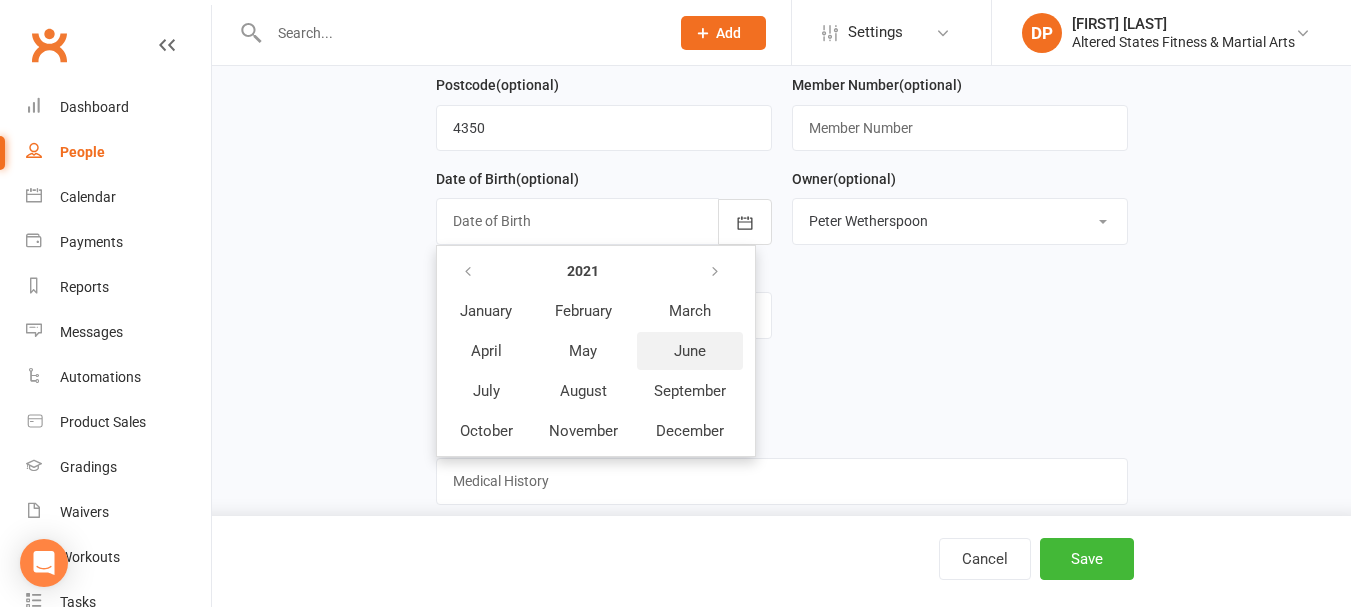 click on "June" at bounding box center [690, 351] 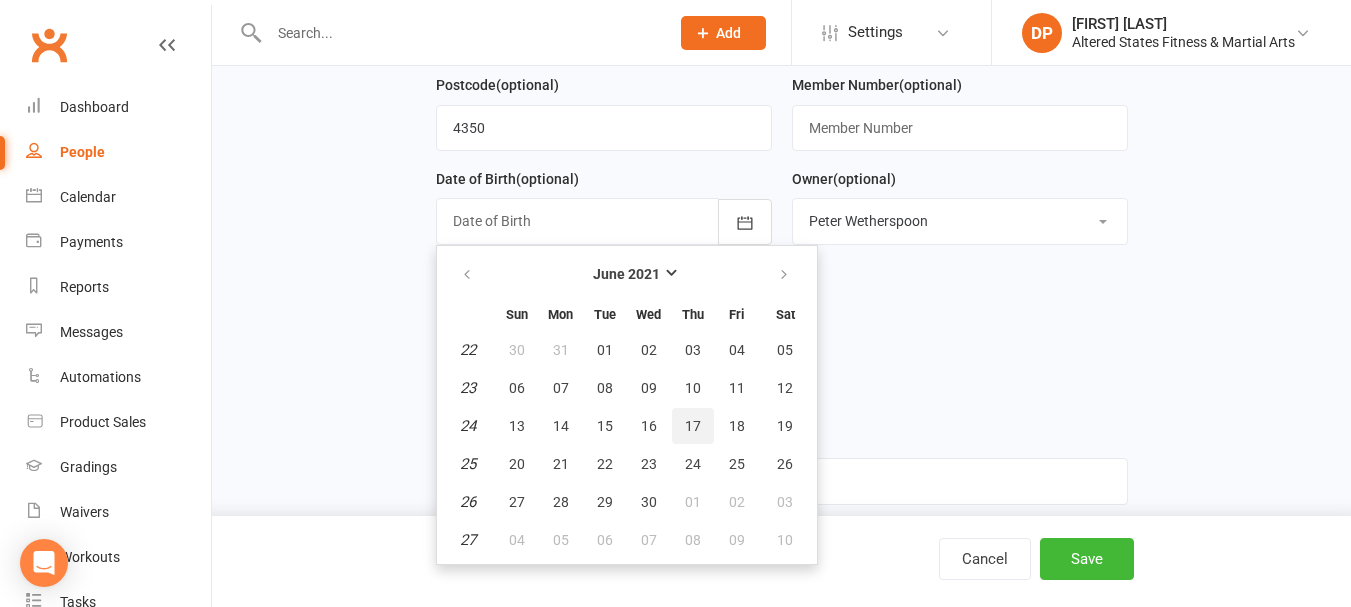 click on "17" at bounding box center [693, 426] 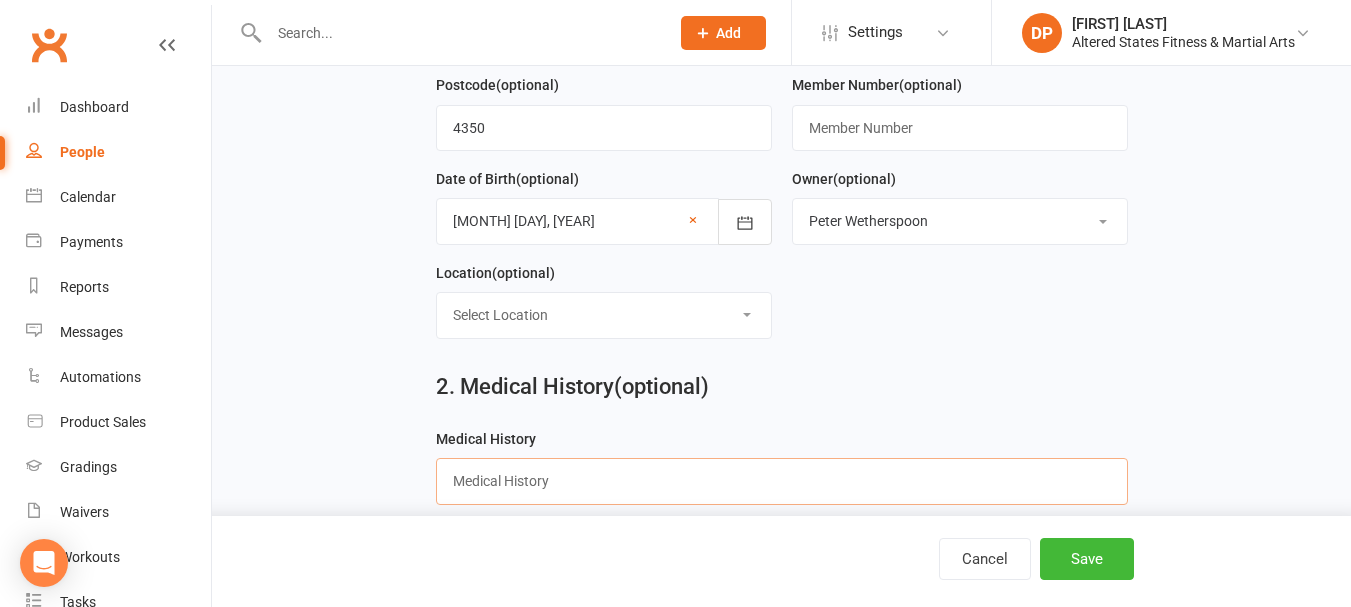 click at bounding box center [782, 481] 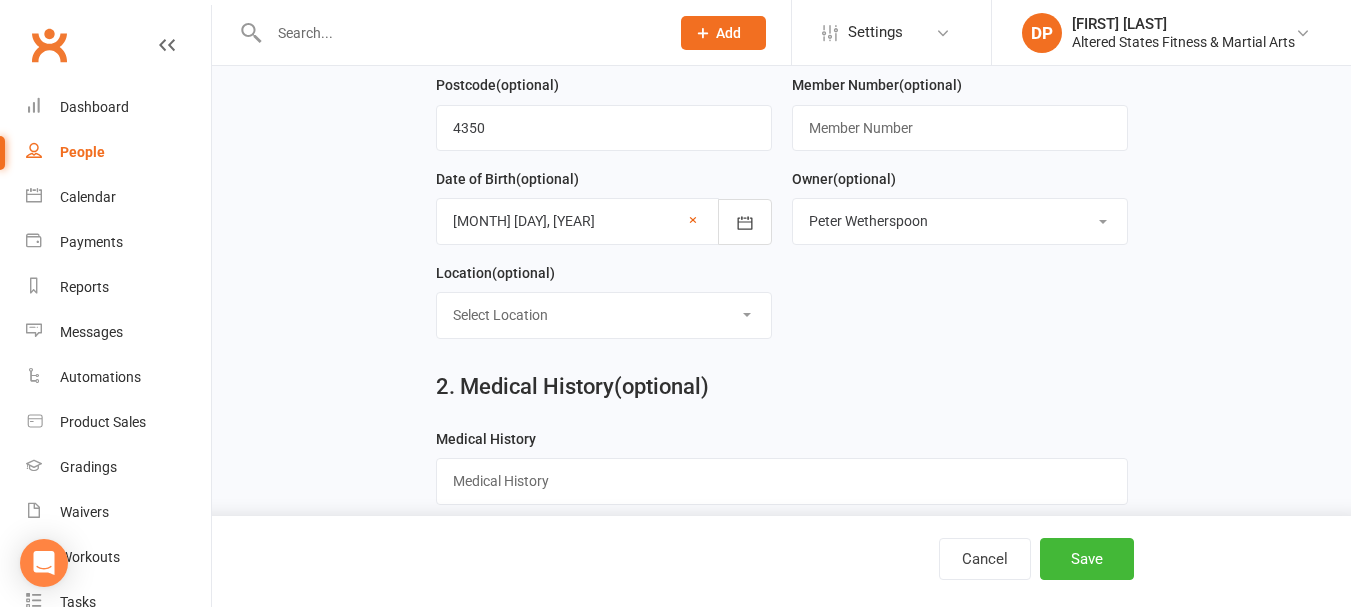click on "2. Medical History  (optional) Medical History" at bounding box center [781, 391] 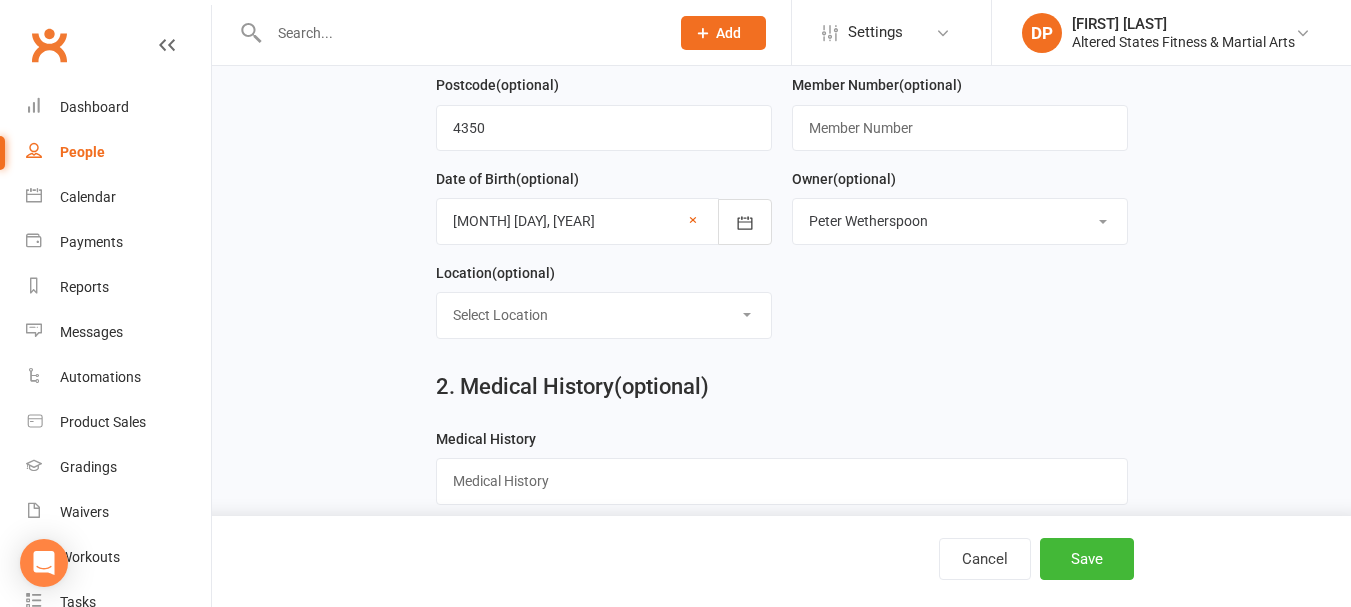 select on "0" 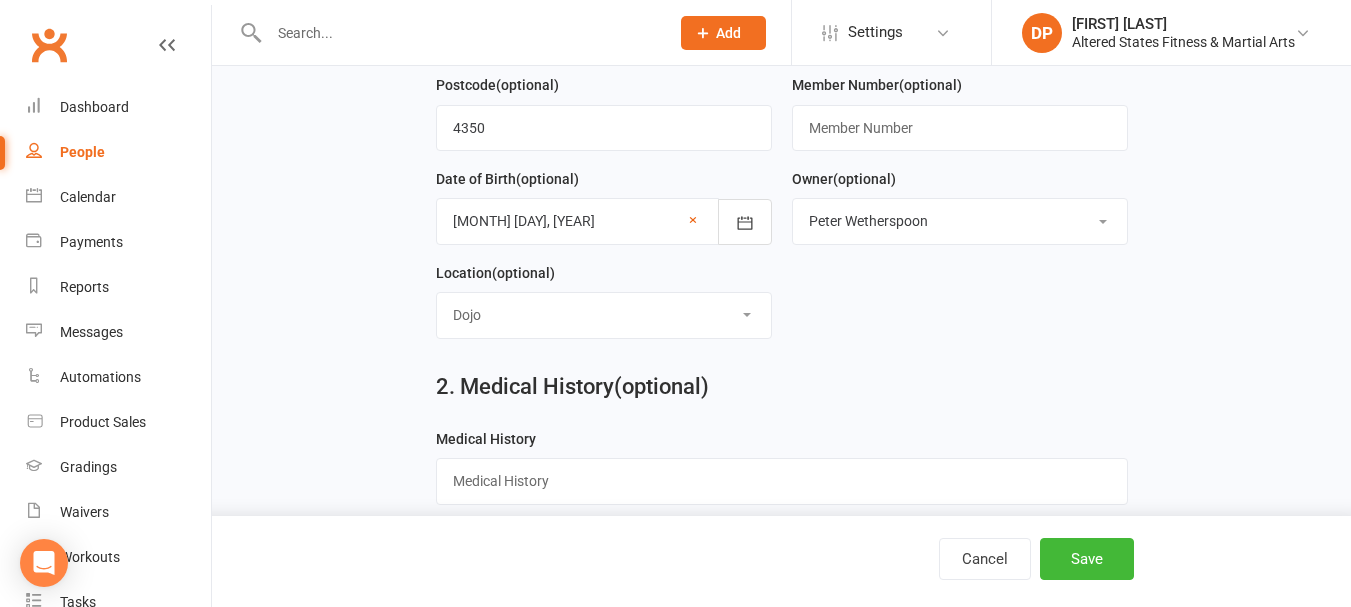 click on "Select Location Dojo Example Room (Rename me!) Privet Studio" at bounding box center [604, 315] 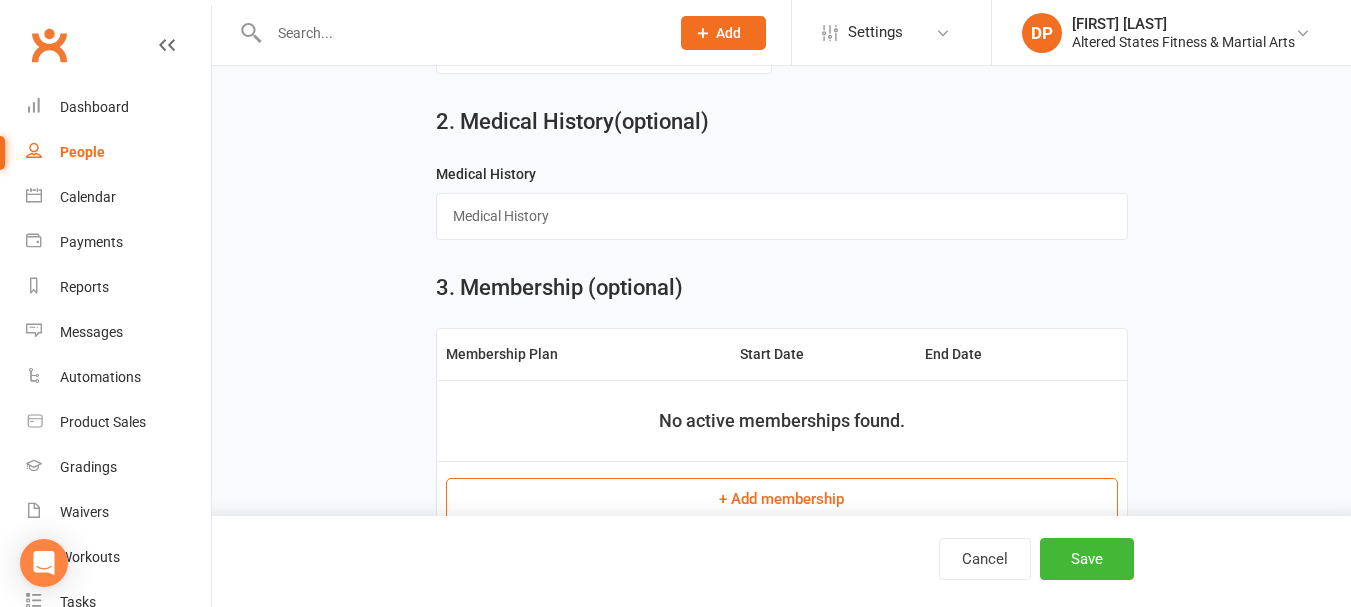 scroll, scrollTop: 800, scrollLeft: 0, axis: vertical 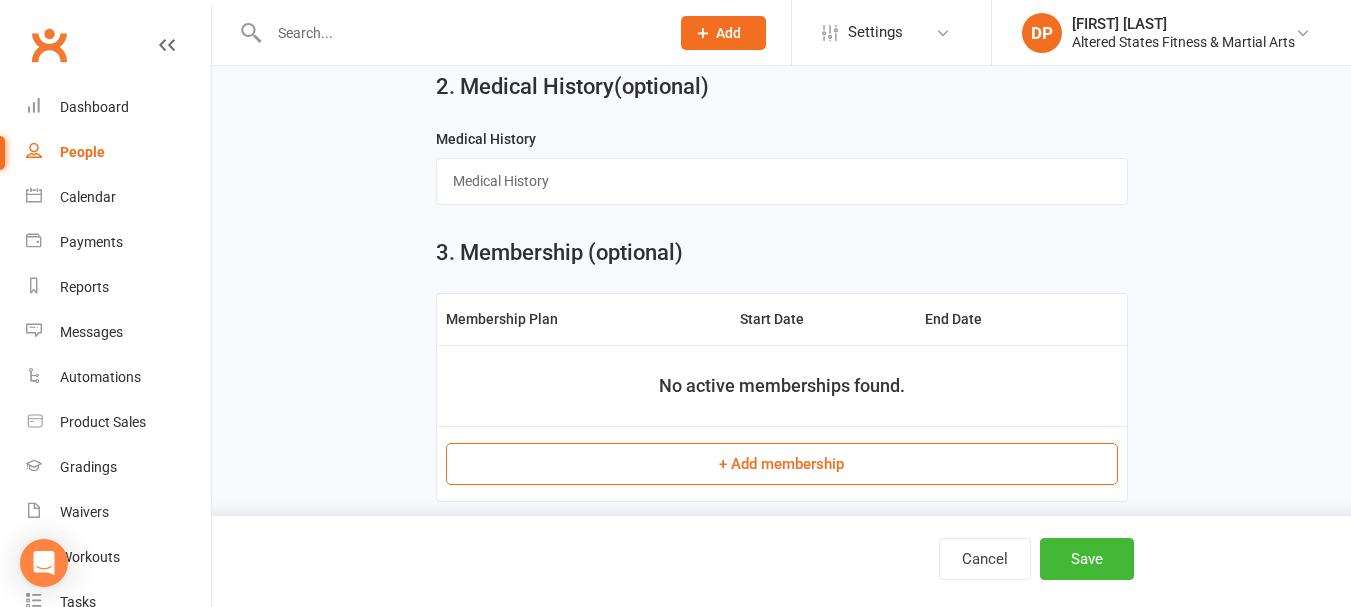 click on "+ Add membership" at bounding box center [782, 464] 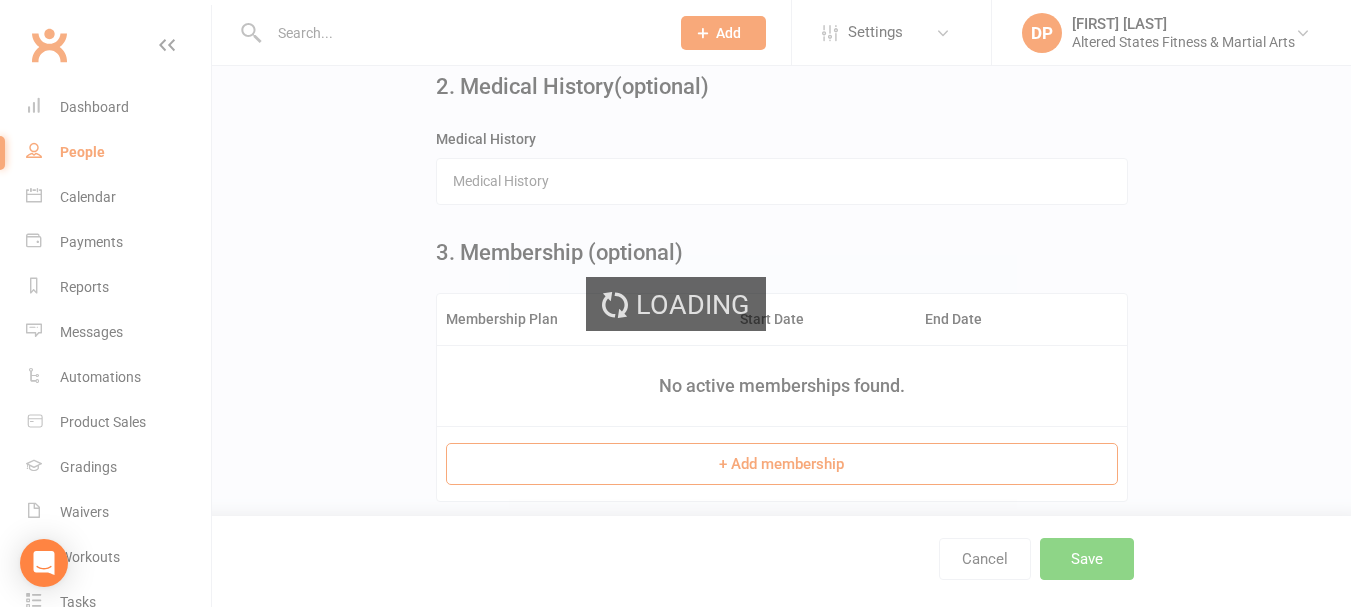 scroll, scrollTop: 0, scrollLeft: 0, axis: both 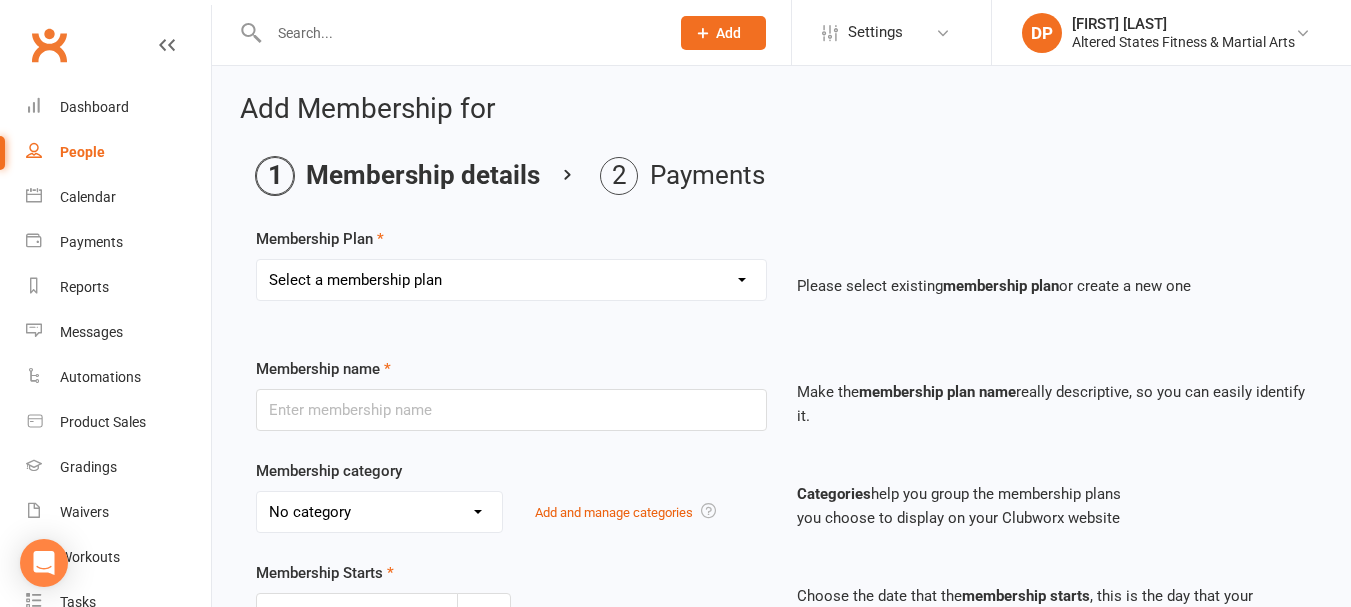 click on "Select a membership plan Create new Membership Plan 1st Student - 1 session per week - weekly payment 1st Student - 1 session per week - fortnightly payment 1st student - 1 session per week- monthly payment 1st student - 2 session per week- weekly payment 1st student - 2 session per week- fortnightly payment 1st student - 2 session per week- monthly payment 1st student - 3 session per week- weekly payment 1st Student - 3 session per week - fortnightly payment 1st Student - 3 session per week - monthly payment 2nd student - 1 session per week- weekly payment 2nd student - 1 session per week- fortnightly payment 2nd student - 1 session per week- monthly payment 2nd student - 2 session per week- weekly payment 2nd student - 2 session per week- fortnightly payment 2nd student - 2 session per week- monthly payment 2nd student - 3 session per week-weekly payment 2nd student - 3 session per week- fortnightly payment 2nd student - 3 session per week- monthly payment 3rd student - 1 session per week- weekly payment" at bounding box center (511, 280) 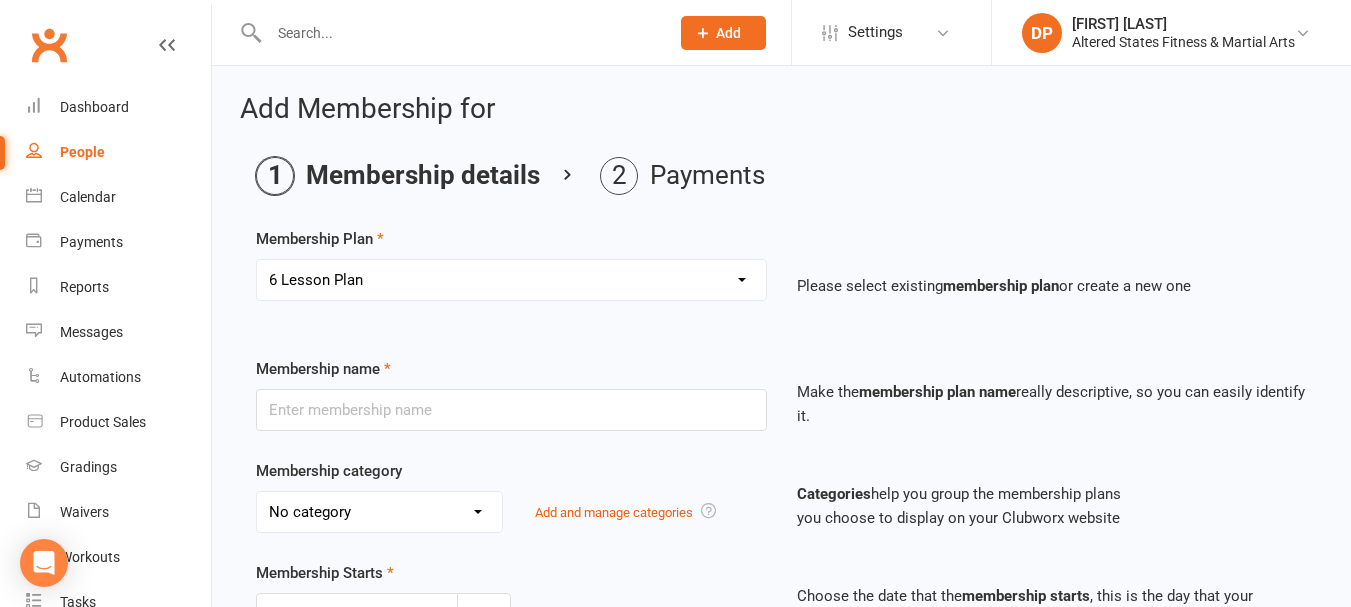 click on "Select a membership plan Create new Membership Plan 1st Student - 1 session per week - weekly payment 1st Student - 1 session per week - fortnightly payment 1st student - 1 session per week- monthly payment 1st student - 2 session per week- weekly payment 1st student - 2 session per week- fortnightly payment 1st student - 2 session per week- monthly payment 1st student - 3 session per week- weekly payment 1st Student - 3 session per week - fortnightly payment 1st Student - 3 session per week - monthly payment 2nd student - 1 session per week- weekly payment 2nd student - 1 session per week- fortnightly payment 2nd student - 1 session per week- monthly payment 2nd student - 2 session per week- weekly payment 2nd student - 2 session per week- fortnightly payment 2nd student - 2 session per week- monthly payment 2nd student - 3 session per week-weekly payment 2nd student - 3 session per week- fortnightly payment 2nd student - 3 session per week- monthly payment 3rd student - 1 session per week- weekly payment" at bounding box center [511, 280] 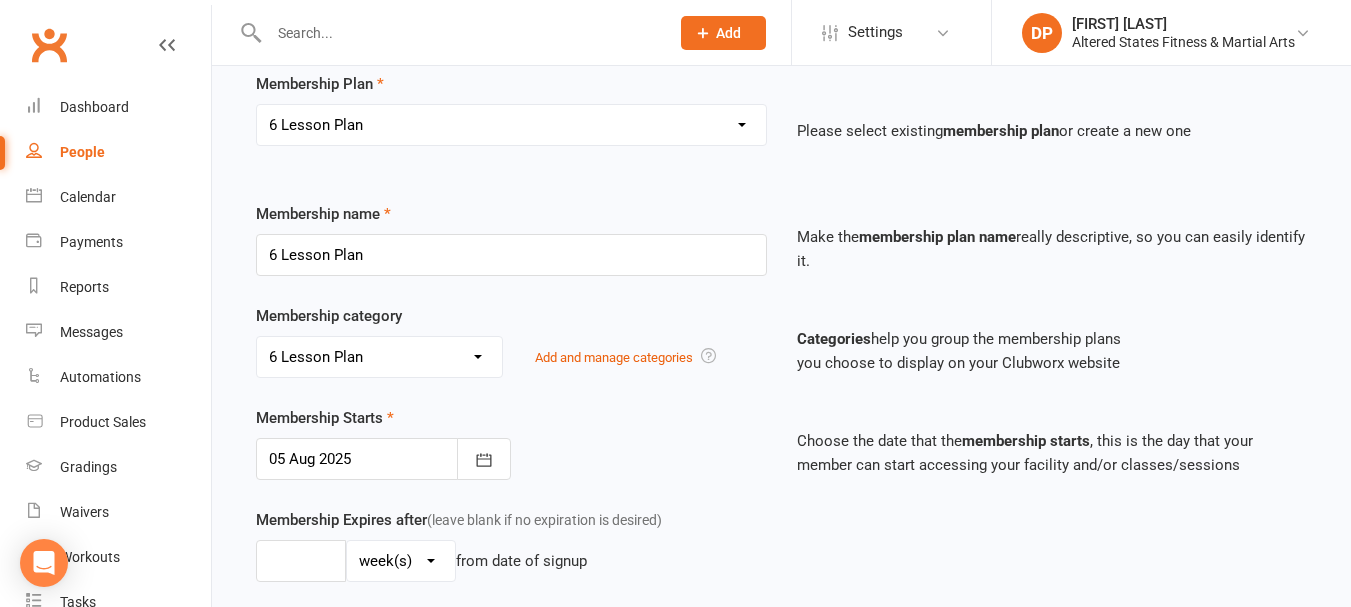 scroll, scrollTop: 200, scrollLeft: 0, axis: vertical 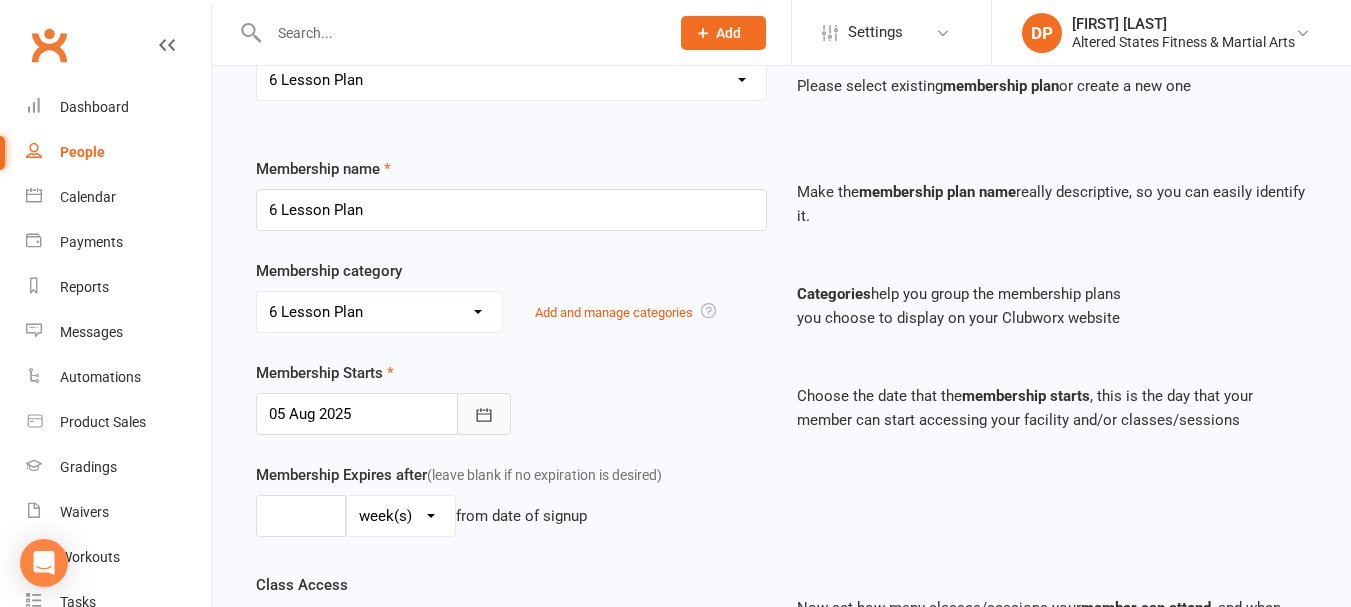 click at bounding box center [484, 414] 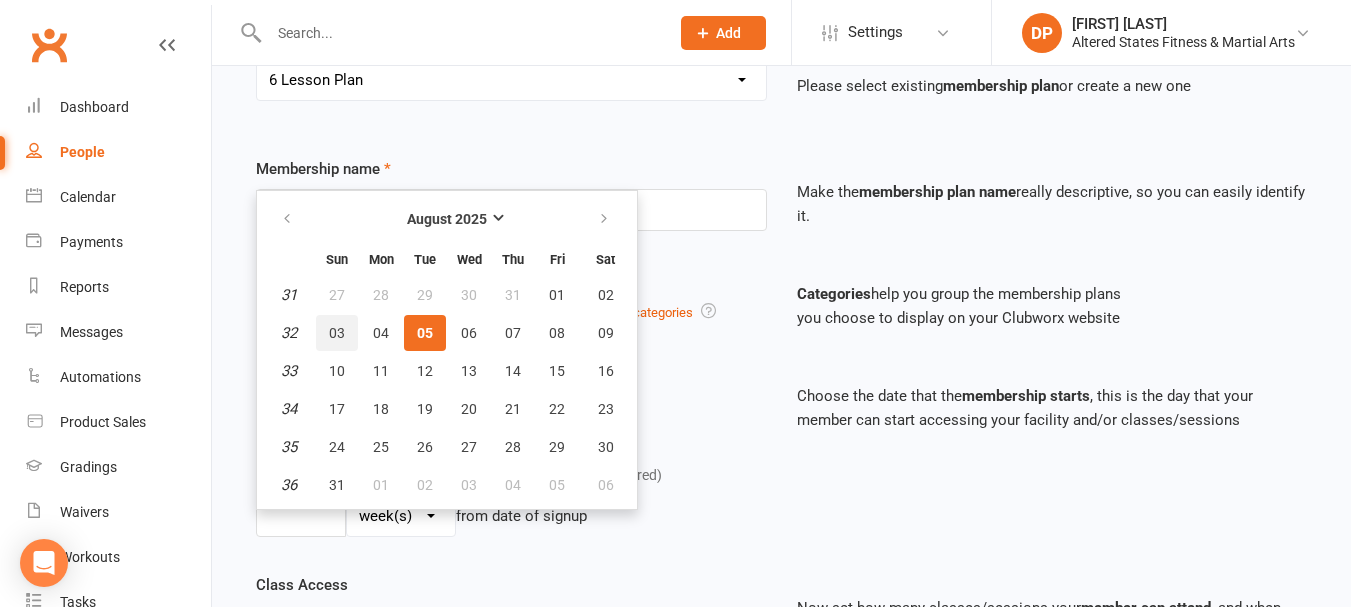 click on "03" at bounding box center (337, 333) 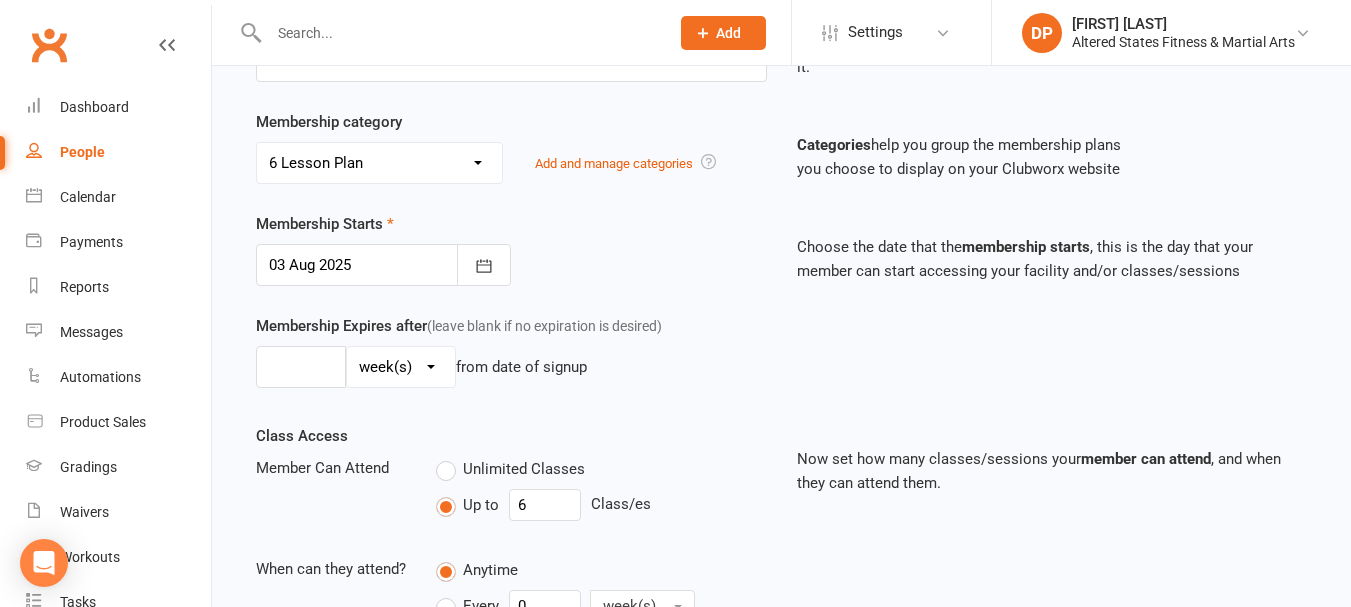 scroll, scrollTop: 400, scrollLeft: 0, axis: vertical 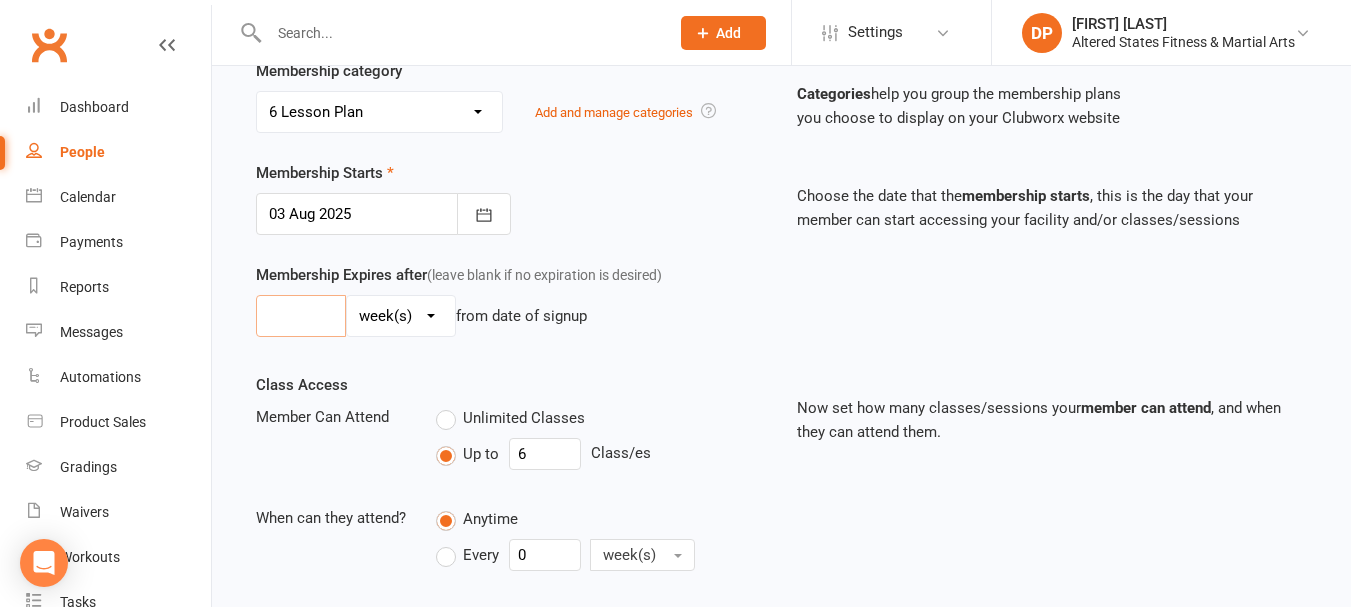 click at bounding box center [301, 316] 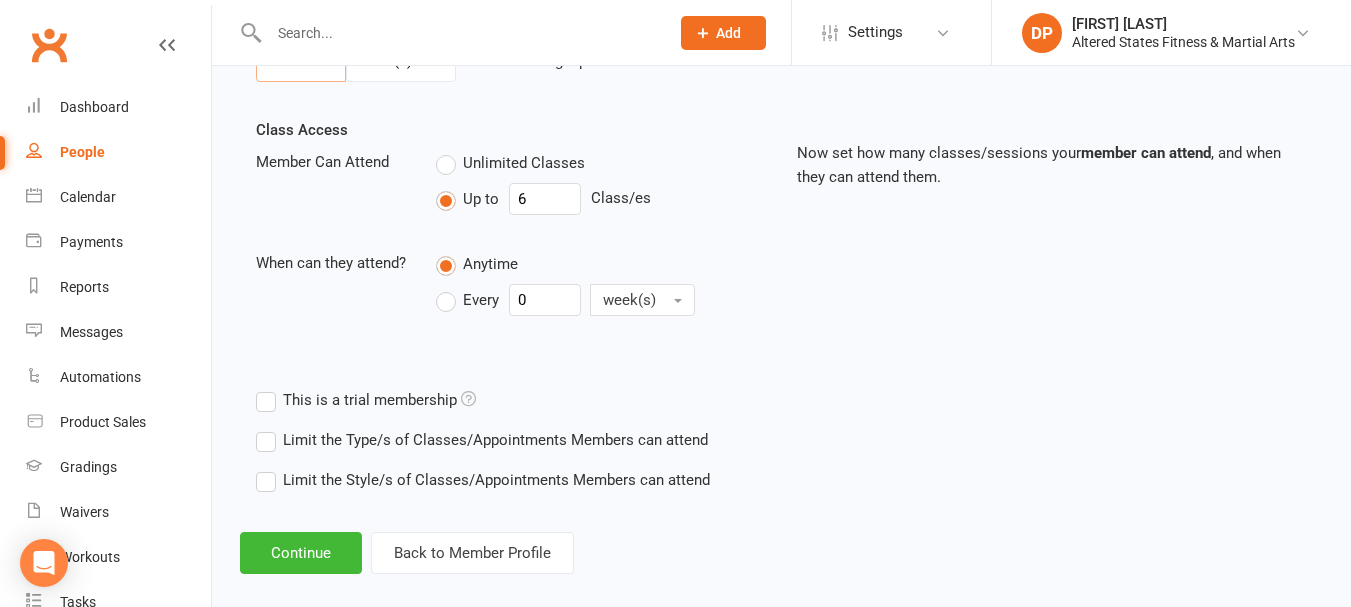 scroll, scrollTop: 679, scrollLeft: 0, axis: vertical 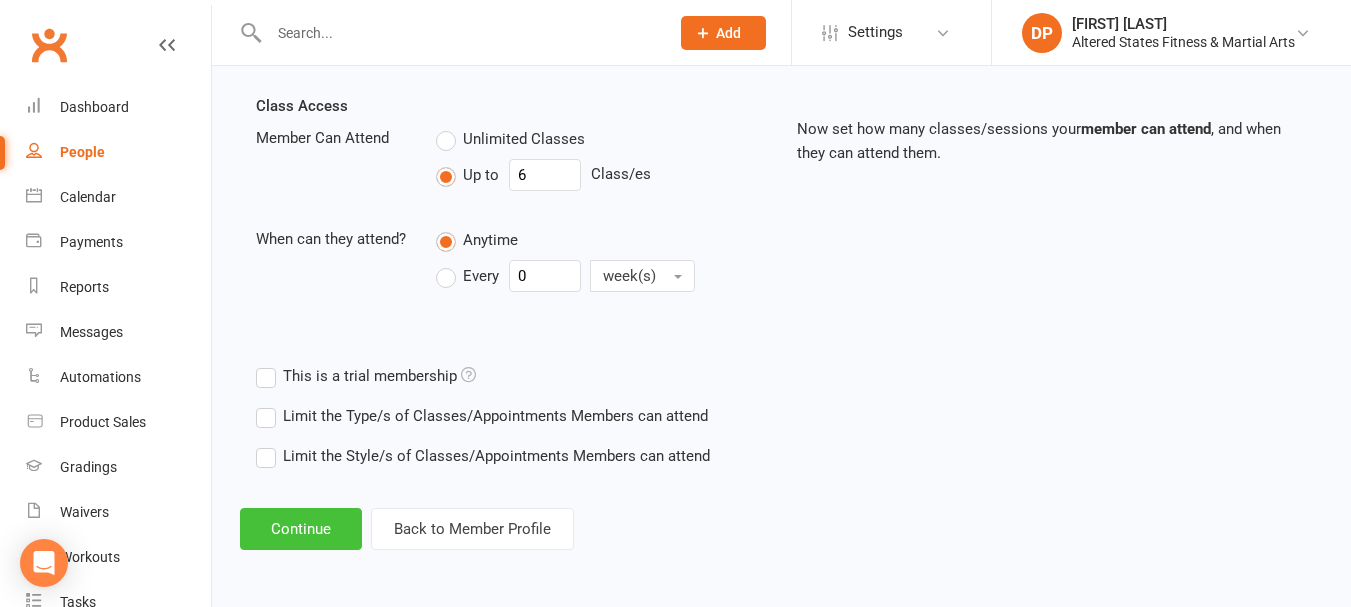 type on "2" 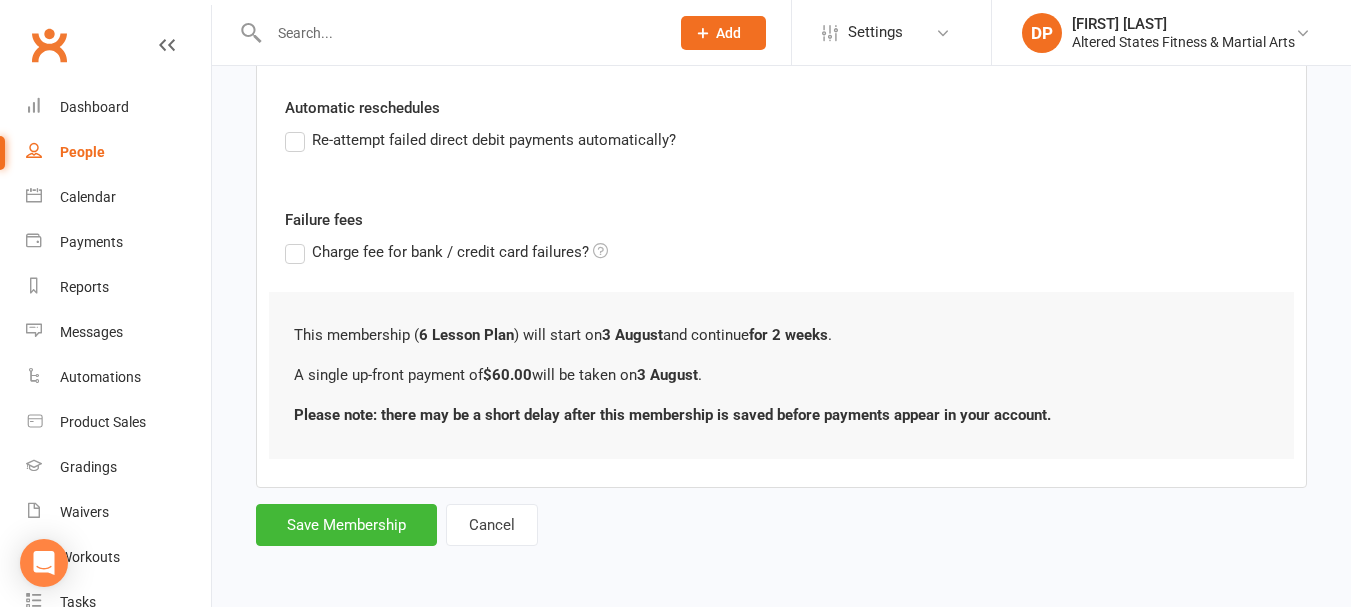scroll, scrollTop: 0, scrollLeft: 0, axis: both 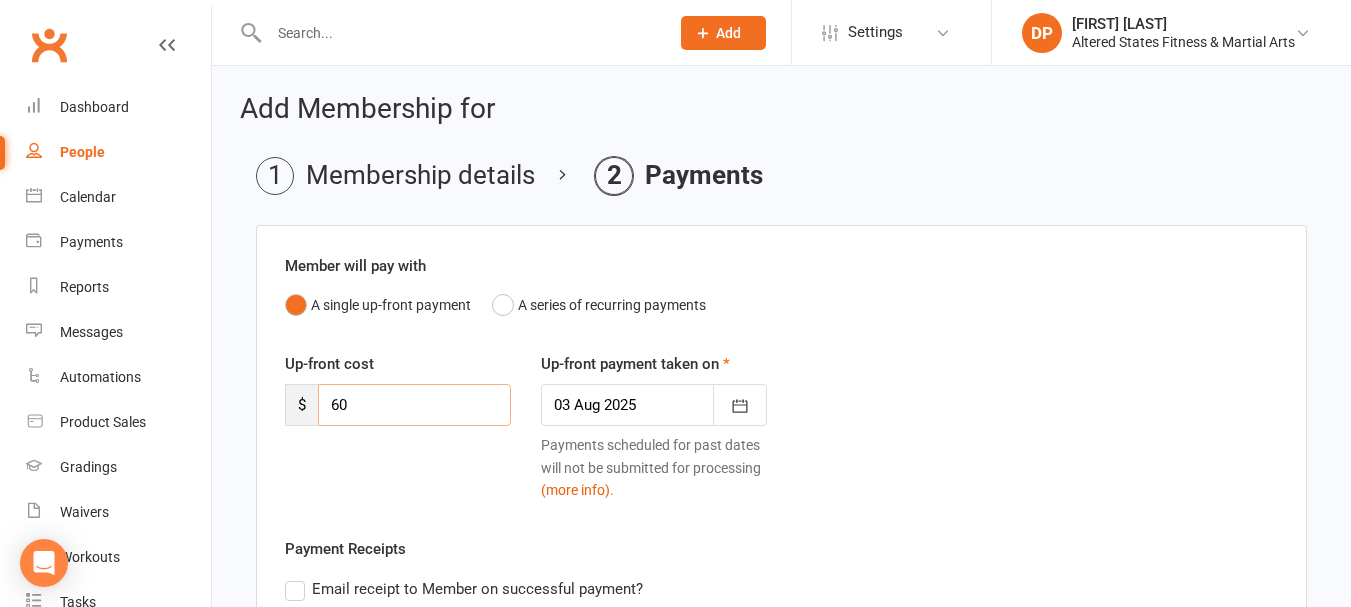 click on "60" at bounding box center [414, 405] 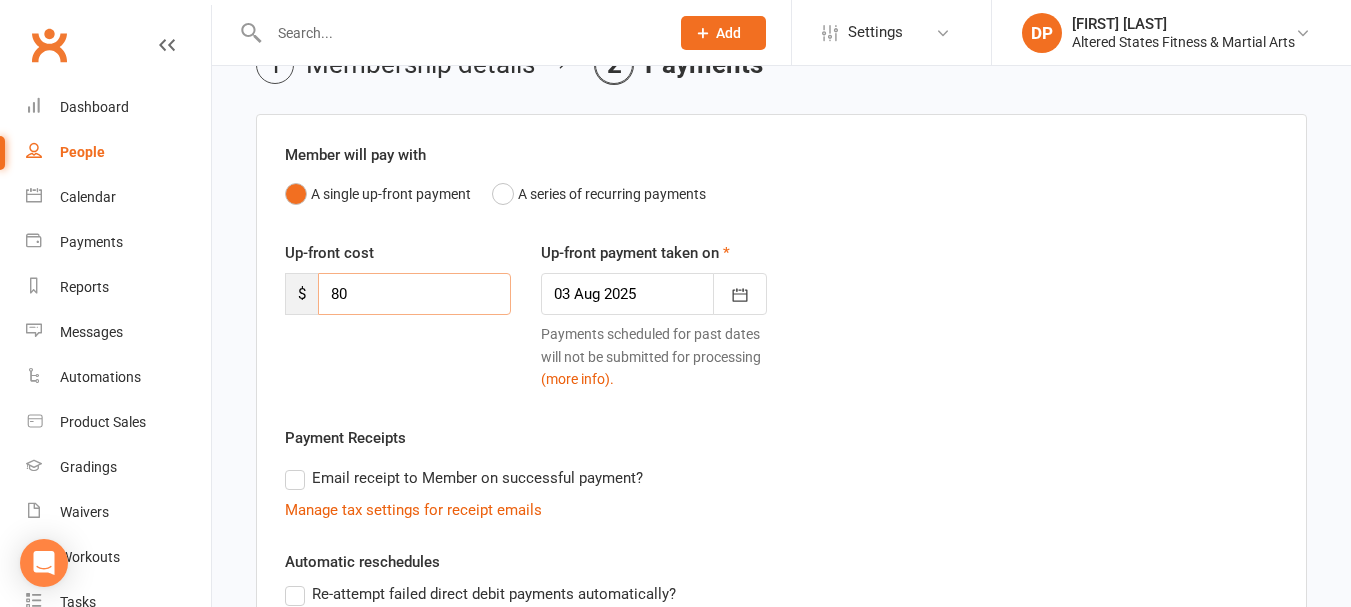 scroll, scrollTop: 65, scrollLeft: 0, axis: vertical 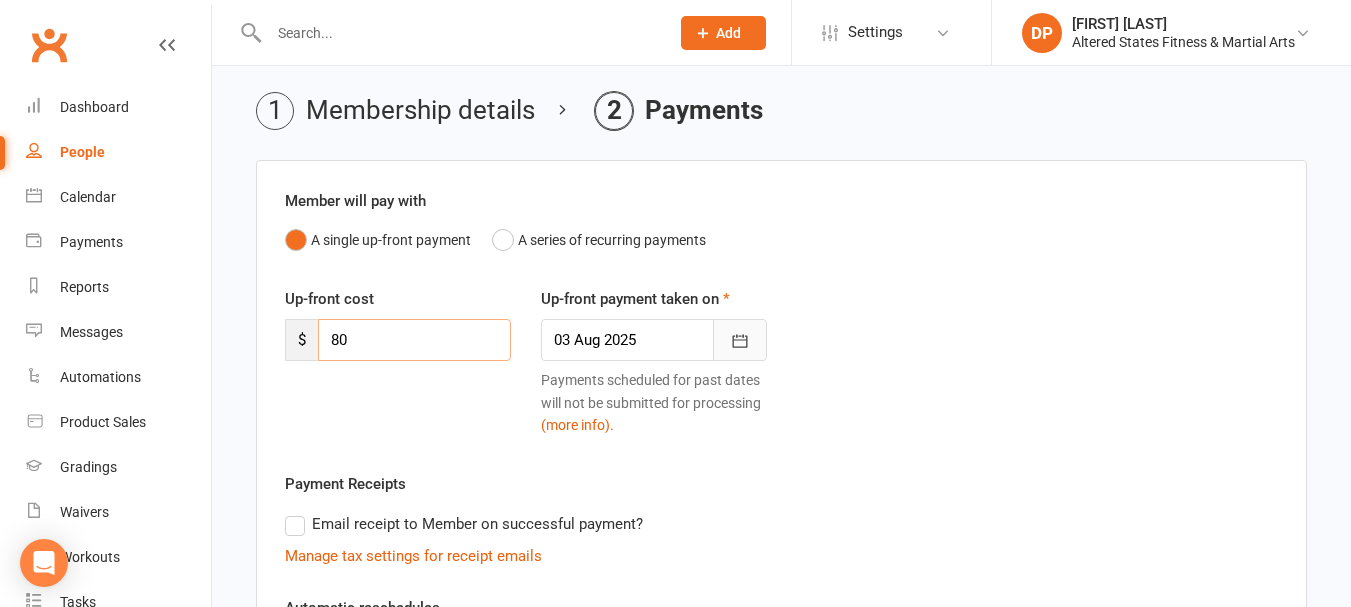 type on "80" 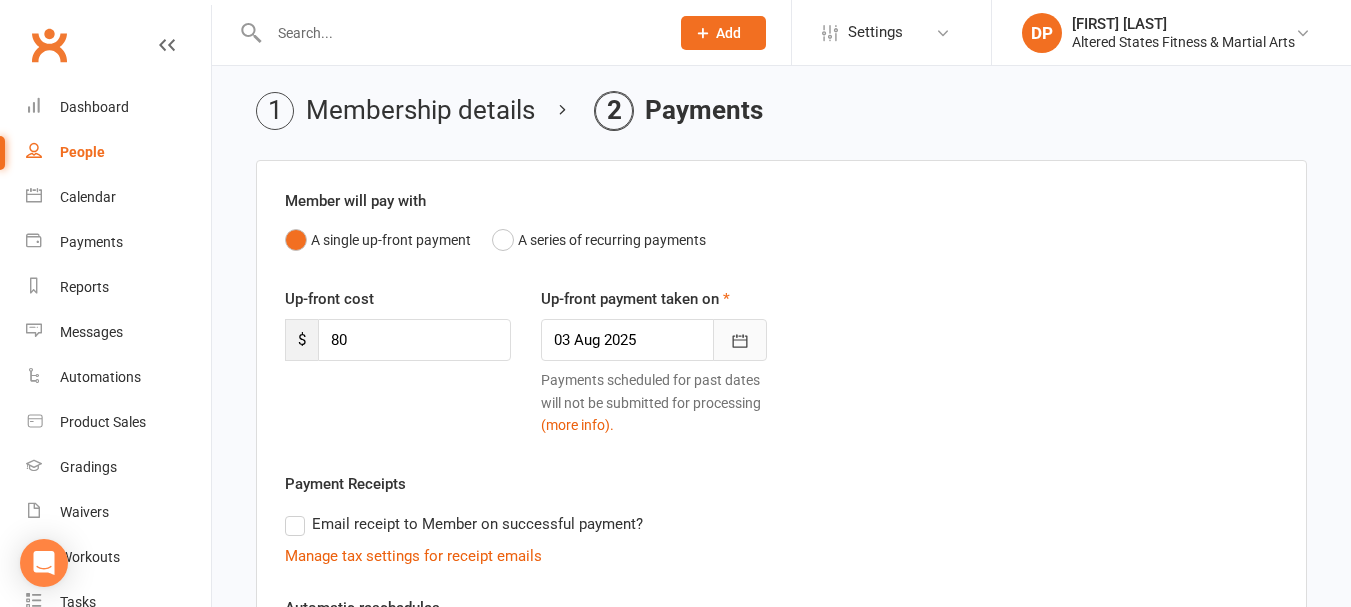 click 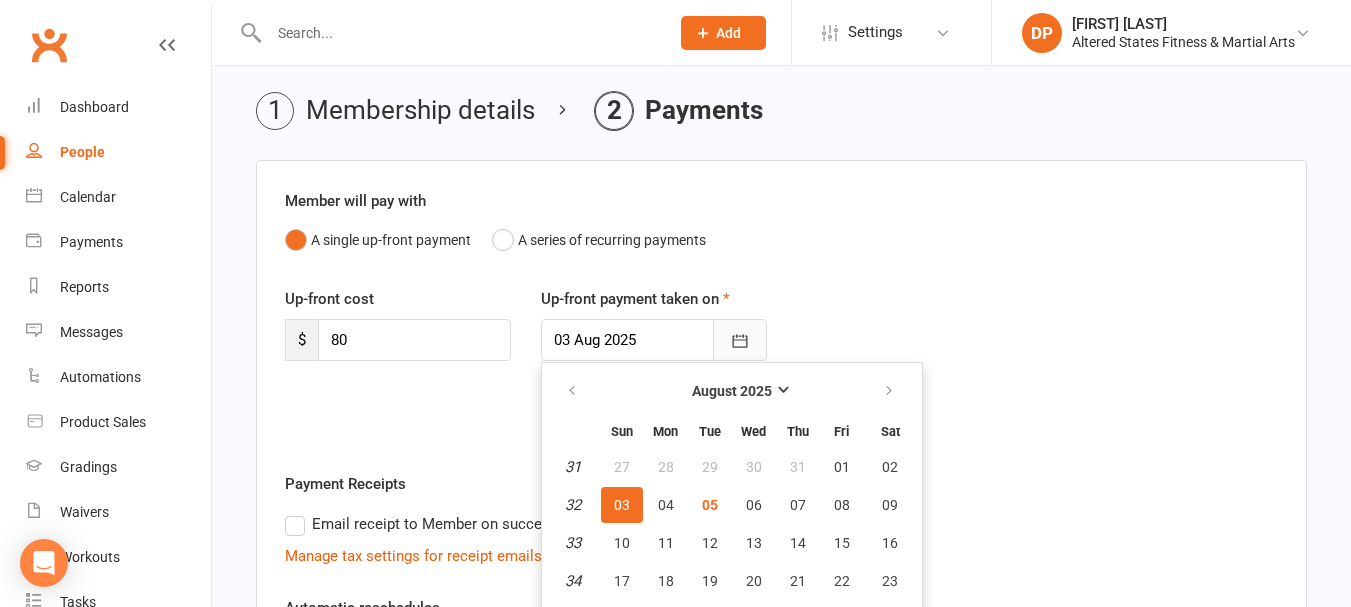 scroll, scrollTop: 136, scrollLeft: 0, axis: vertical 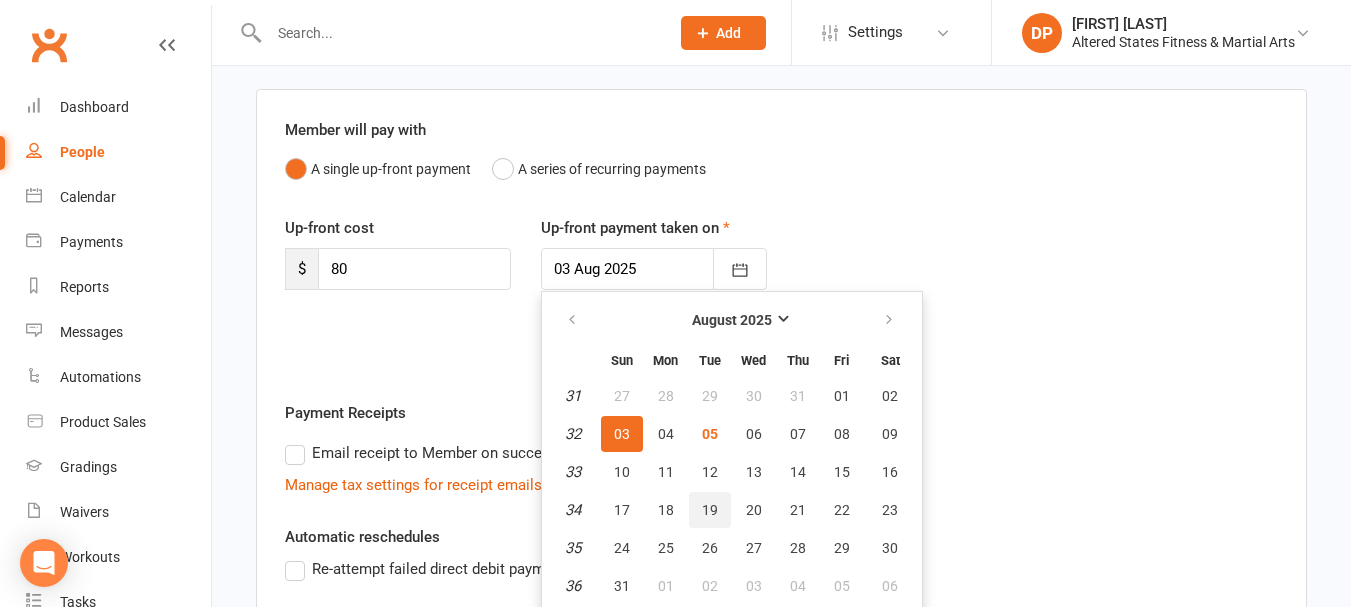 click on "19" at bounding box center [710, 510] 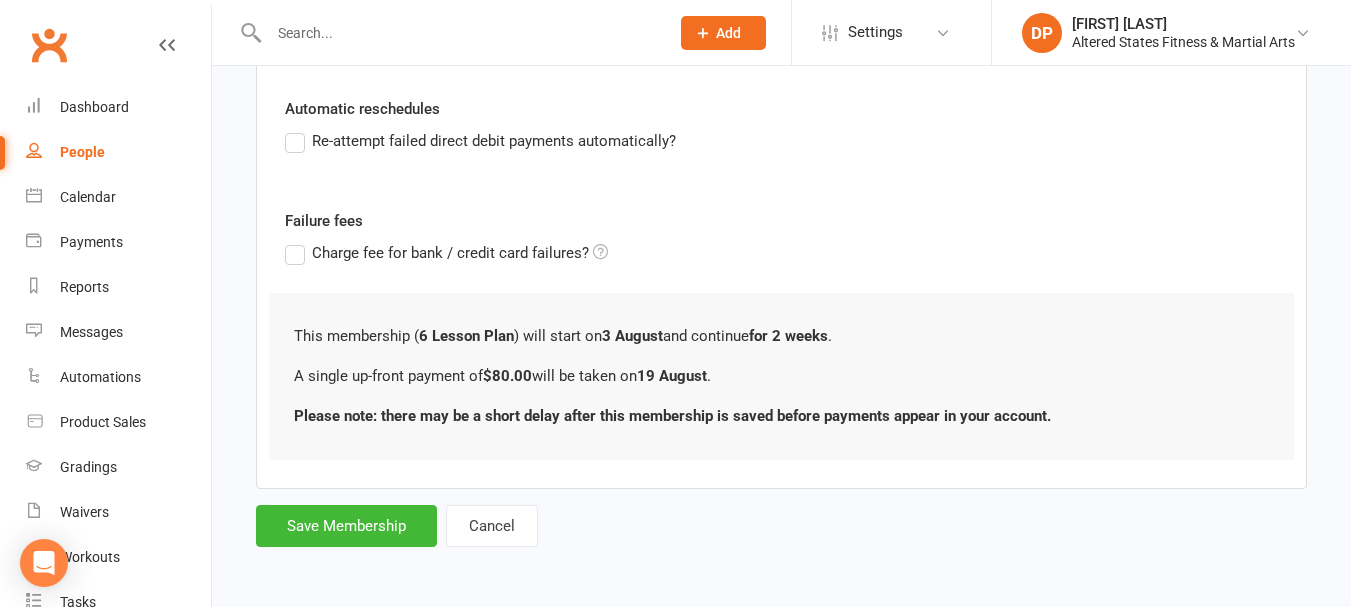 scroll, scrollTop: 482, scrollLeft: 0, axis: vertical 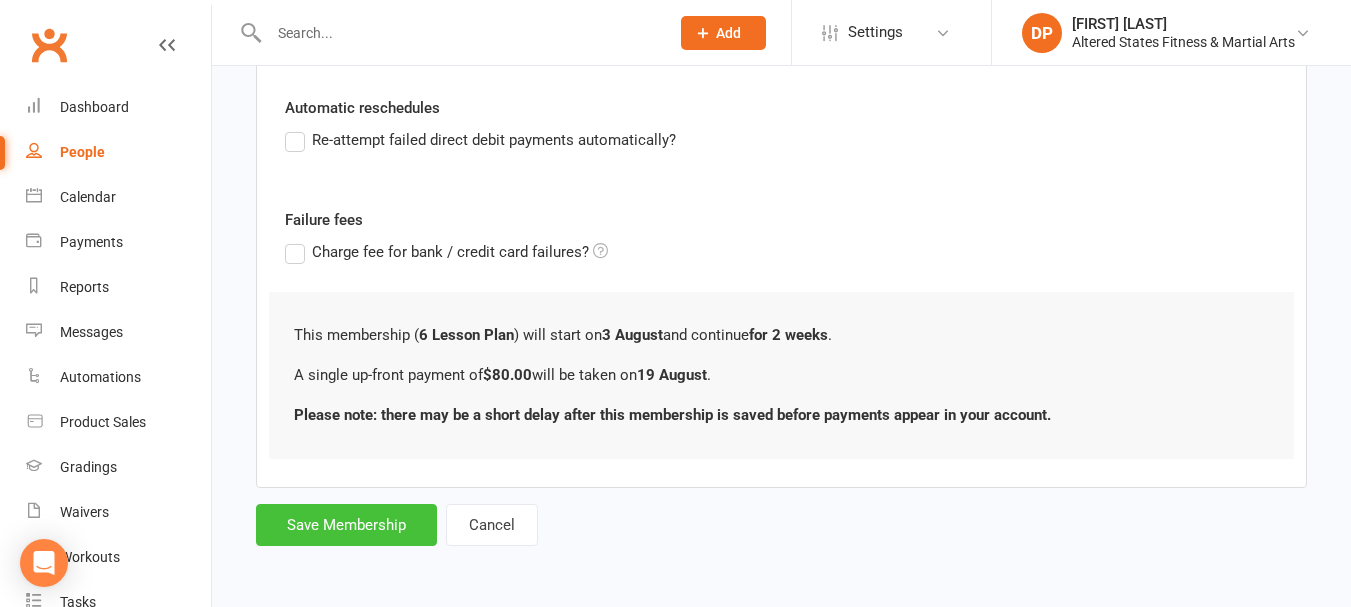click on "Save Membership" at bounding box center [346, 525] 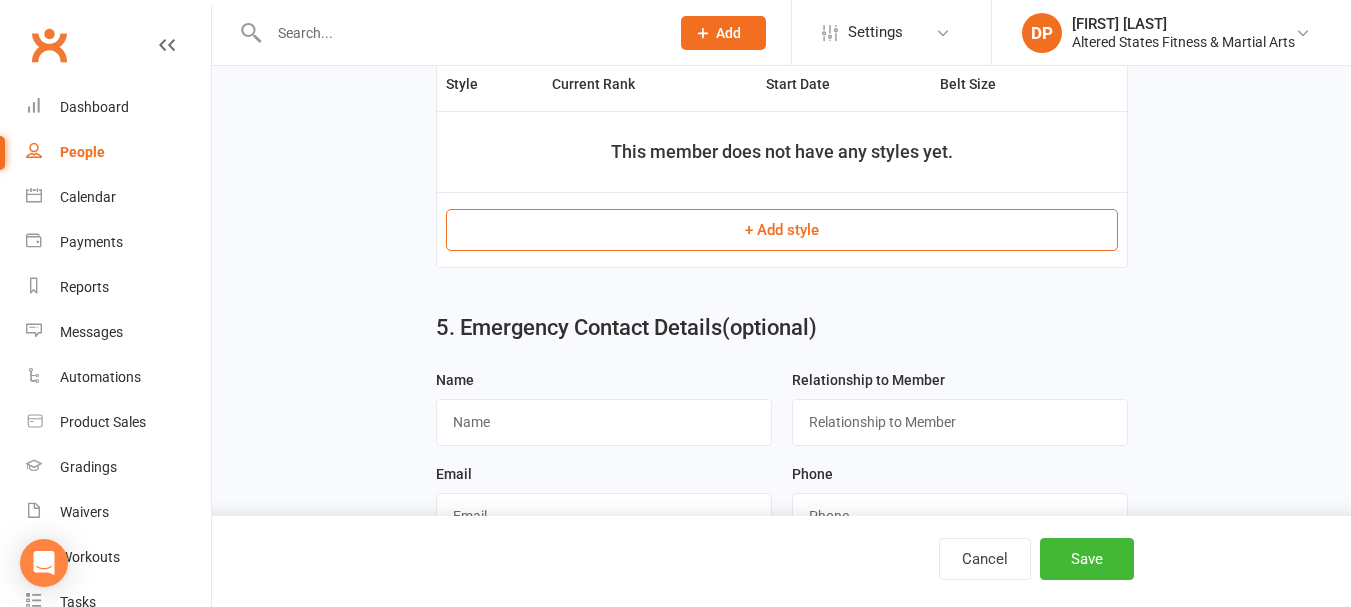 scroll, scrollTop: 1429, scrollLeft: 0, axis: vertical 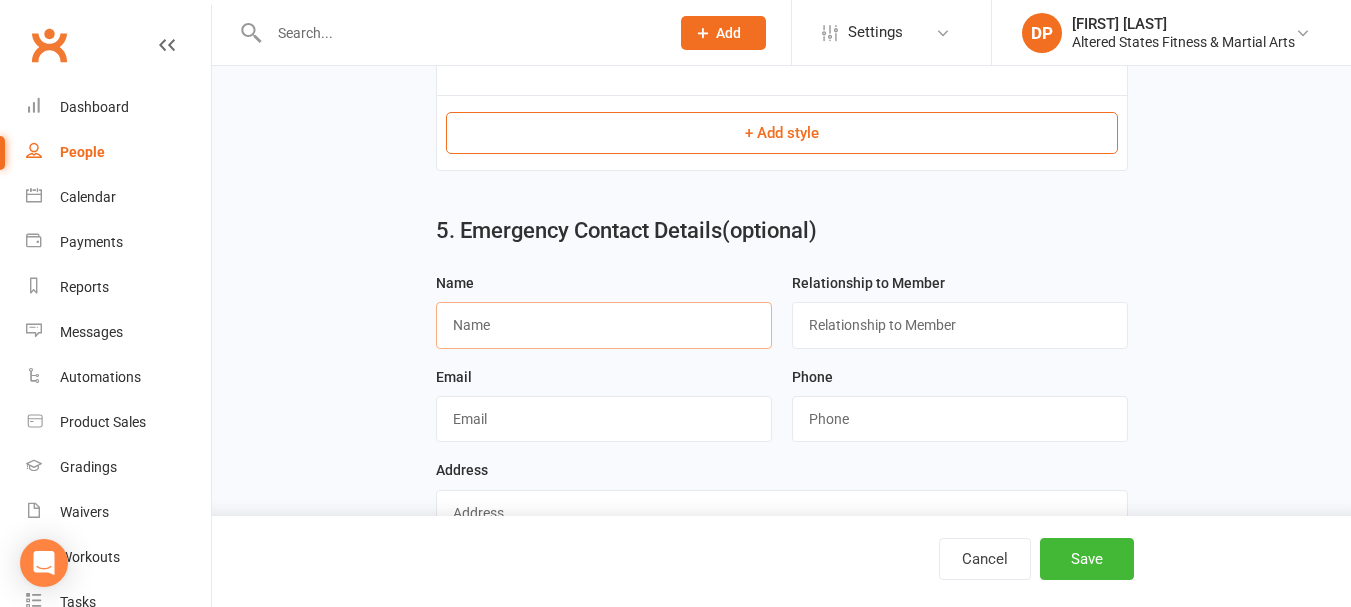 click at bounding box center (604, 325) 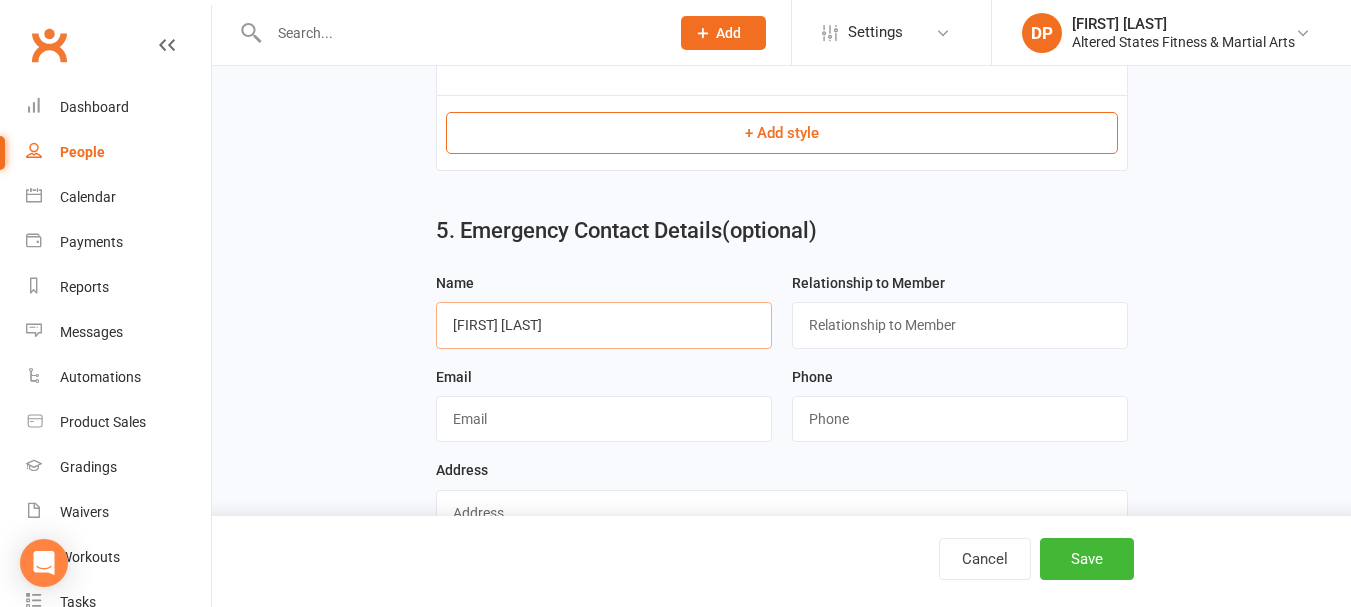 type on "[FIRST] [LAST]" 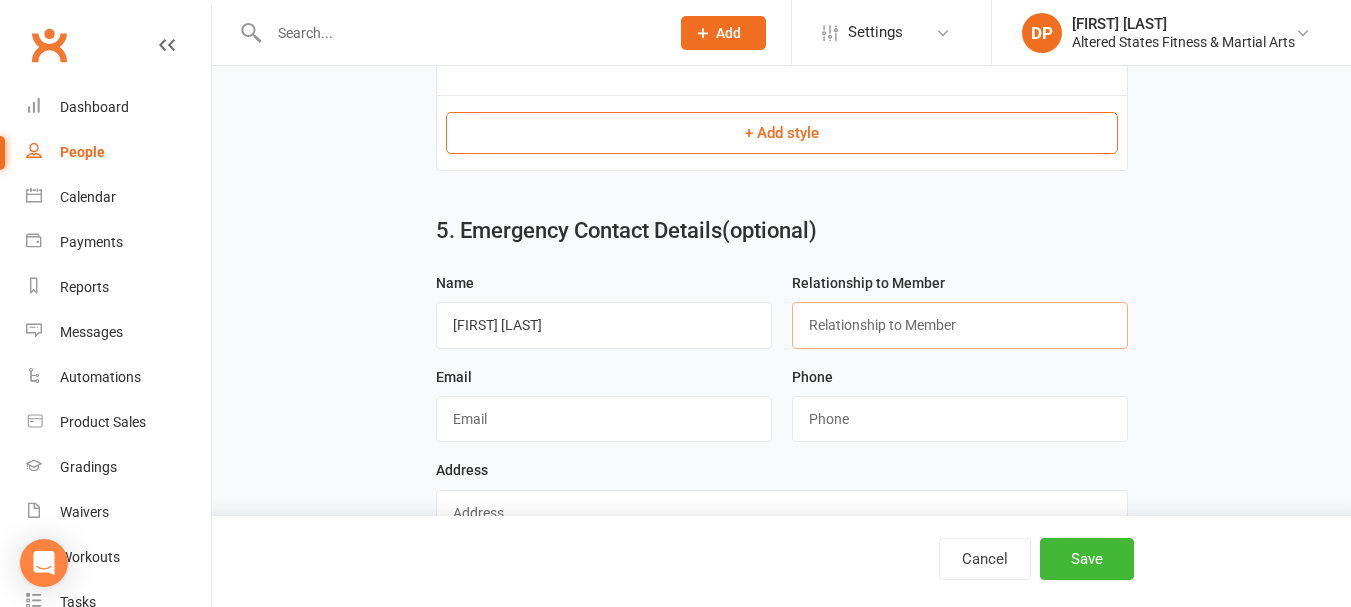 click at bounding box center [960, 325] 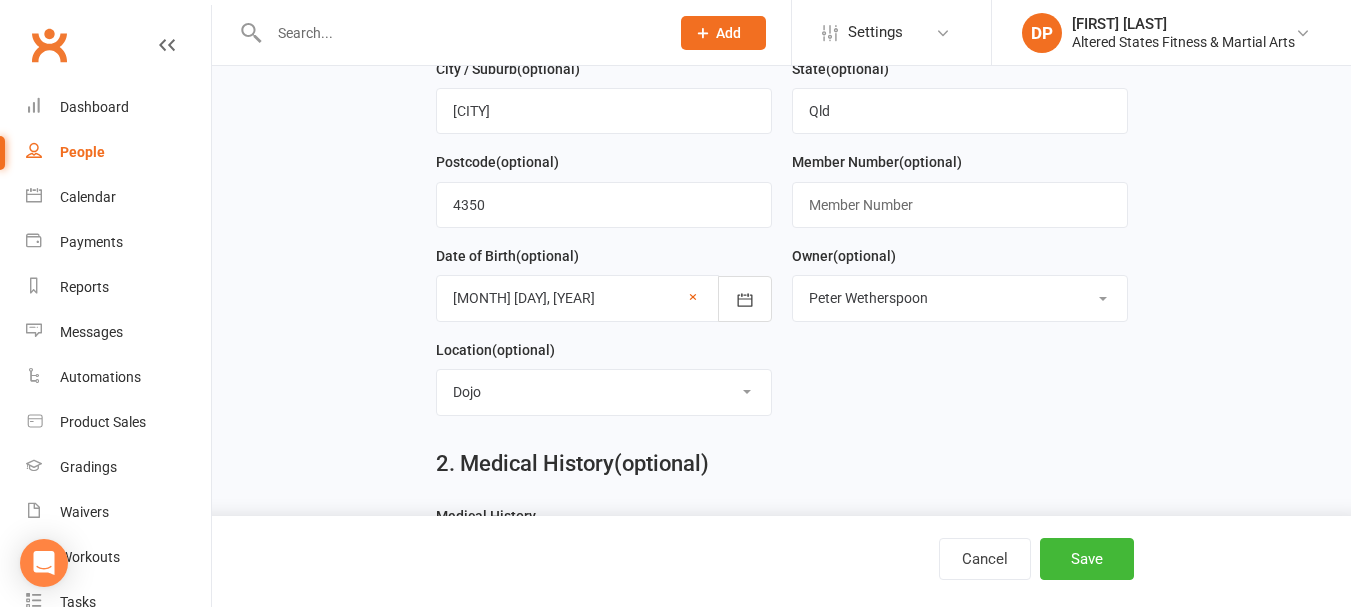 scroll, scrollTop: 129, scrollLeft: 0, axis: vertical 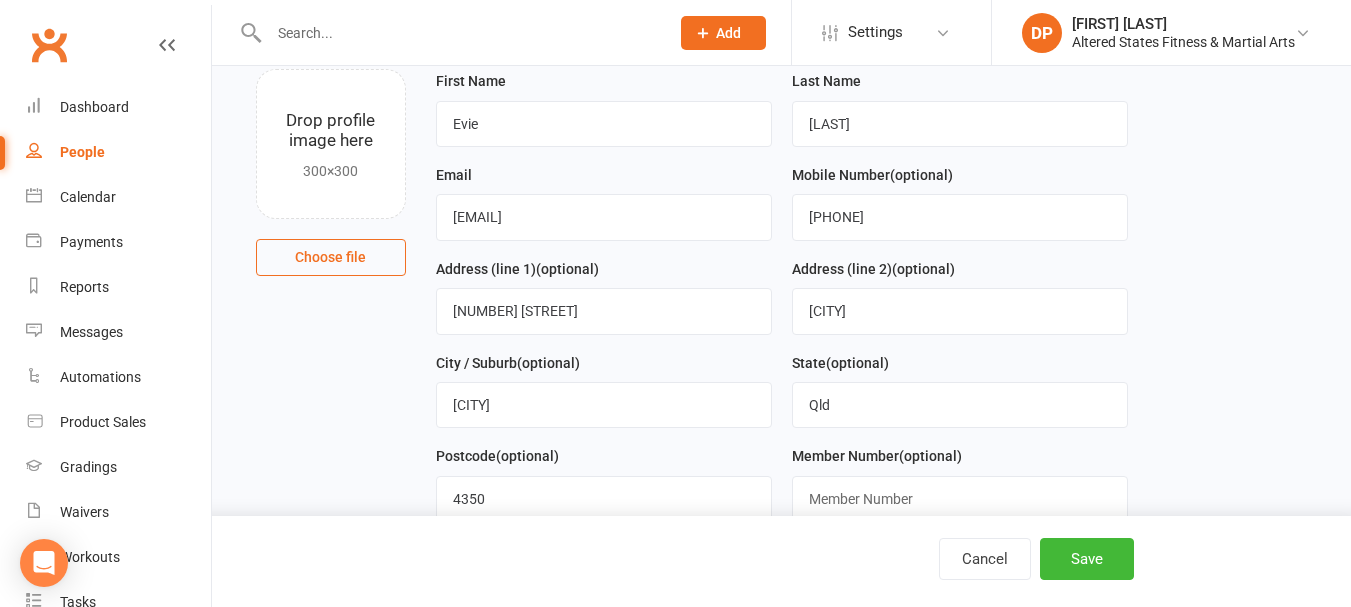 drag, startPoint x: 430, startPoint y: 213, endPoint x: 686, endPoint y: 240, distance: 257.4199 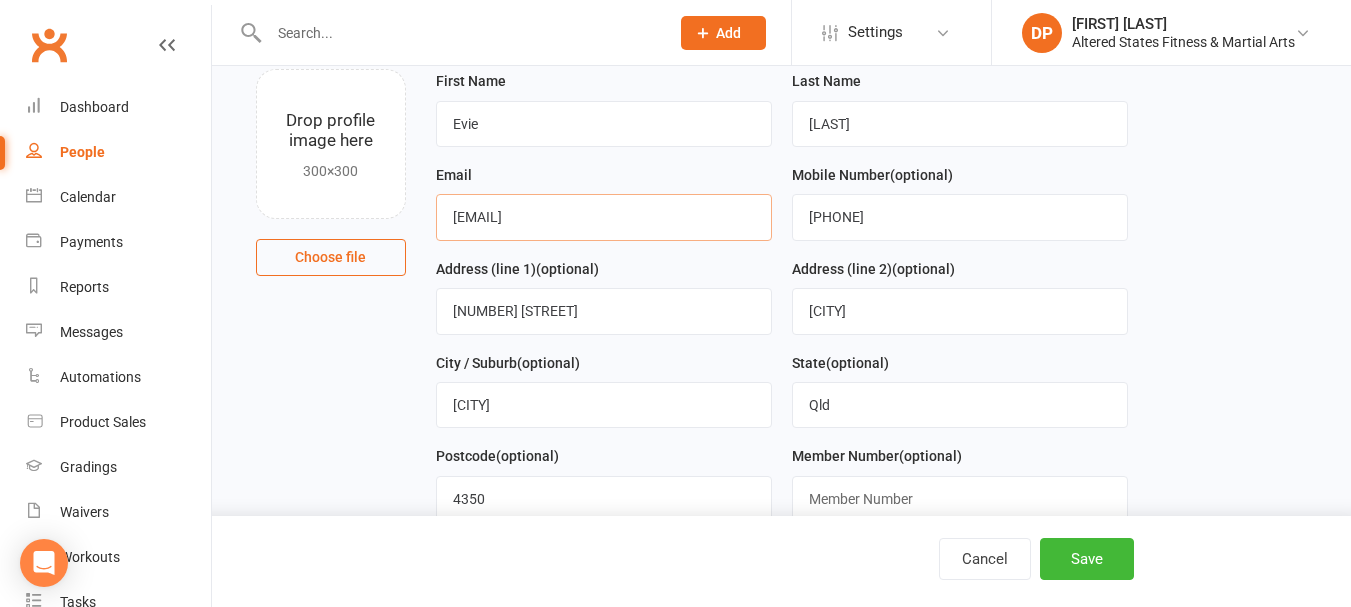 drag, startPoint x: 435, startPoint y: 213, endPoint x: 665, endPoint y: 243, distance: 231.94827 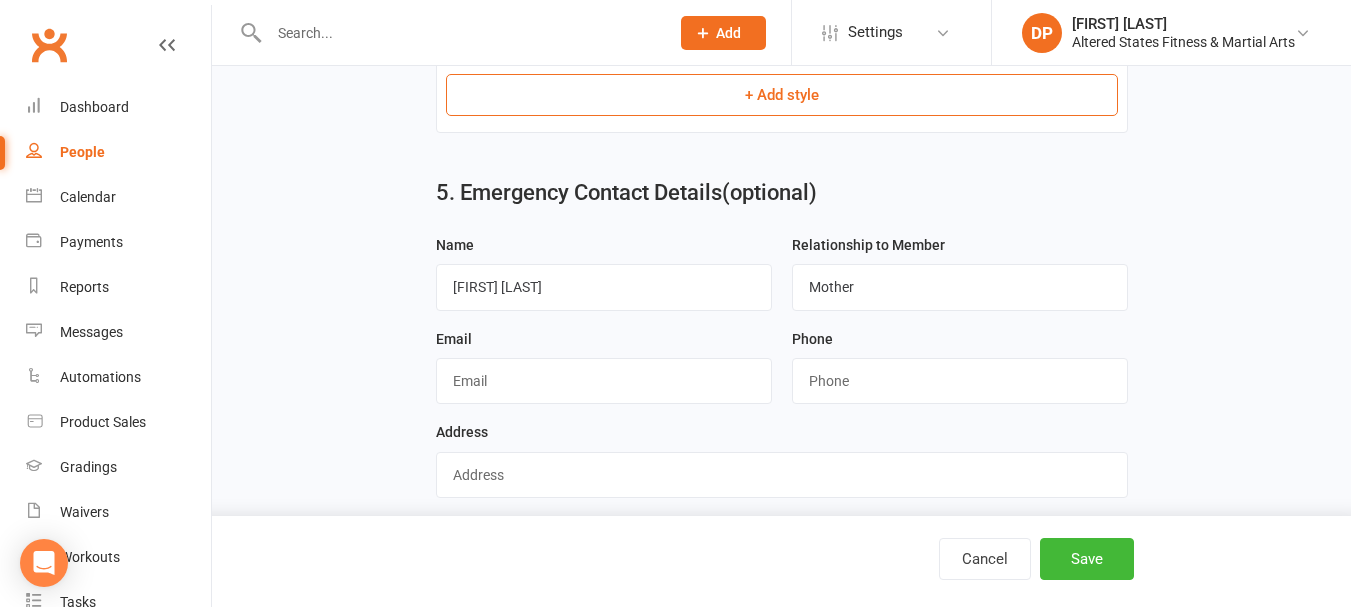 scroll, scrollTop: 1496, scrollLeft: 0, axis: vertical 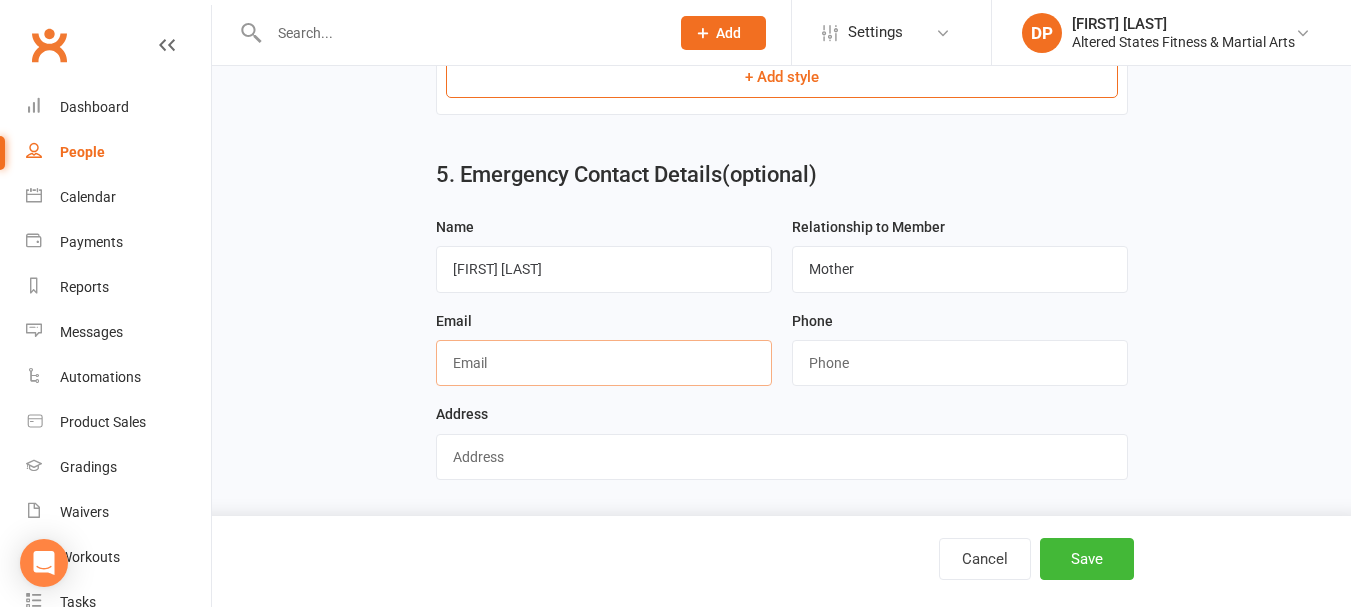 click at bounding box center [604, 363] 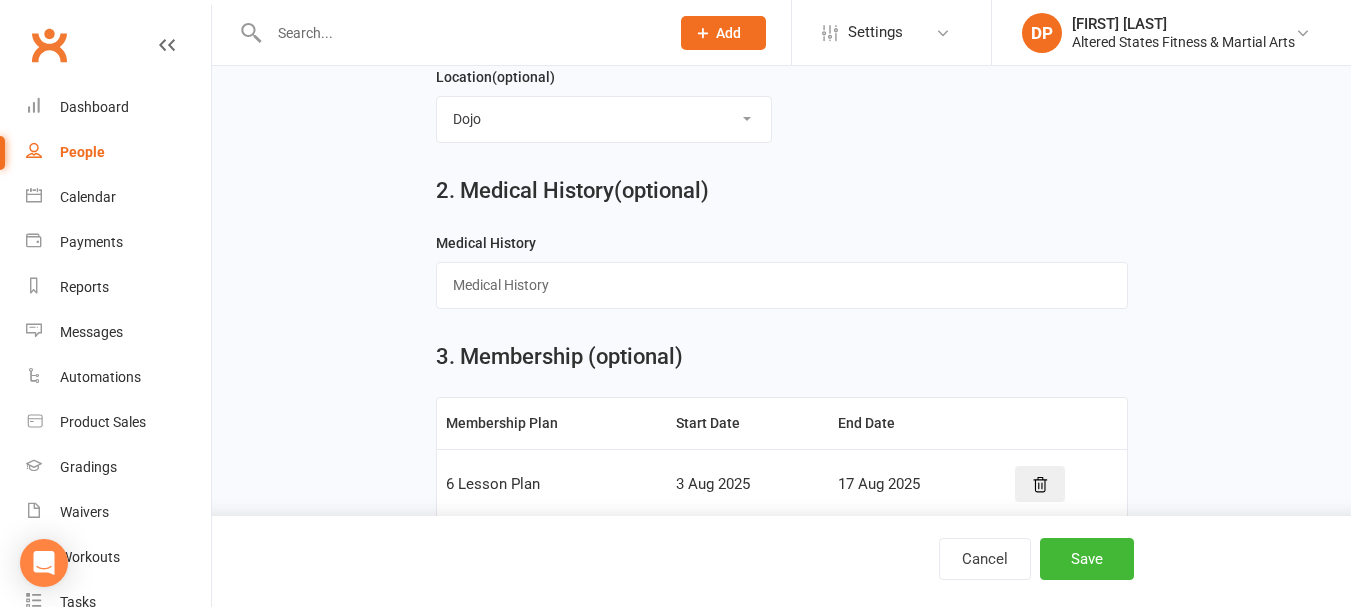 scroll, scrollTop: 0, scrollLeft: 0, axis: both 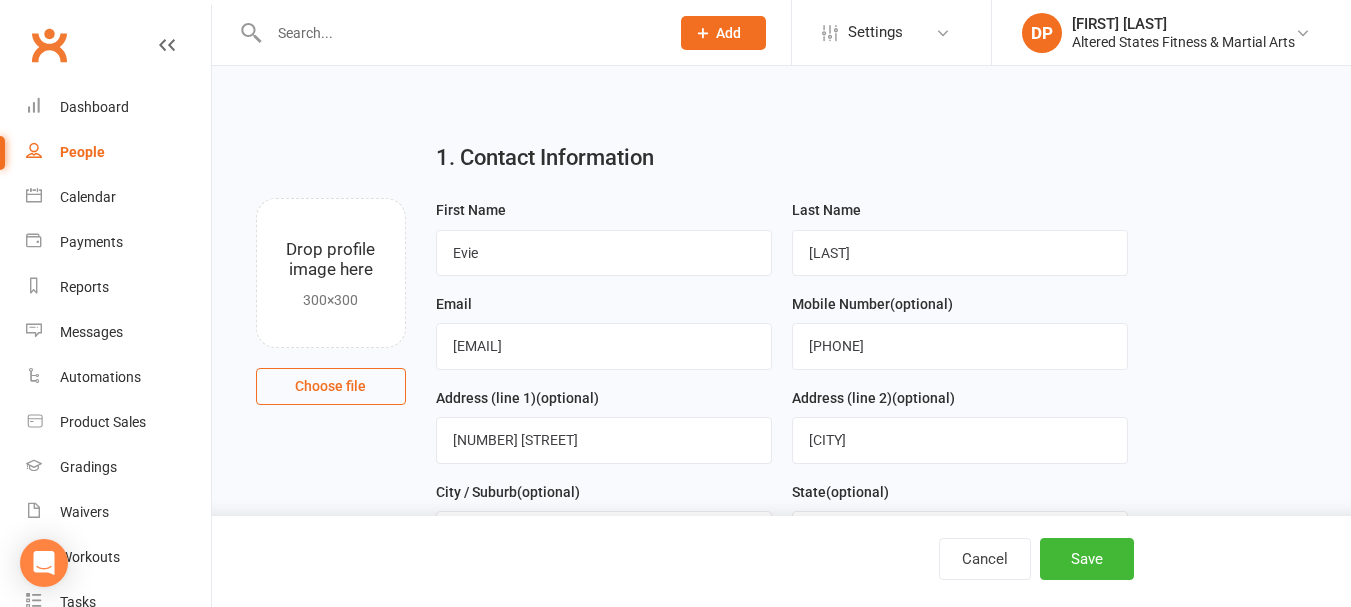 type on "[EMAIL]" 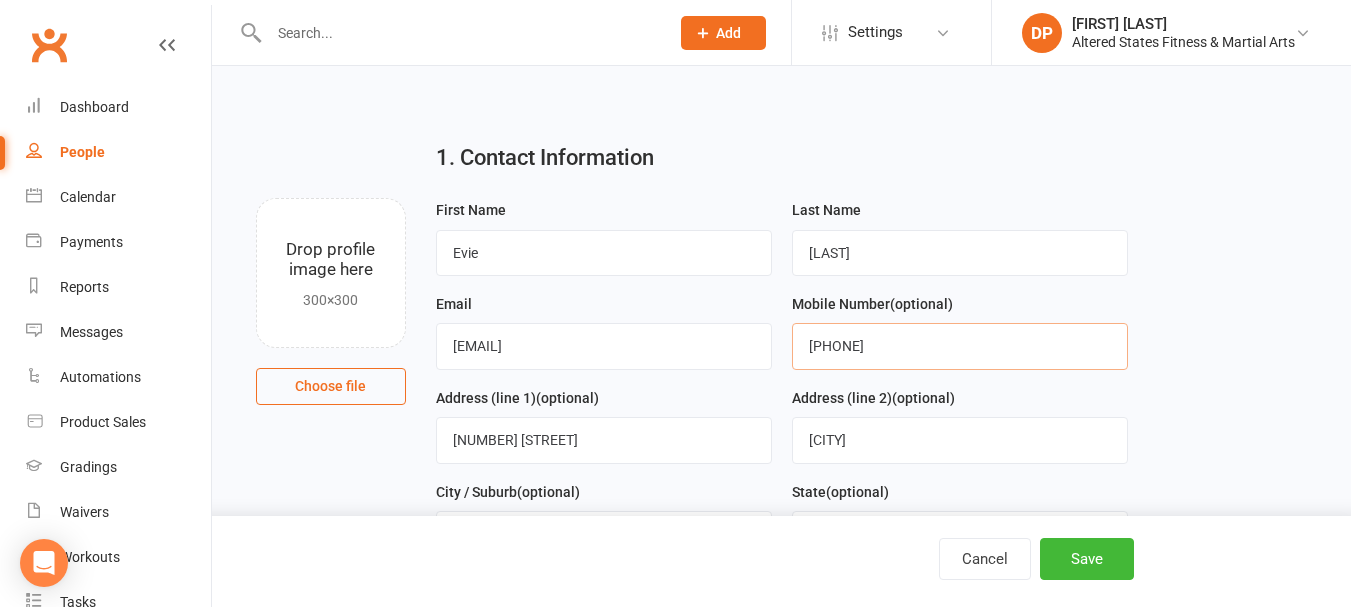drag, startPoint x: 803, startPoint y: 348, endPoint x: 973, endPoint y: 353, distance: 170.07352 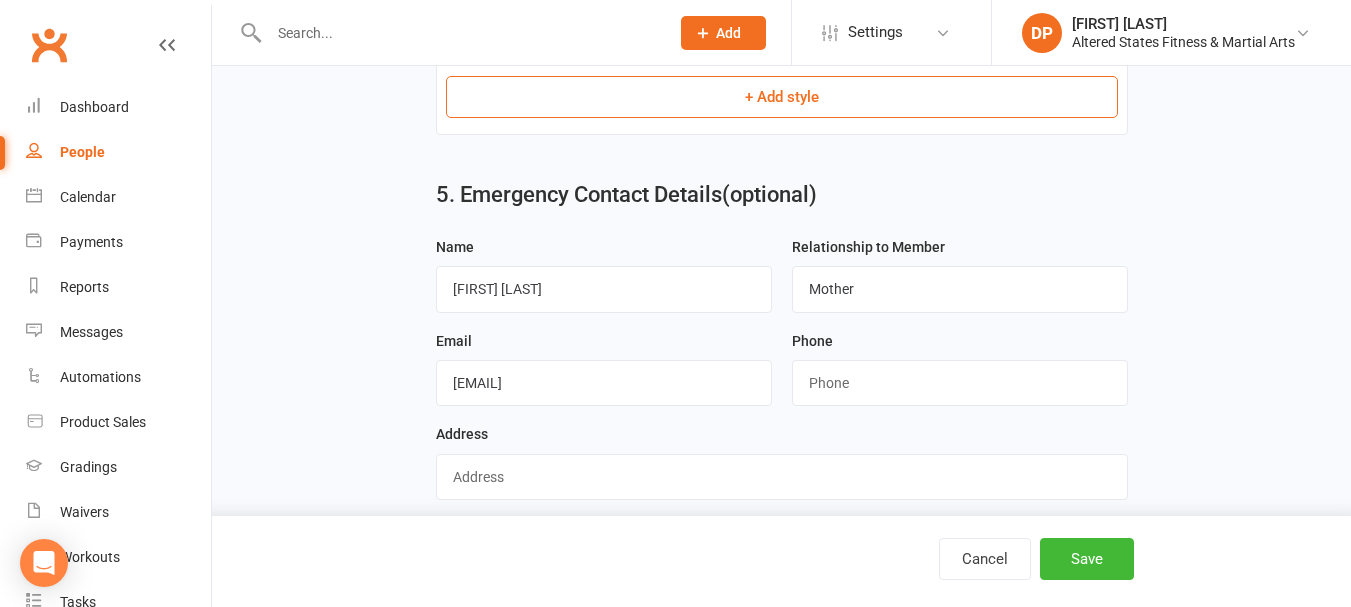 scroll, scrollTop: 1496, scrollLeft: 0, axis: vertical 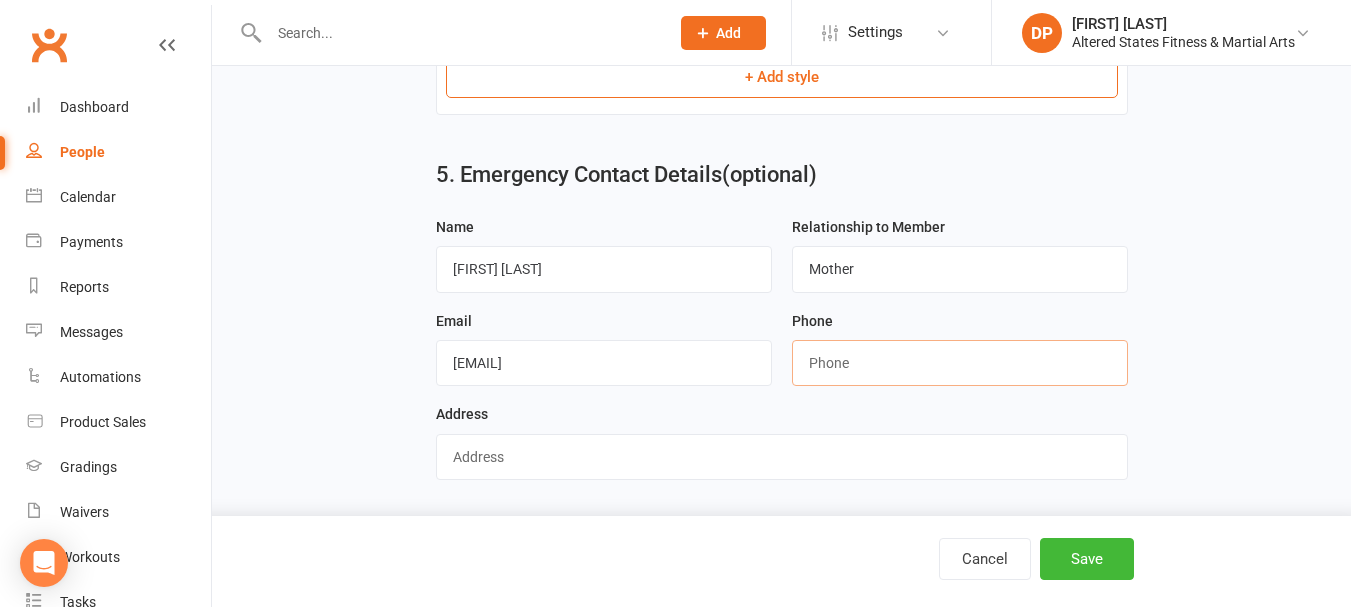 click at bounding box center [960, 363] 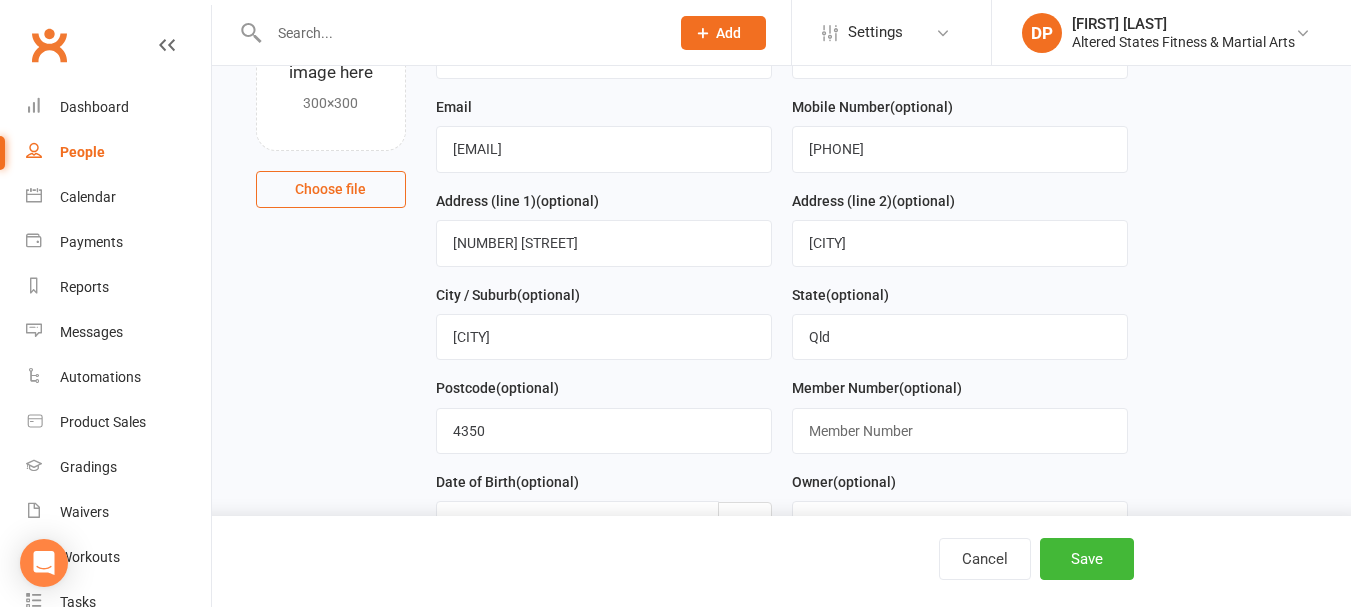 scroll, scrollTop: 196, scrollLeft: 0, axis: vertical 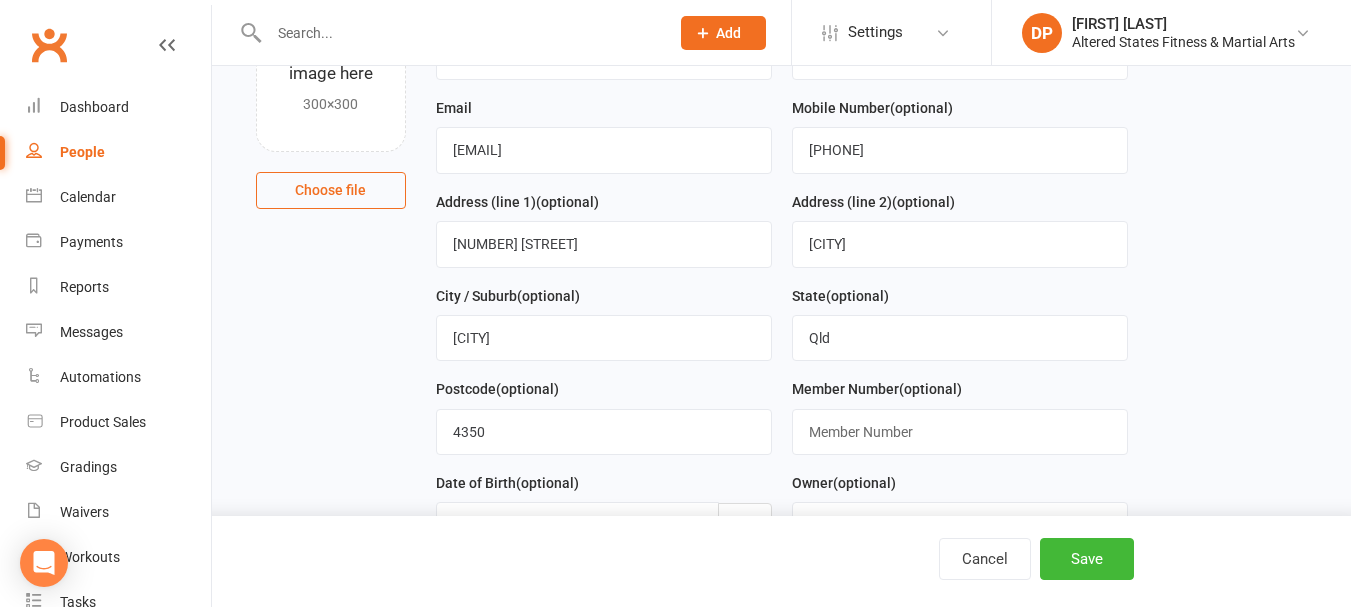 type on "[PHONE]" 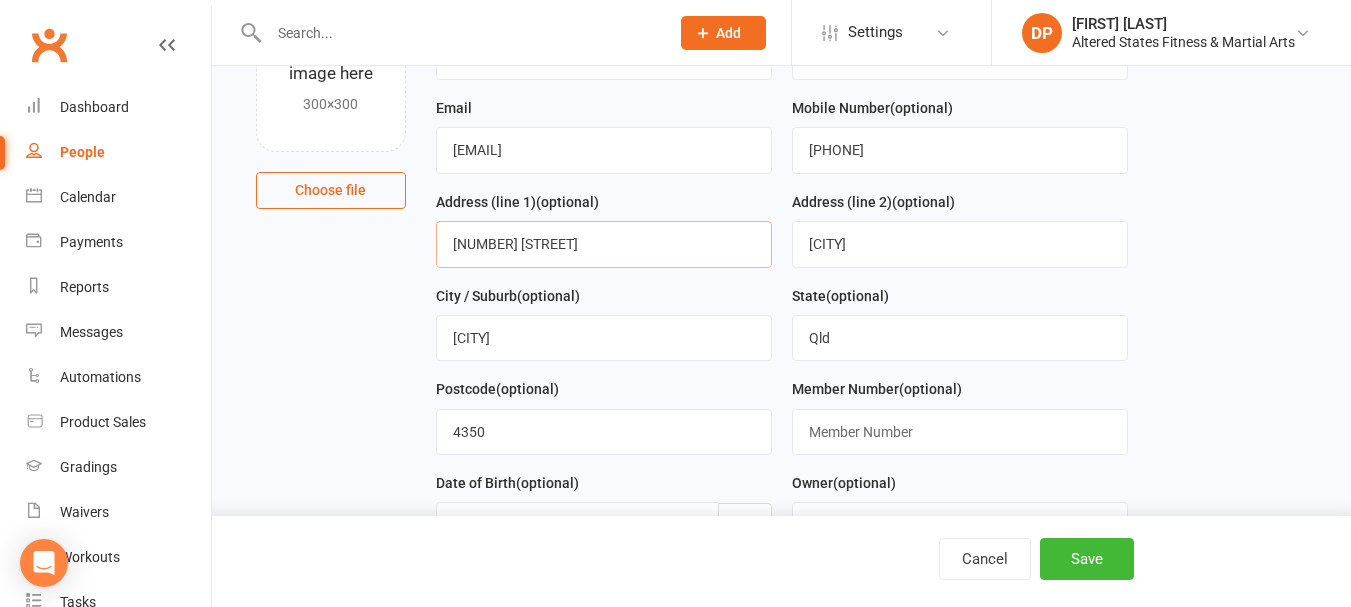 drag, startPoint x: 448, startPoint y: 245, endPoint x: 652, endPoint y: 259, distance: 204.47983 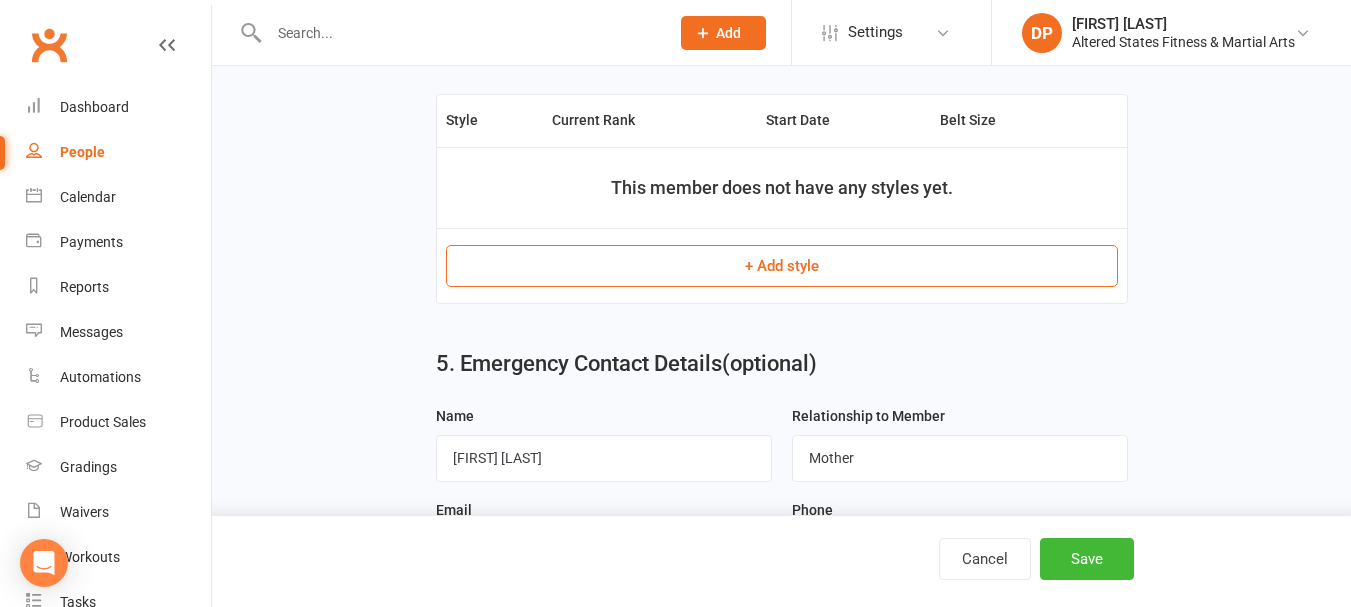 scroll, scrollTop: 1496, scrollLeft: 0, axis: vertical 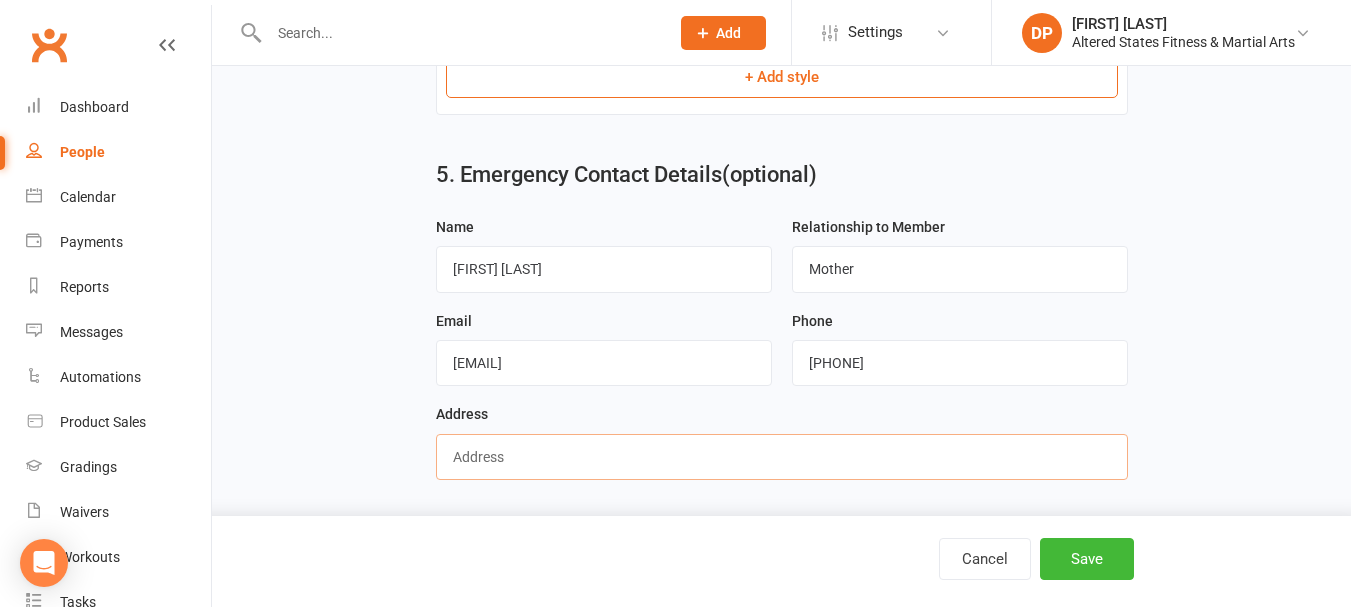 click at bounding box center [782, 457] 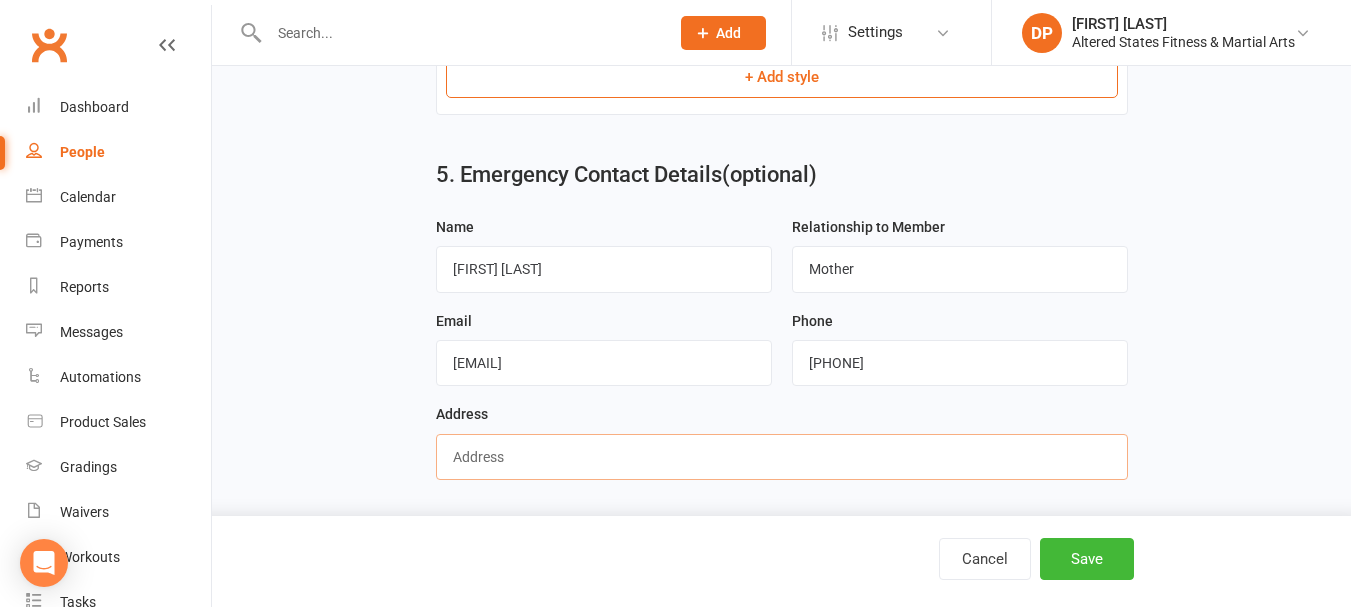 paste on "[NUMBER] [STREET]" 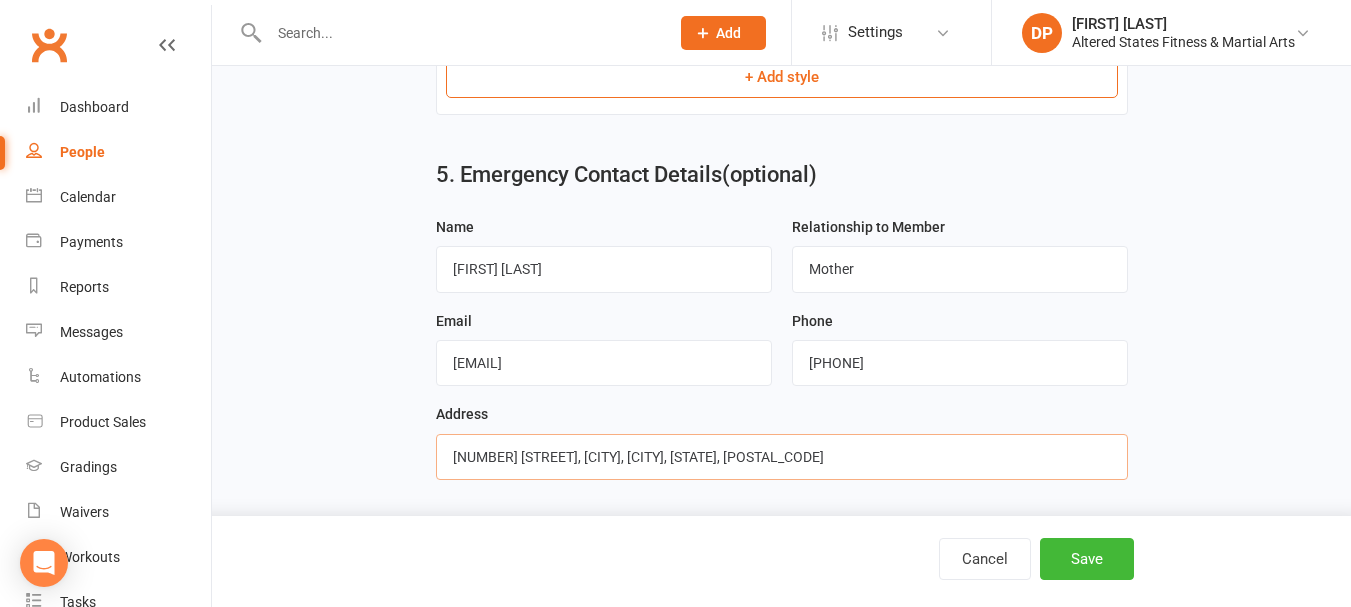 click on "[NUMBER] [STREET], [CITY], [CITY], [STATE], [POSTAL_CODE]" at bounding box center (782, 457) 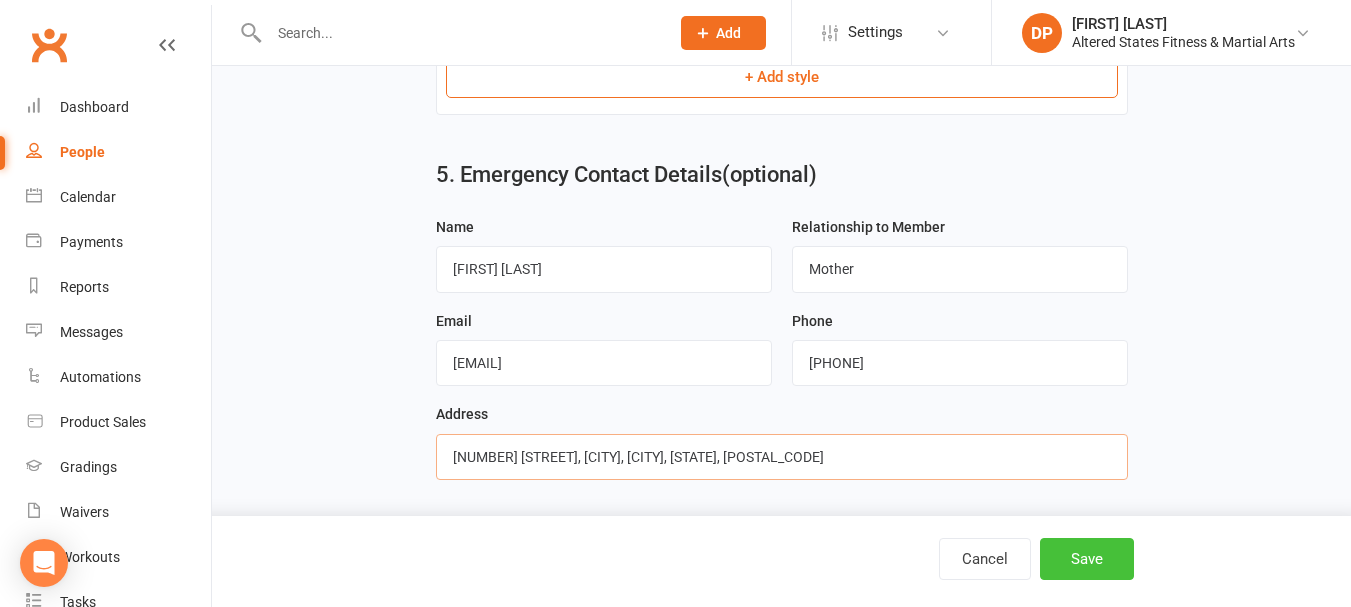 type on "[NUMBER] [STREET], [CITY], [CITY], [STATE], [POSTAL_CODE]" 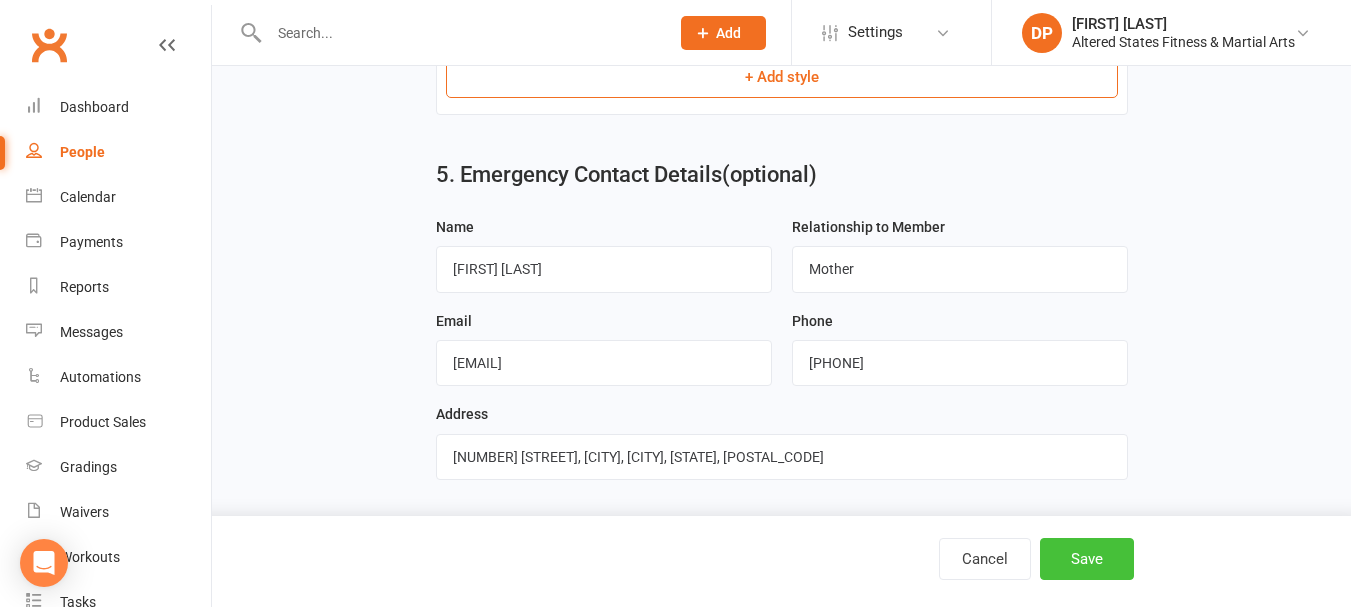 click on "Save" at bounding box center [1087, 559] 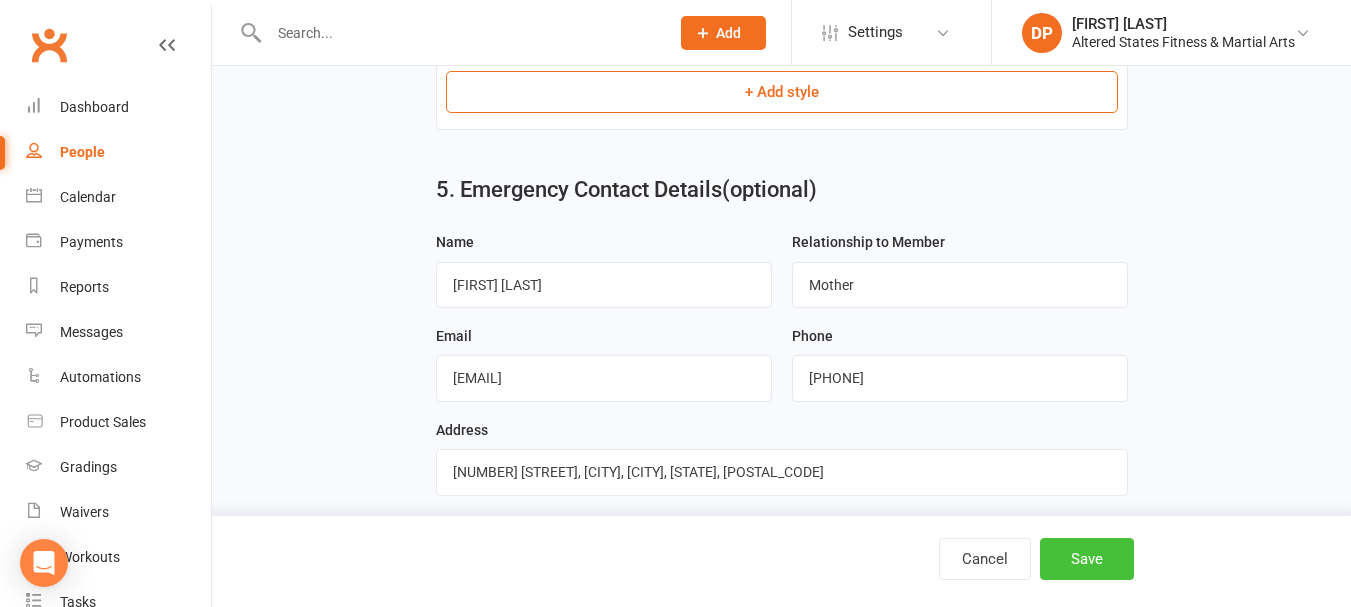 scroll, scrollTop: 1535, scrollLeft: 0, axis: vertical 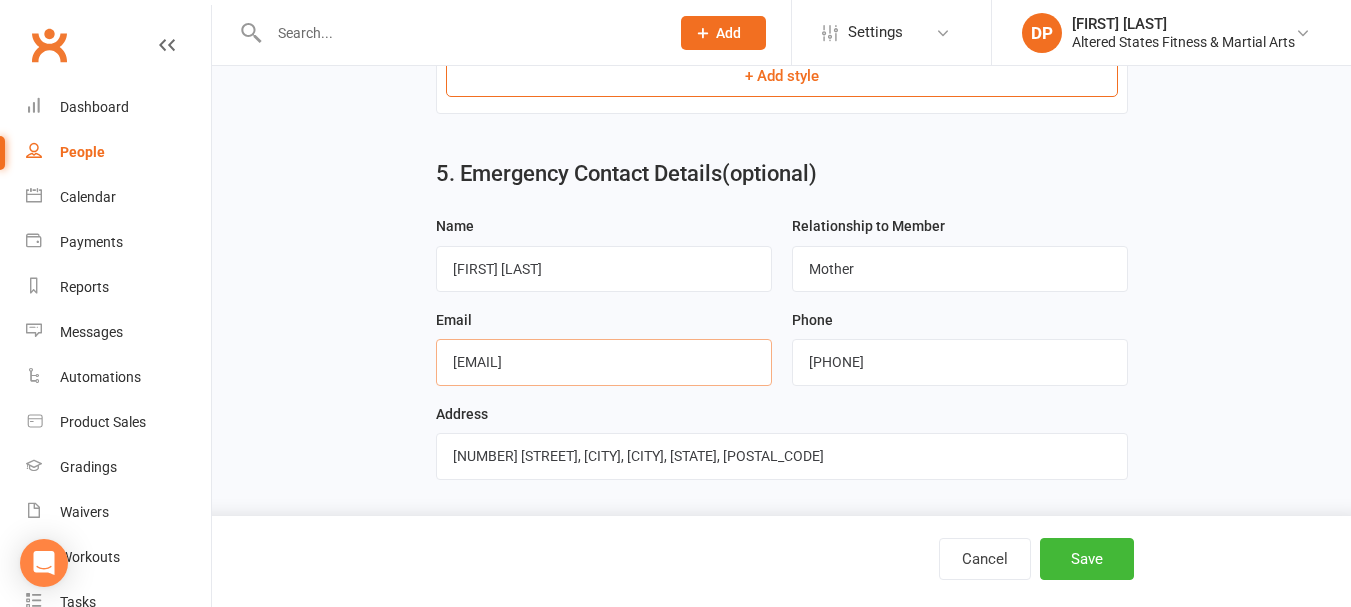 click on "[EMAIL]" at bounding box center [604, 362] 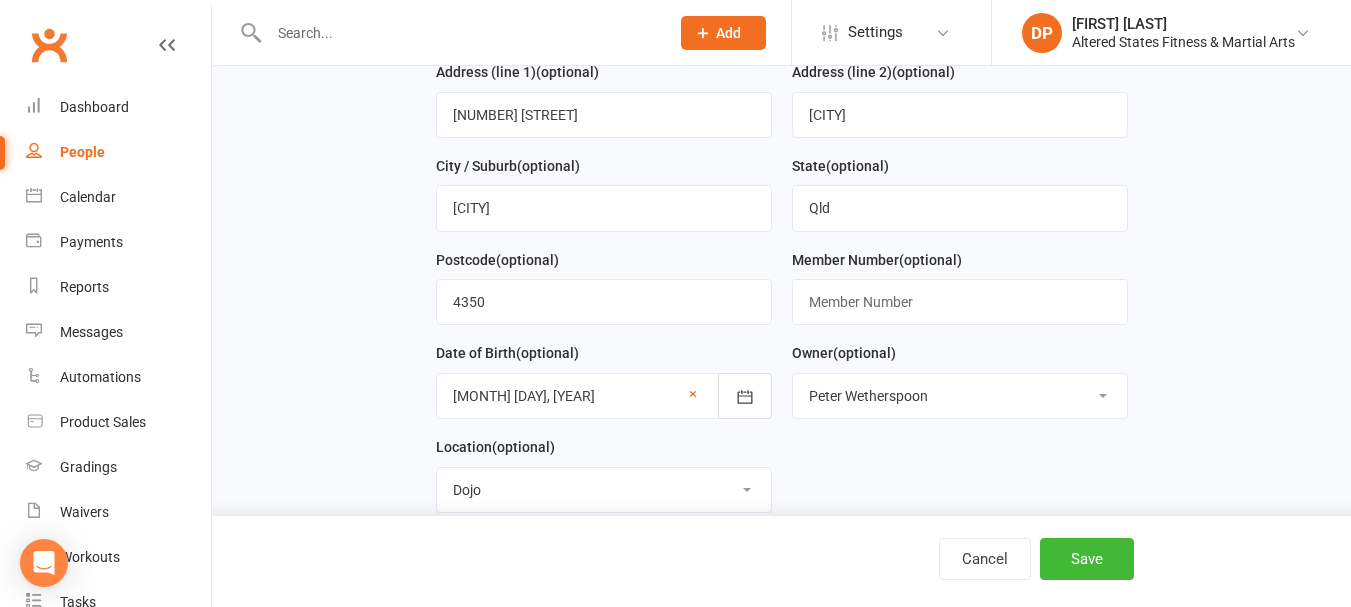 scroll, scrollTop: 235, scrollLeft: 0, axis: vertical 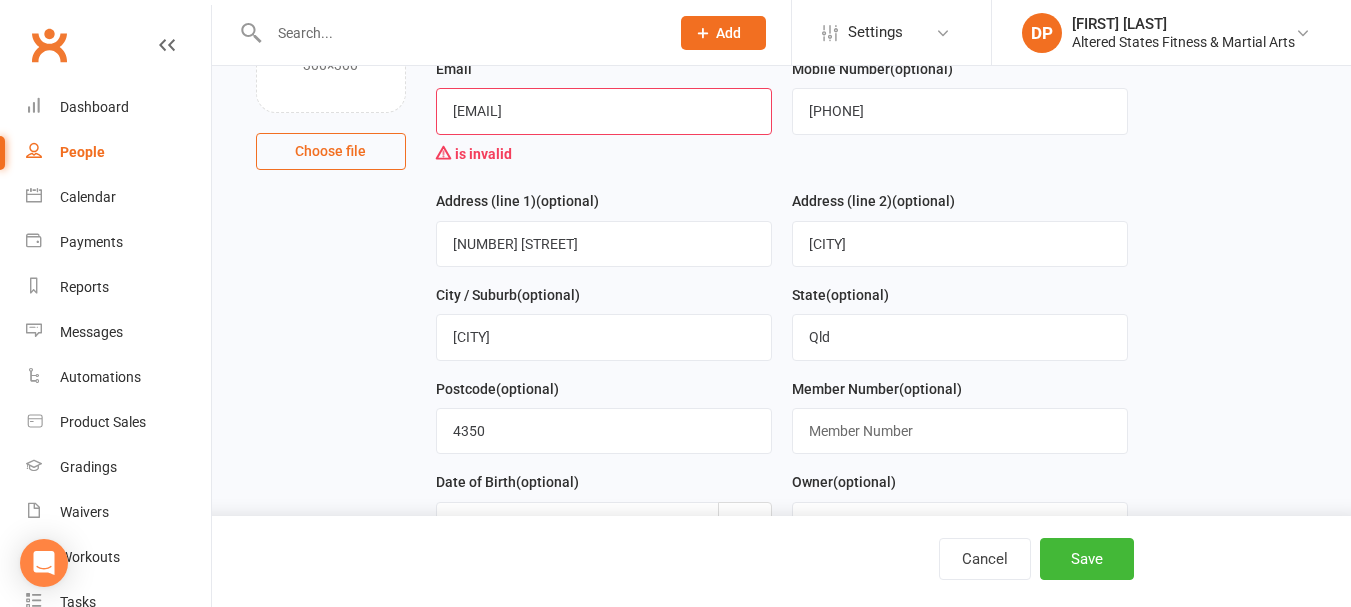 click on "[EMAIL]" at bounding box center (604, 111) 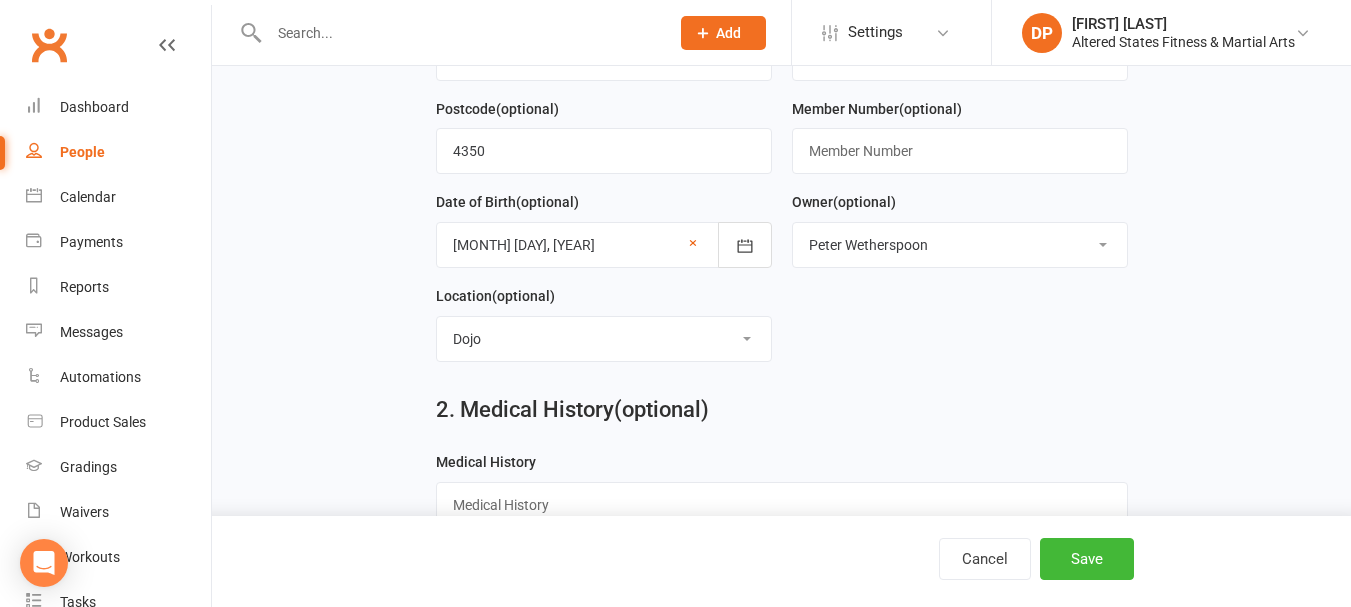 scroll, scrollTop: 735, scrollLeft: 0, axis: vertical 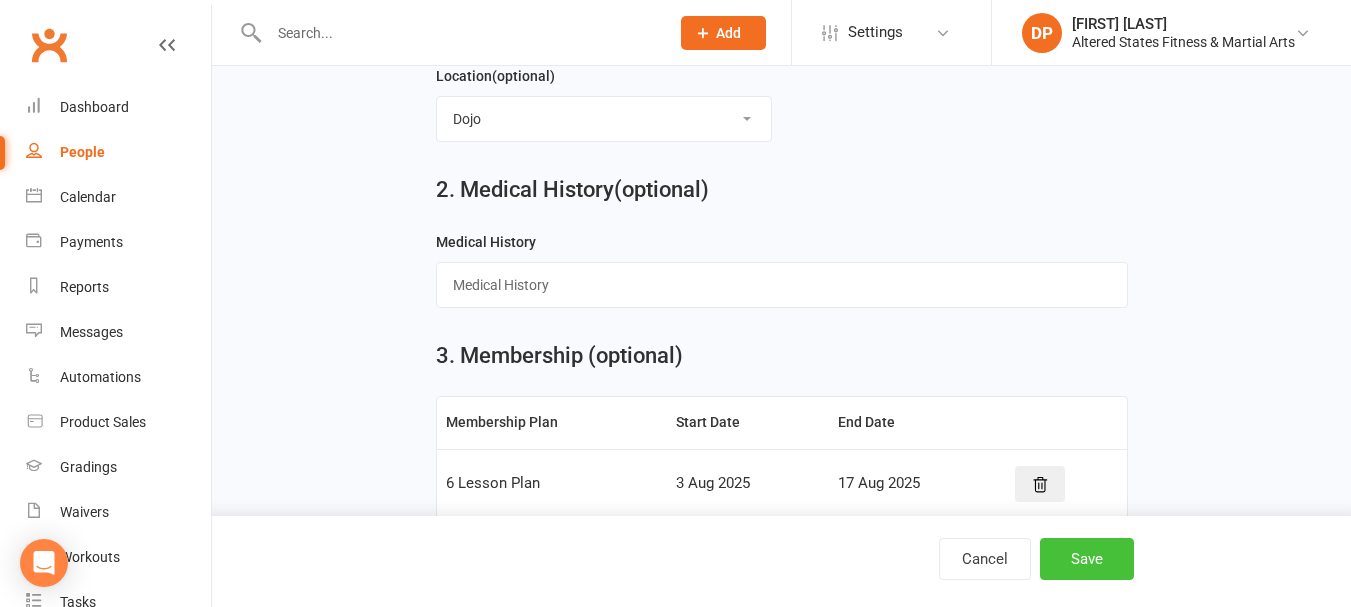 type on "[EMAIL]" 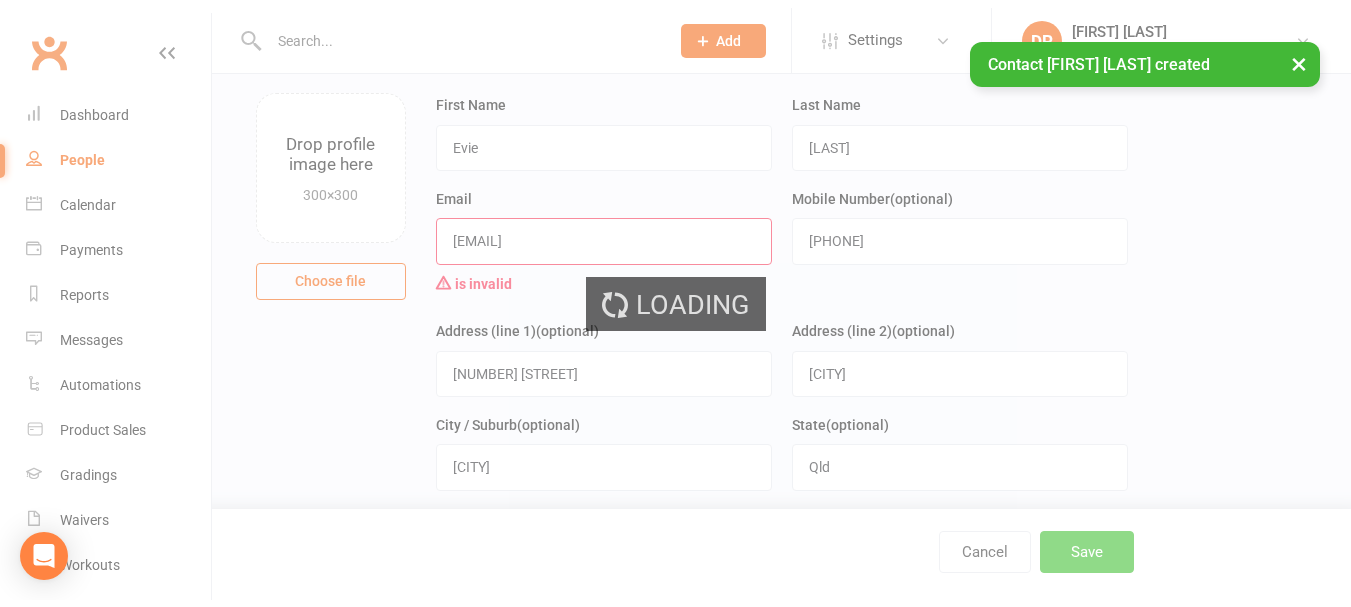 scroll, scrollTop: 128, scrollLeft: 0, axis: vertical 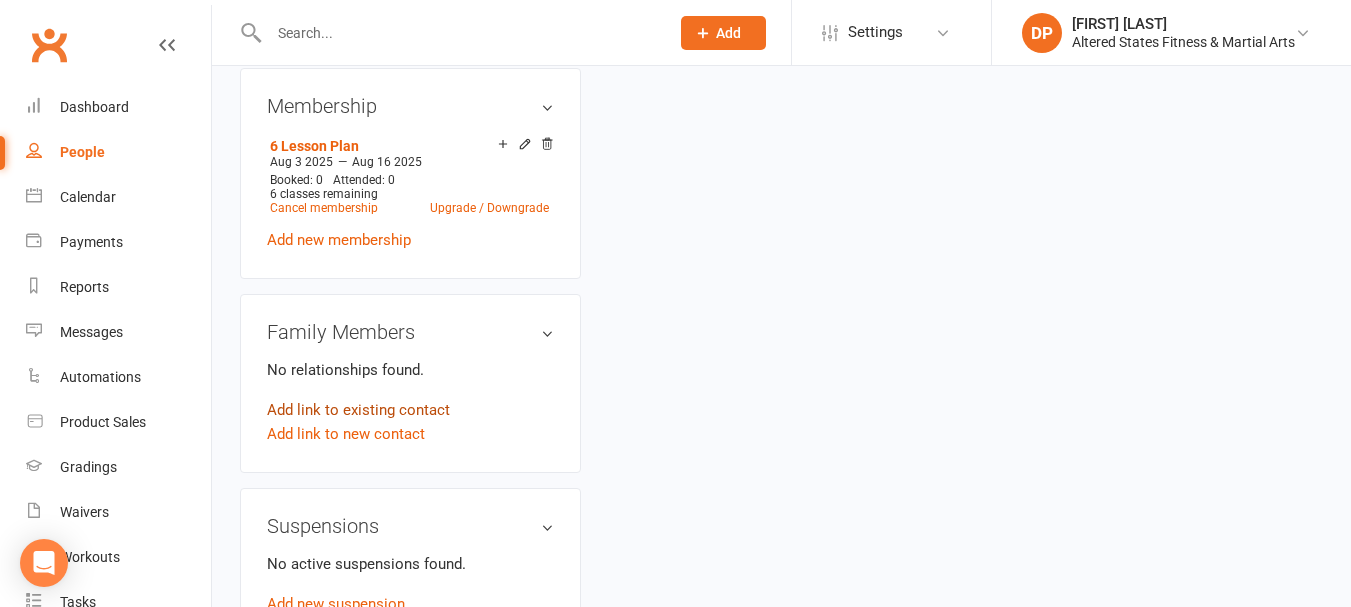 click on "Add link to existing contact" at bounding box center [358, 410] 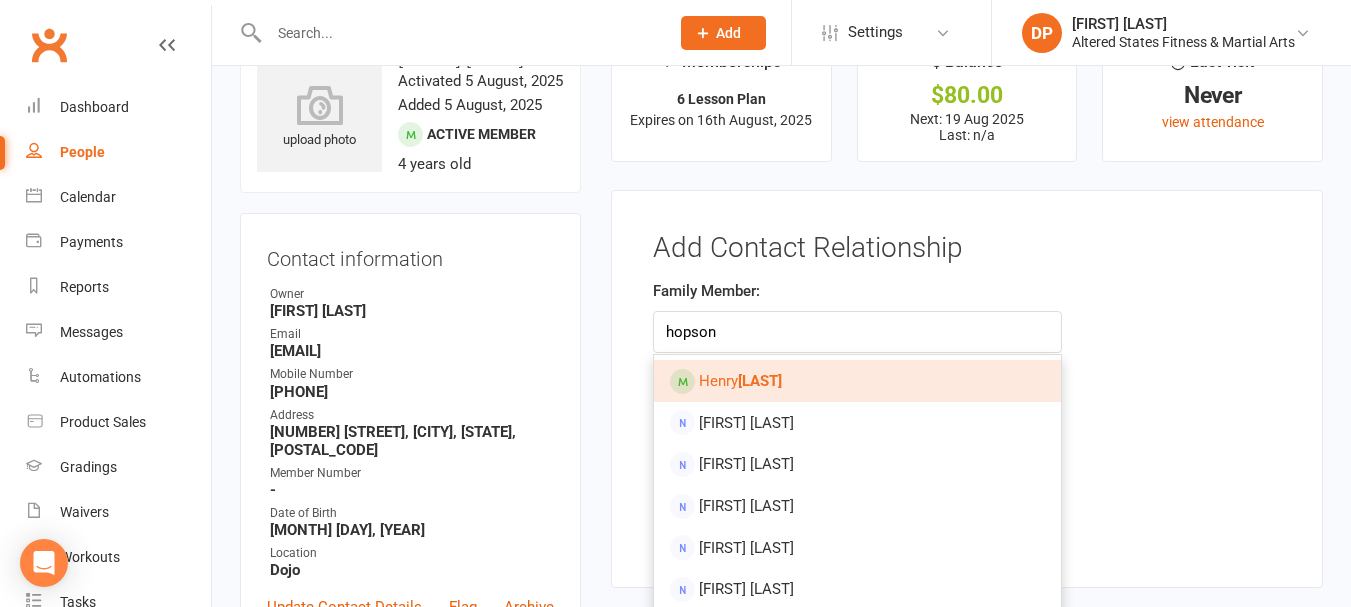 type on "hopson" 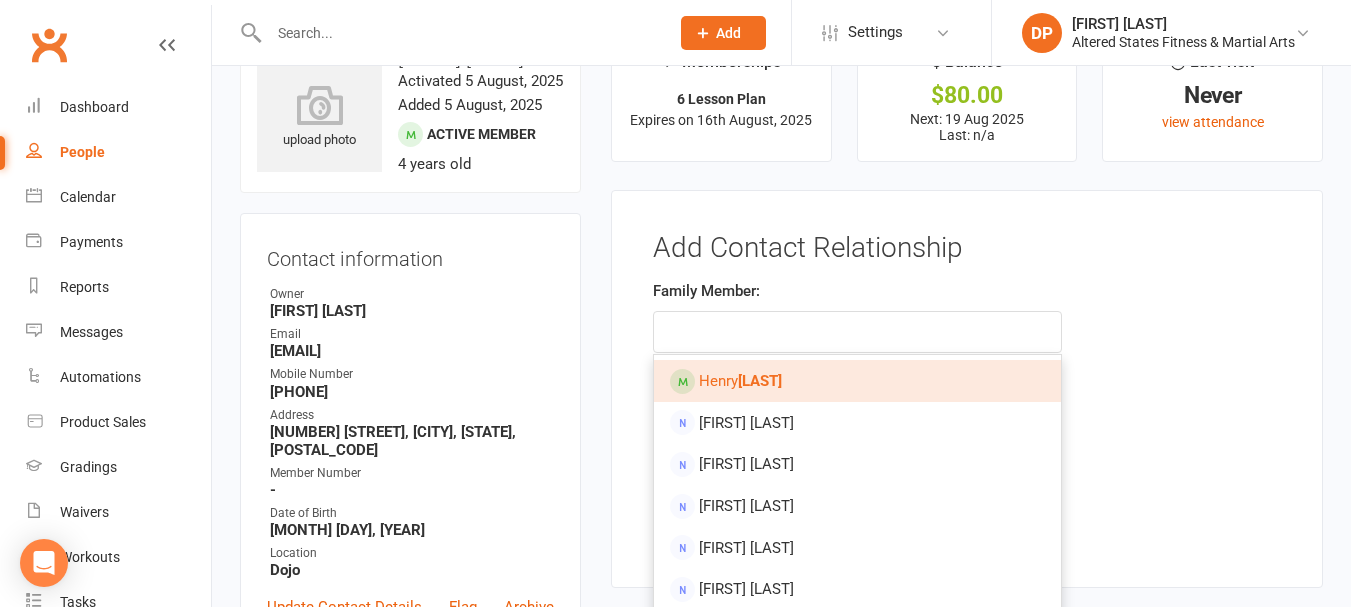 click on "[FIRST] [LAST]" at bounding box center (740, 381) 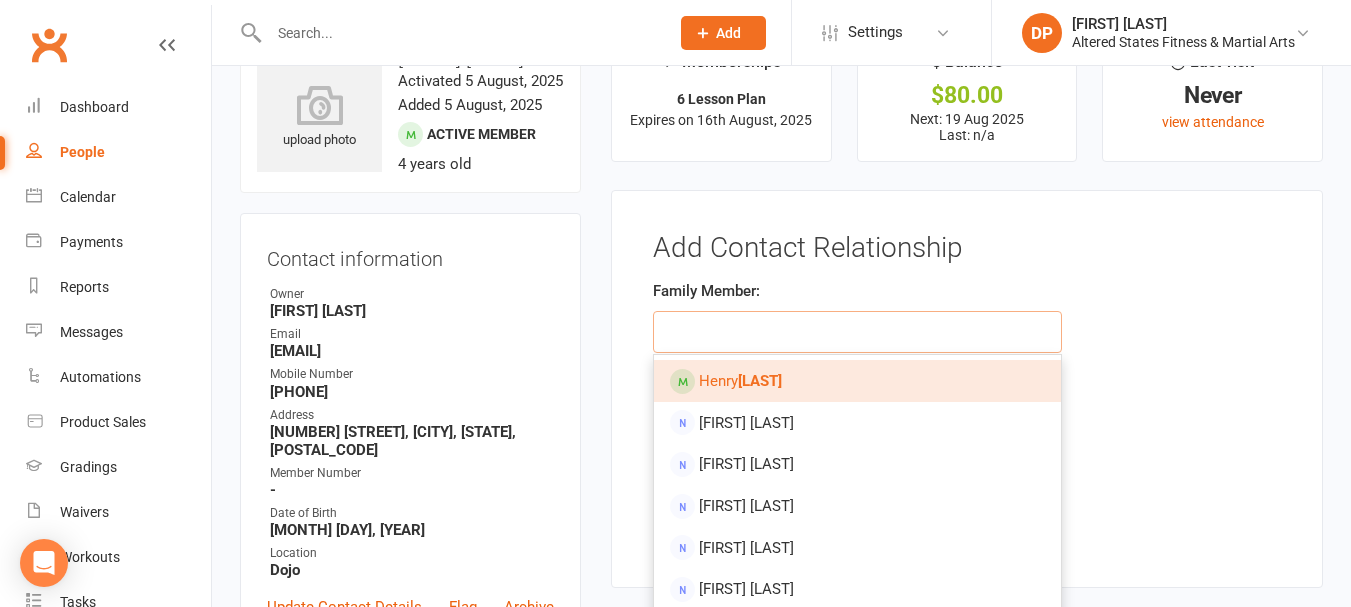 type on "[FIRST] [LAST]" 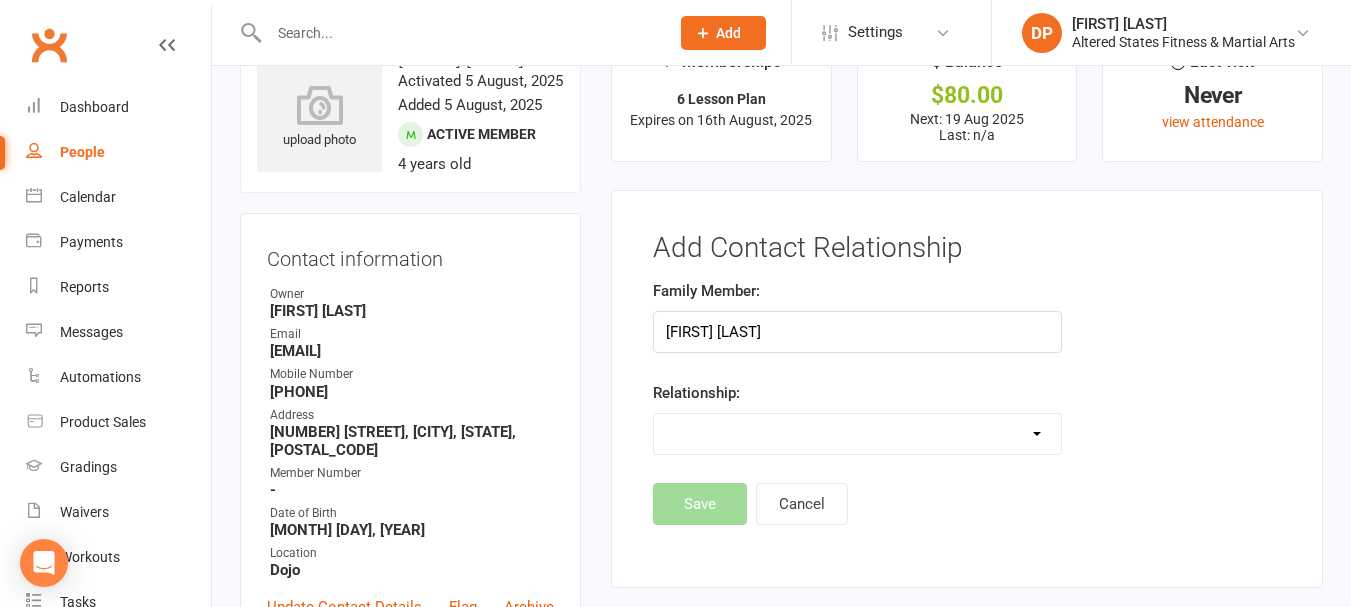click on "Parent / Guardian Child Sibling (parent not in system) Spouse / Partner Cousin / Other Family Friend Other" at bounding box center [857, 434] 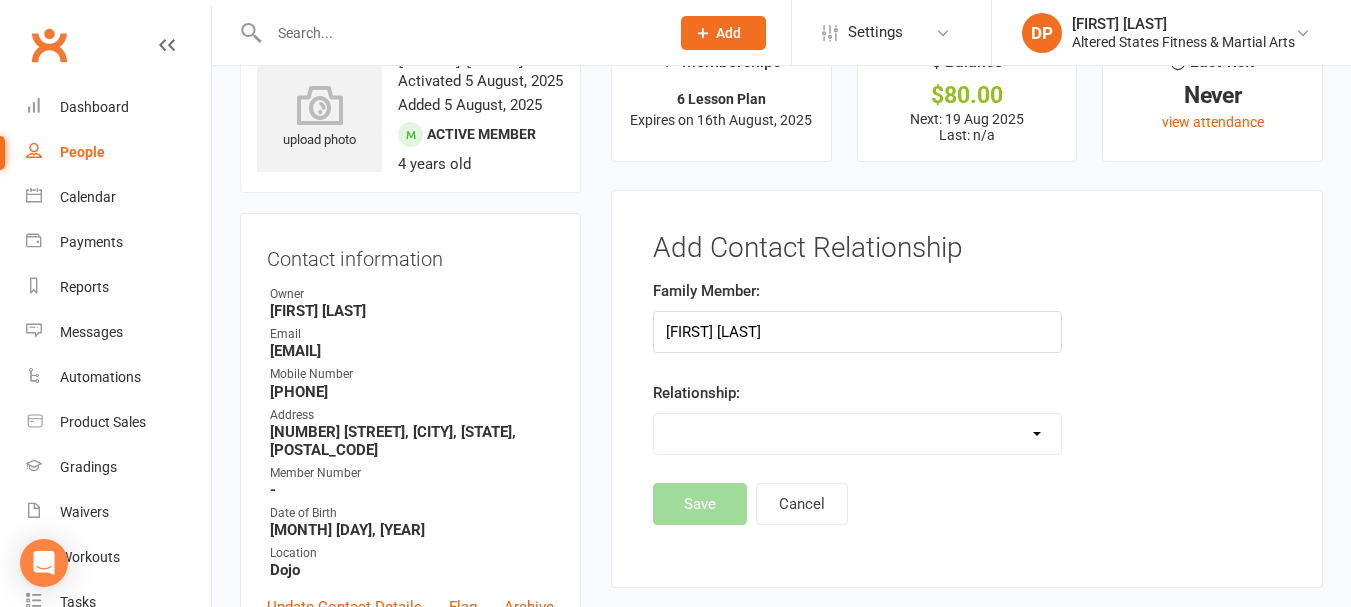 select on "2" 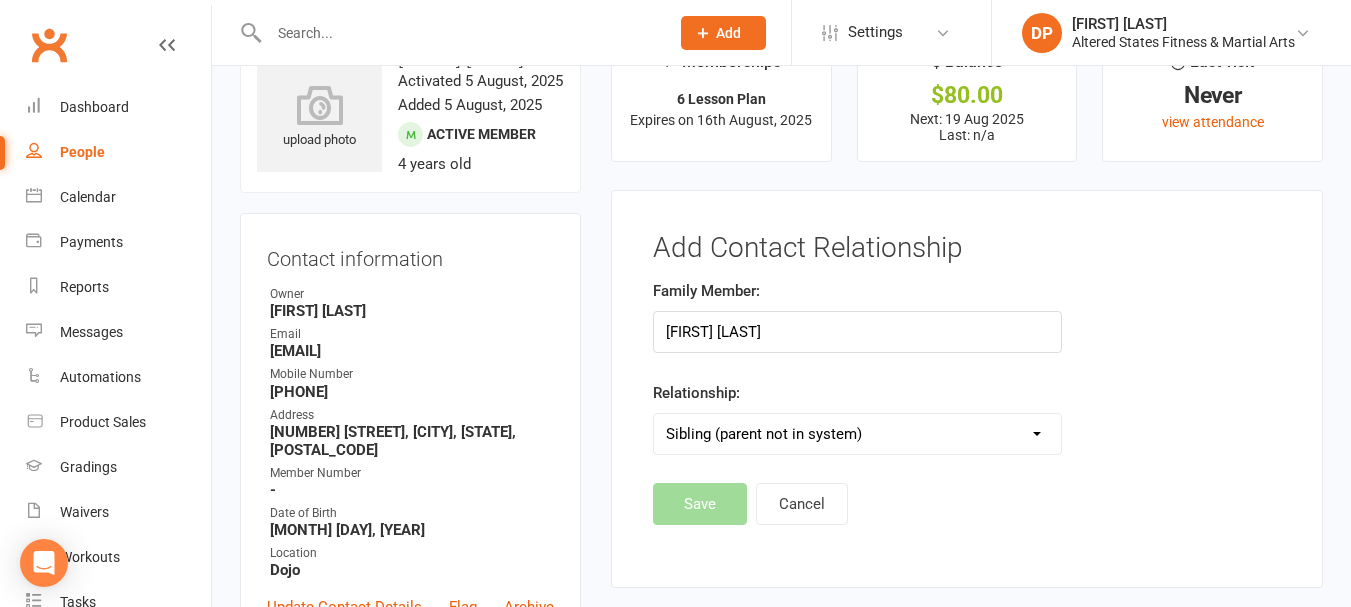 click on "Parent / Guardian Child Sibling (parent not in system) Spouse / Partner Cousin / Other Family Friend Other" at bounding box center (857, 434) 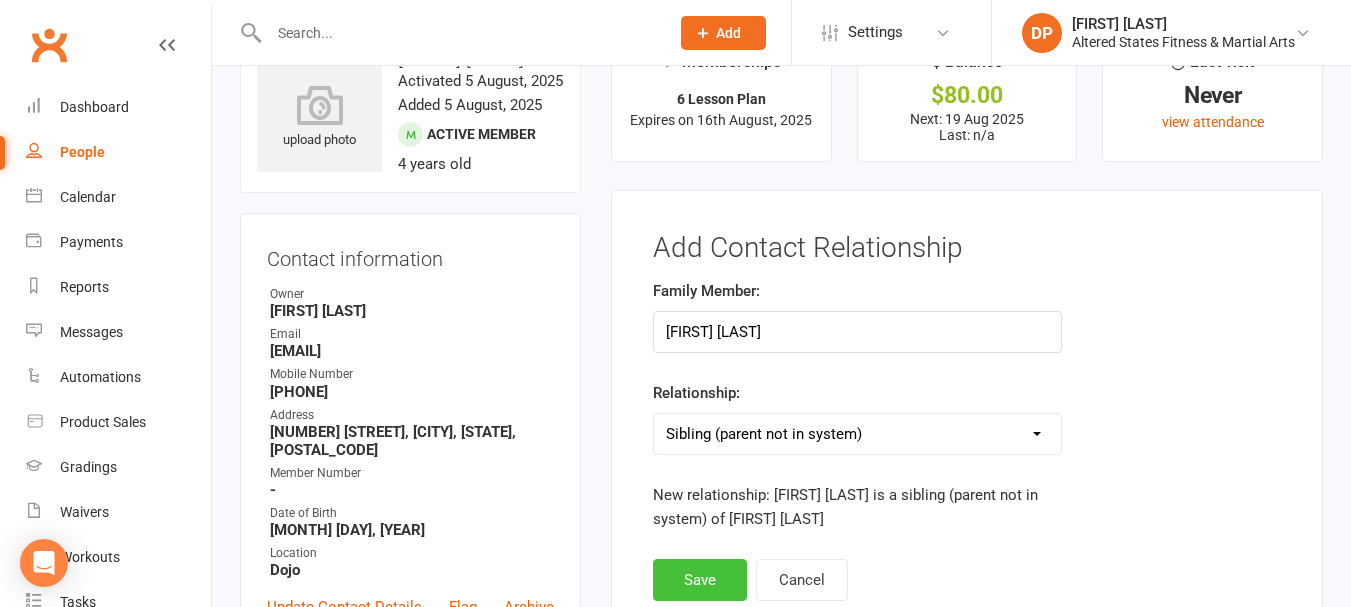 click on "Save" at bounding box center (700, 580) 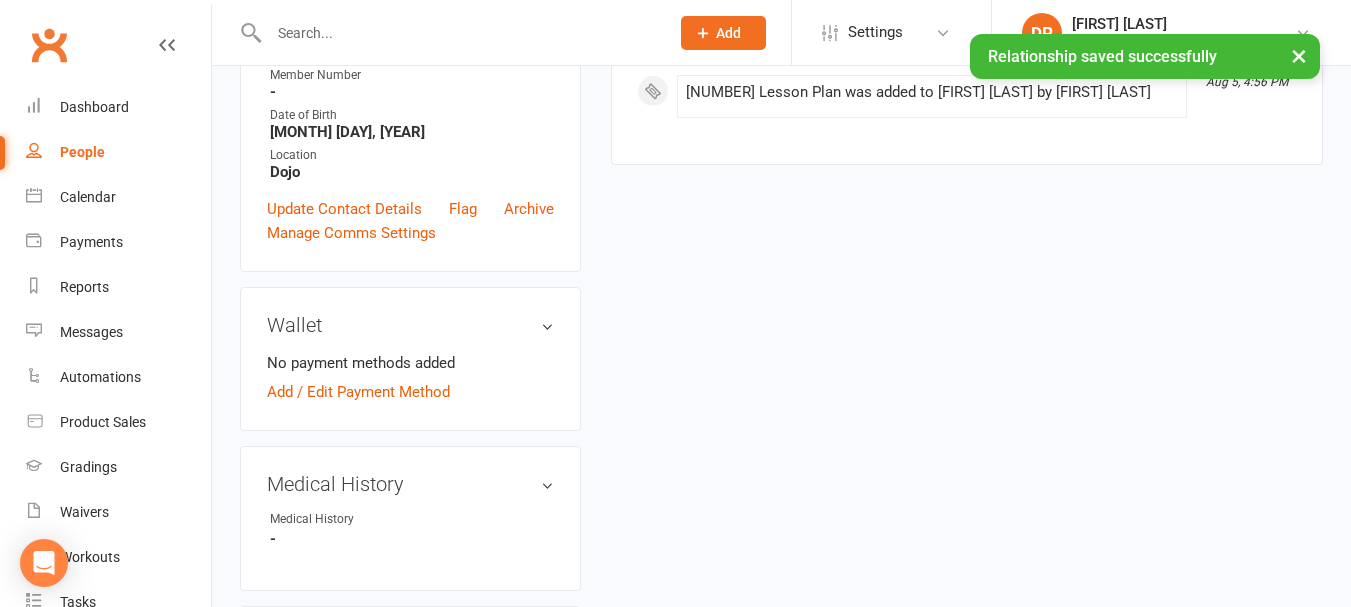 scroll, scrollTop: 464, scrollLeft: 0, axis: vertical 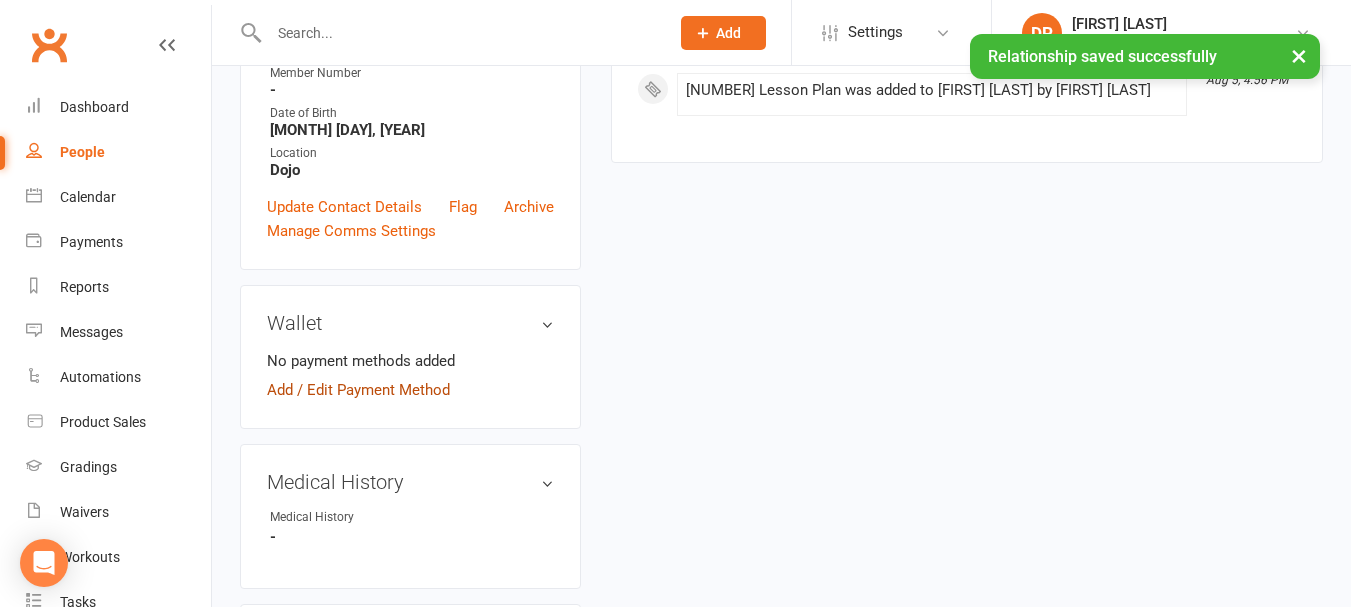 click on "Add / Edit Payment Method" at bounding box center [358, 390] 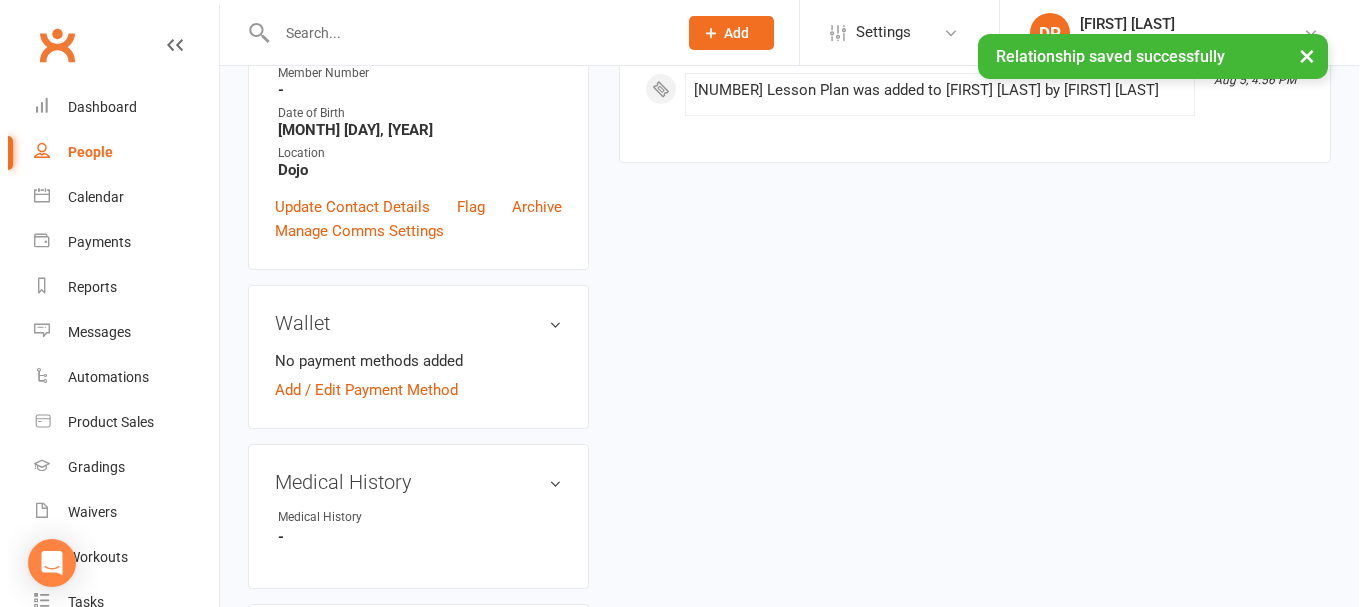 scroll, scrollTop: 440, scrollLeft: 0, axis: vertical 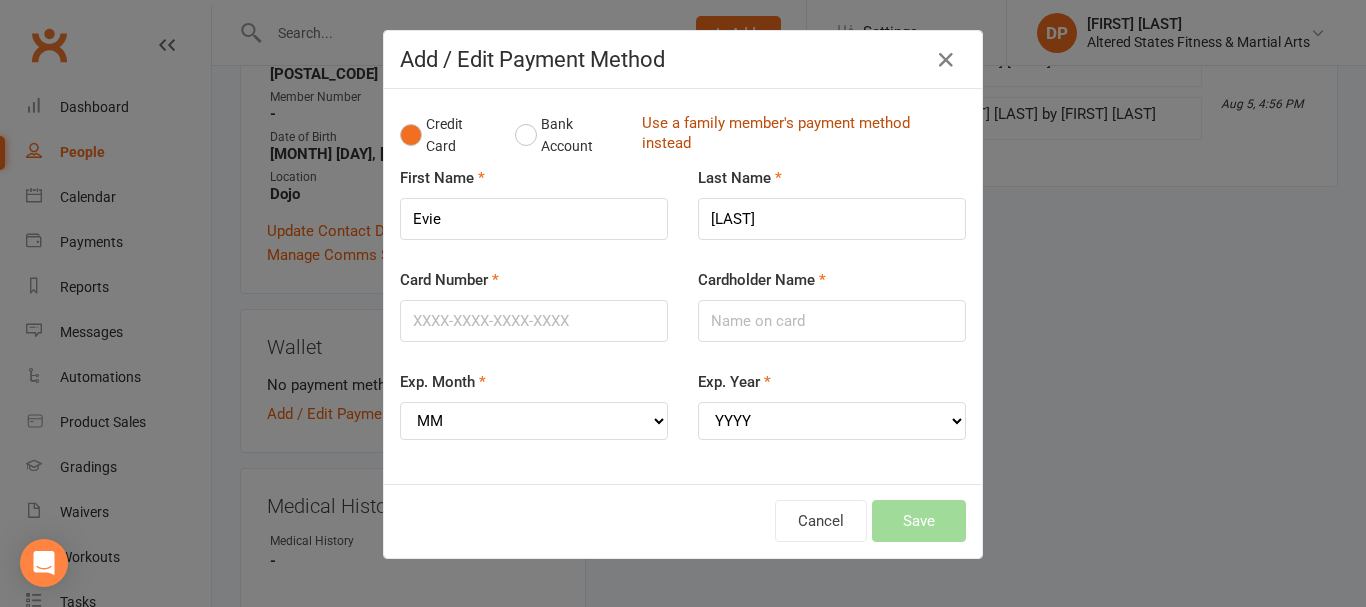 click on "Use a family member's payment method instead" at bounding box center (799, 135) 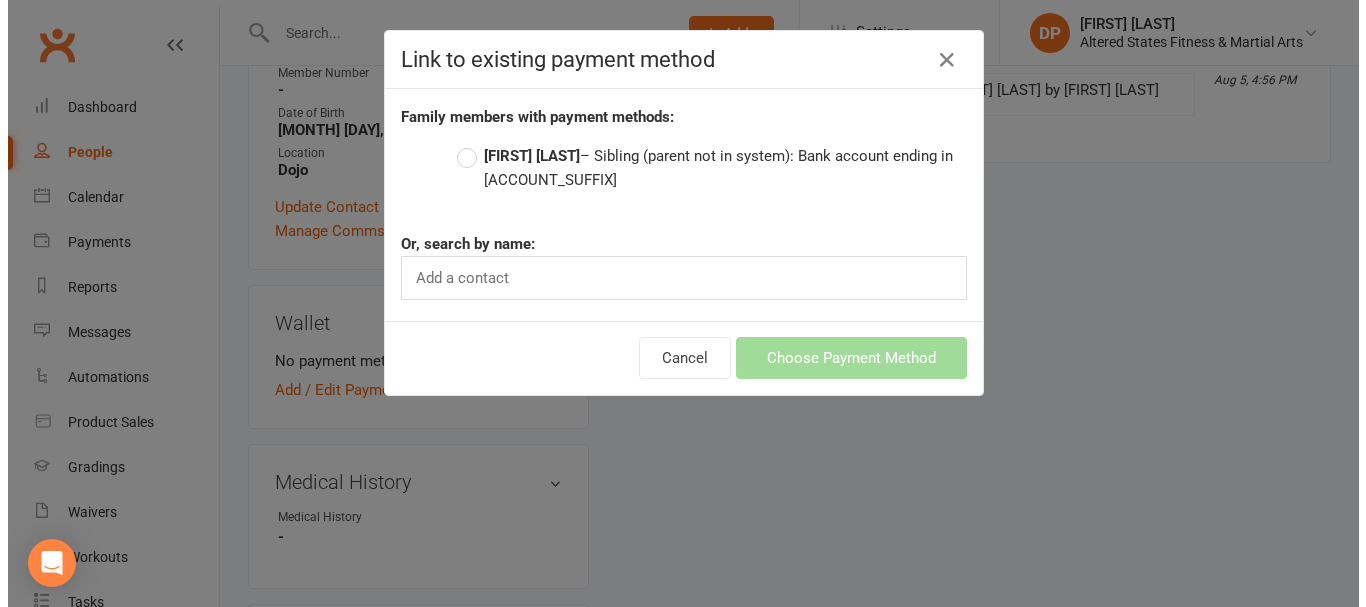 scroll, scrollTop: 440, scrollLeft: 0, axis: vertical 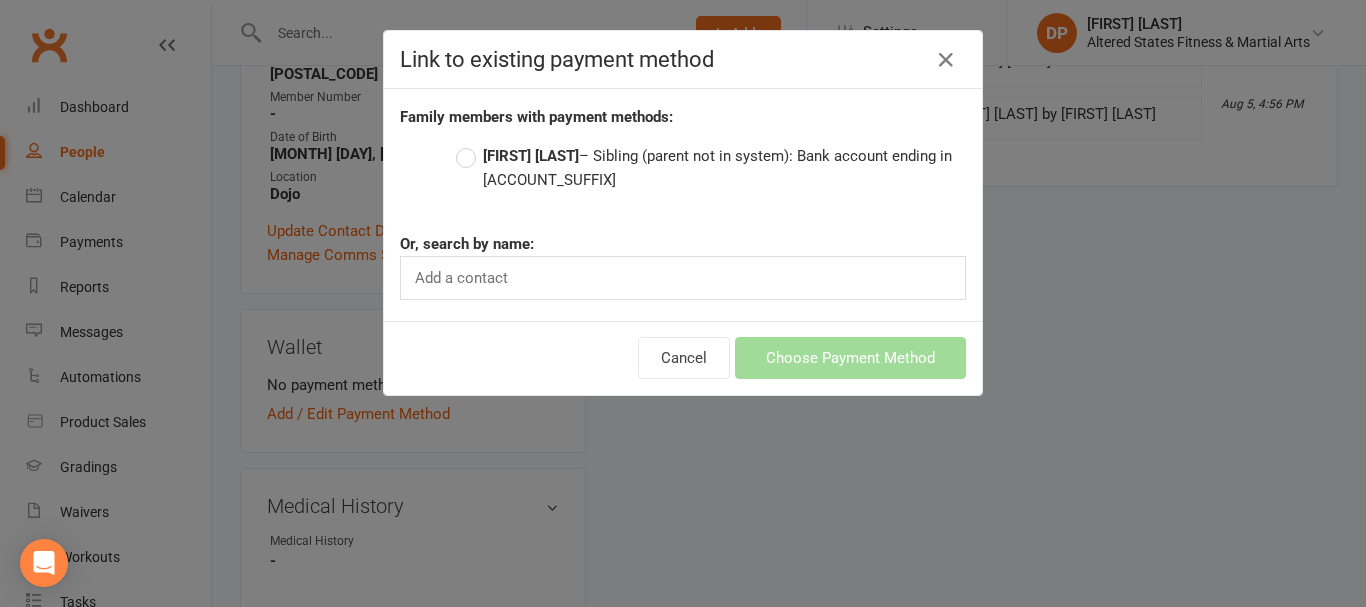 click on "[FIRST] [LAST]  – Sibling (parent not in system): Bank account ending in [ACCOUNT_SUFFIX]" at bounding box center (711, 168) 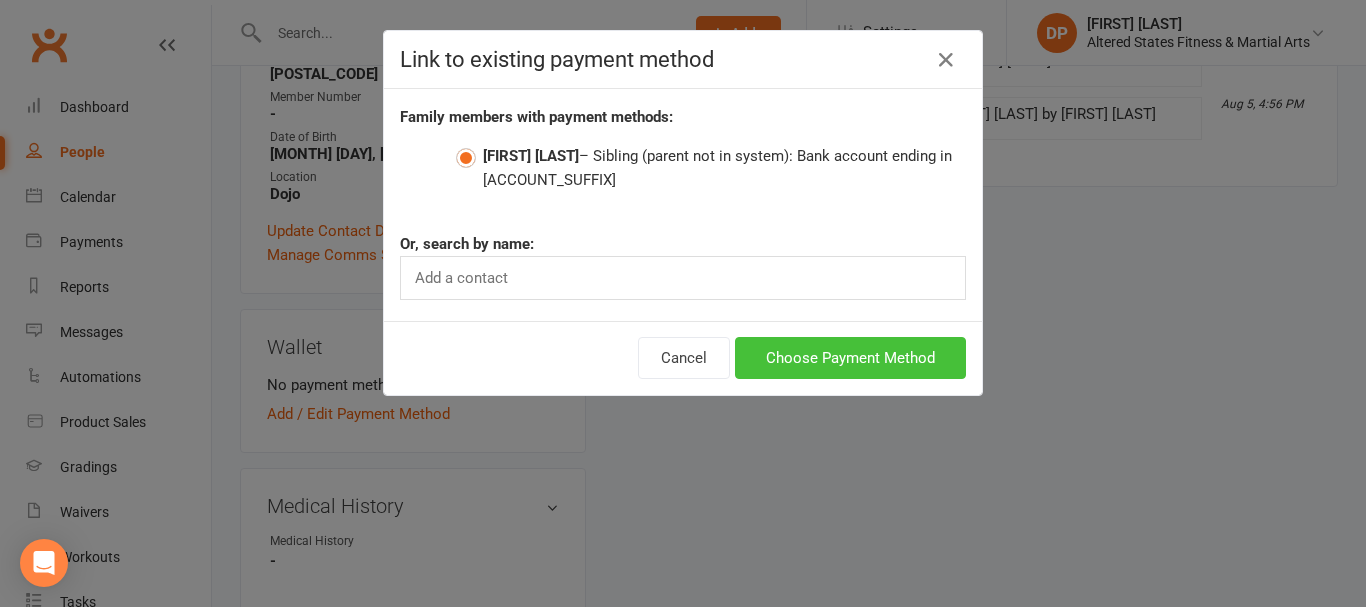 click on "Choose Payment Method" at bounding box center (850, 358) 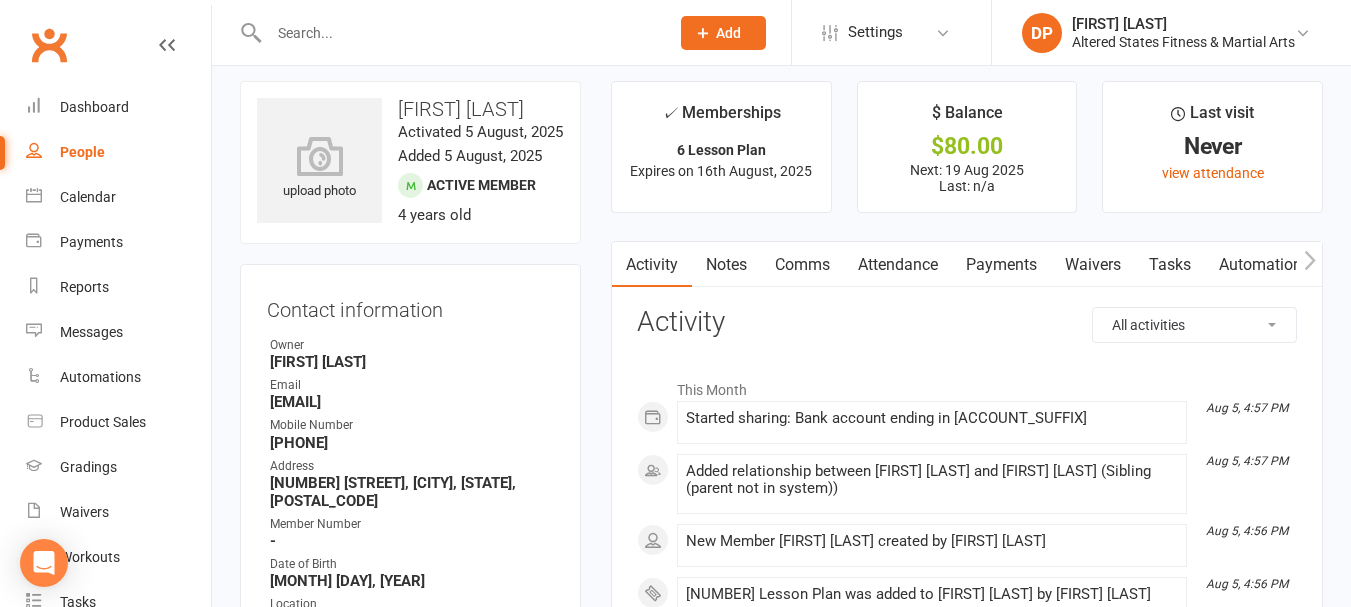 scroll, scrollTop: 0, scrollLeft: 0, axis: both 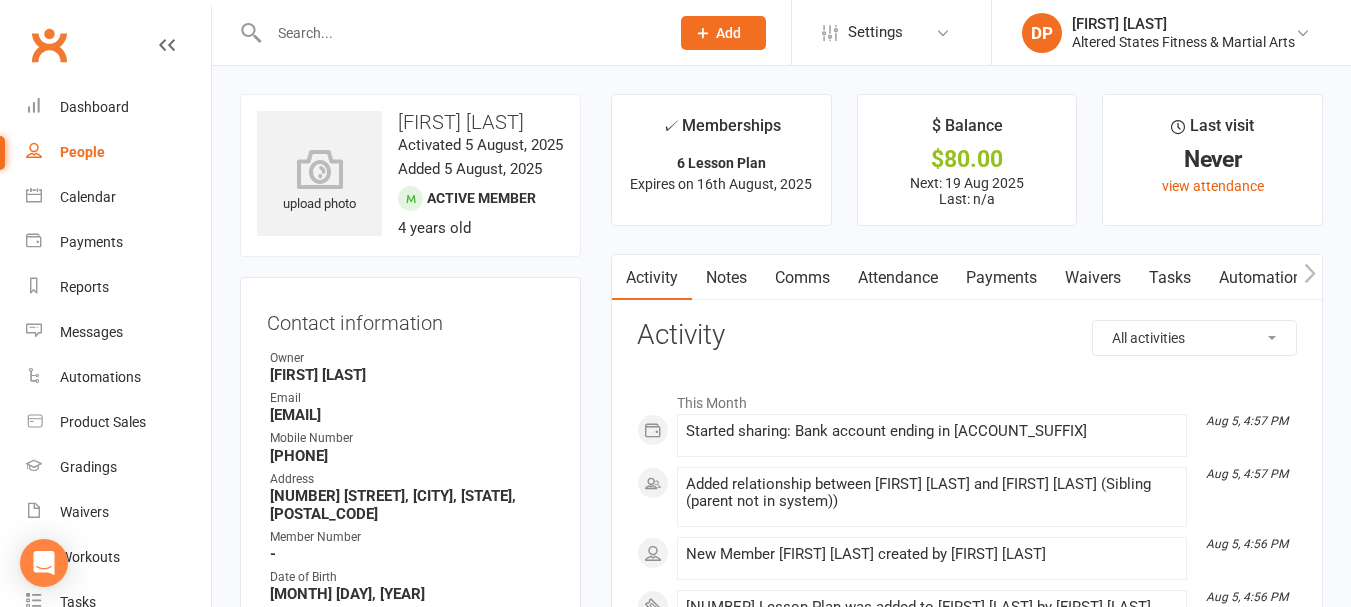 click on "Payments" at bounding box center [1001, 278] 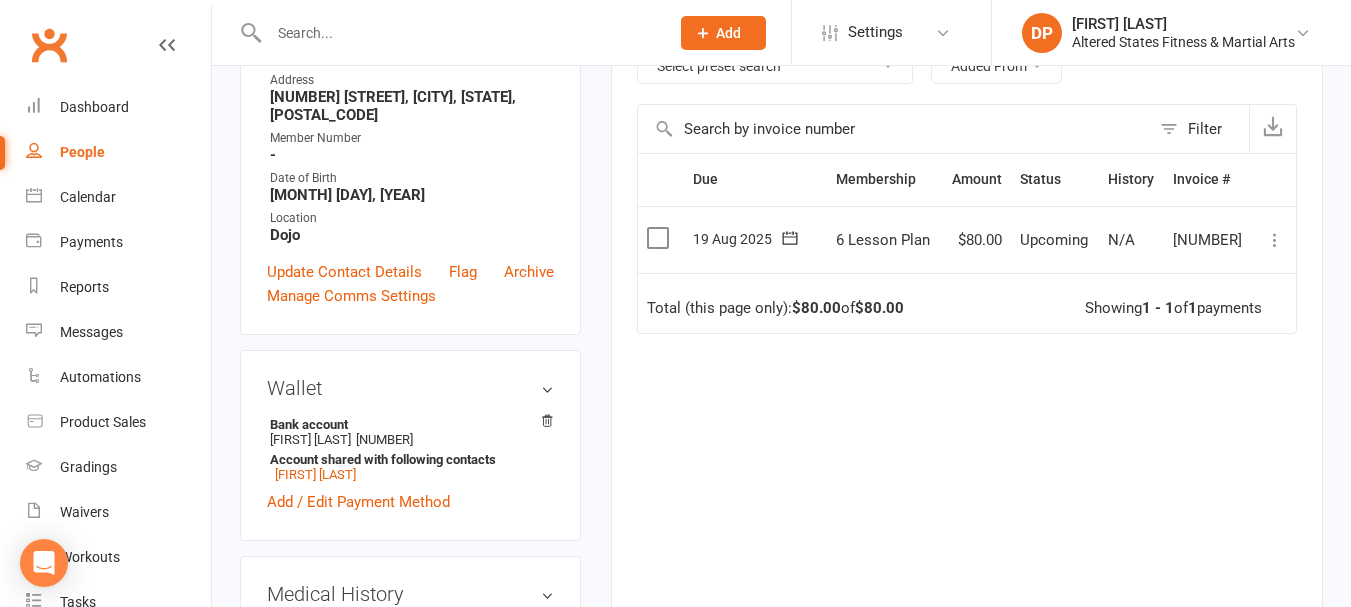 scroll, scrollTop: 400, scrollLeft: 0, axis: vertical 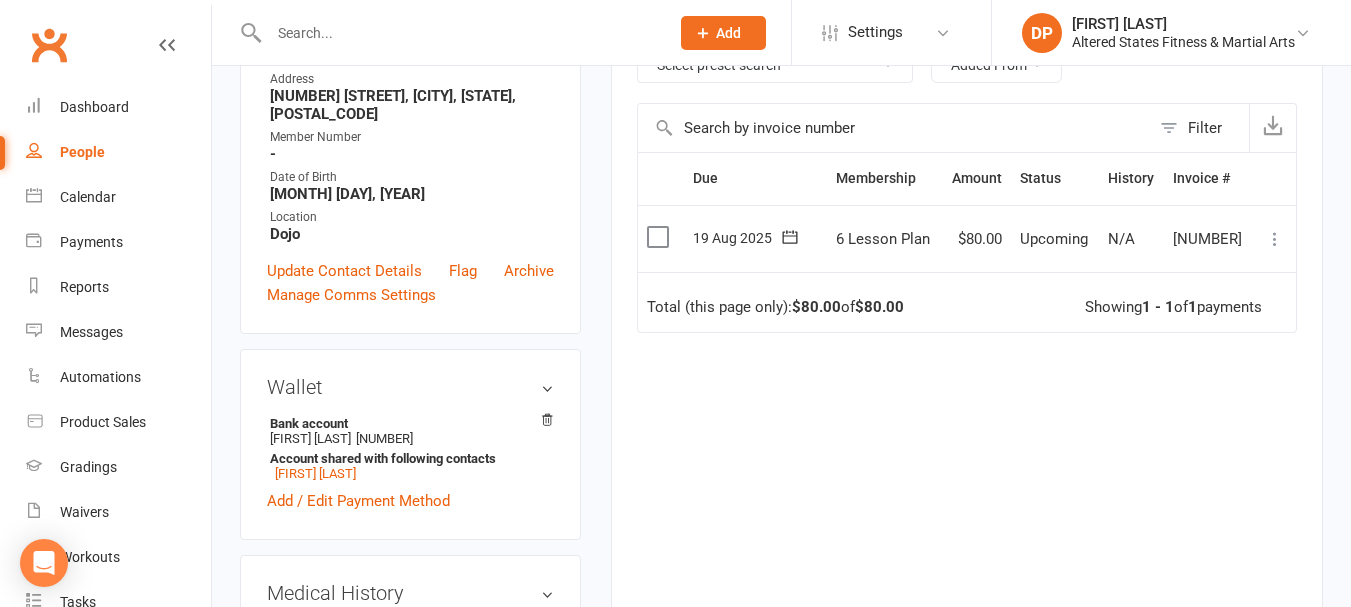 click 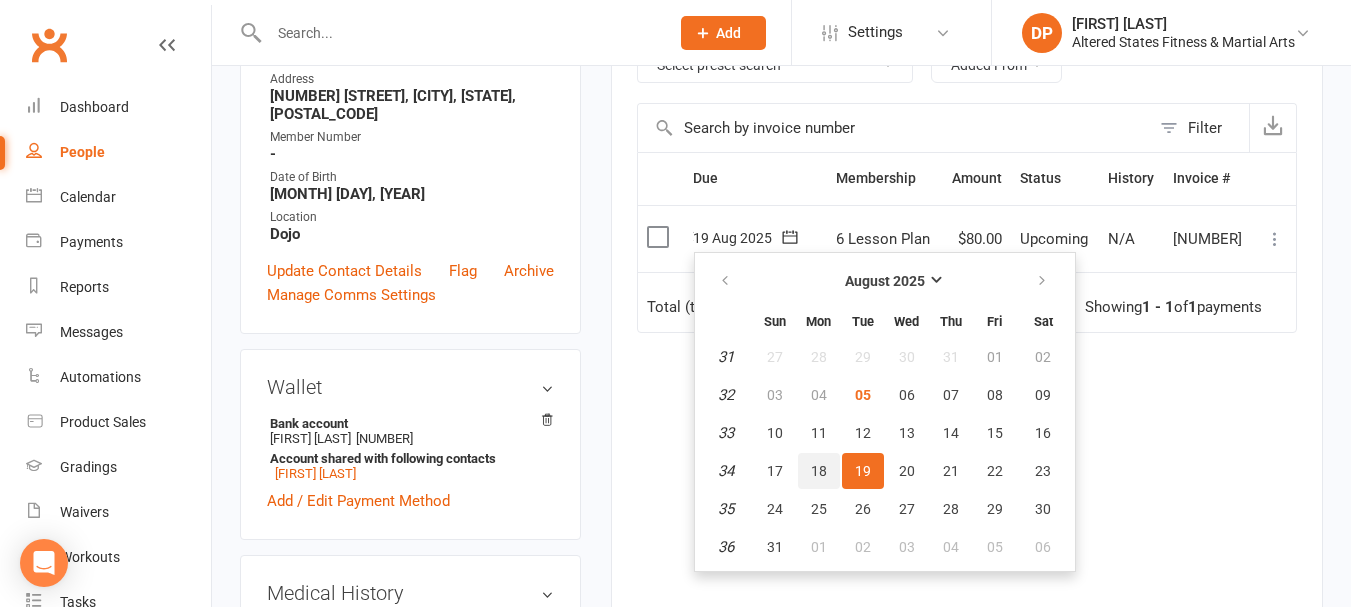 click on "18" at bounding box center (819, 471) 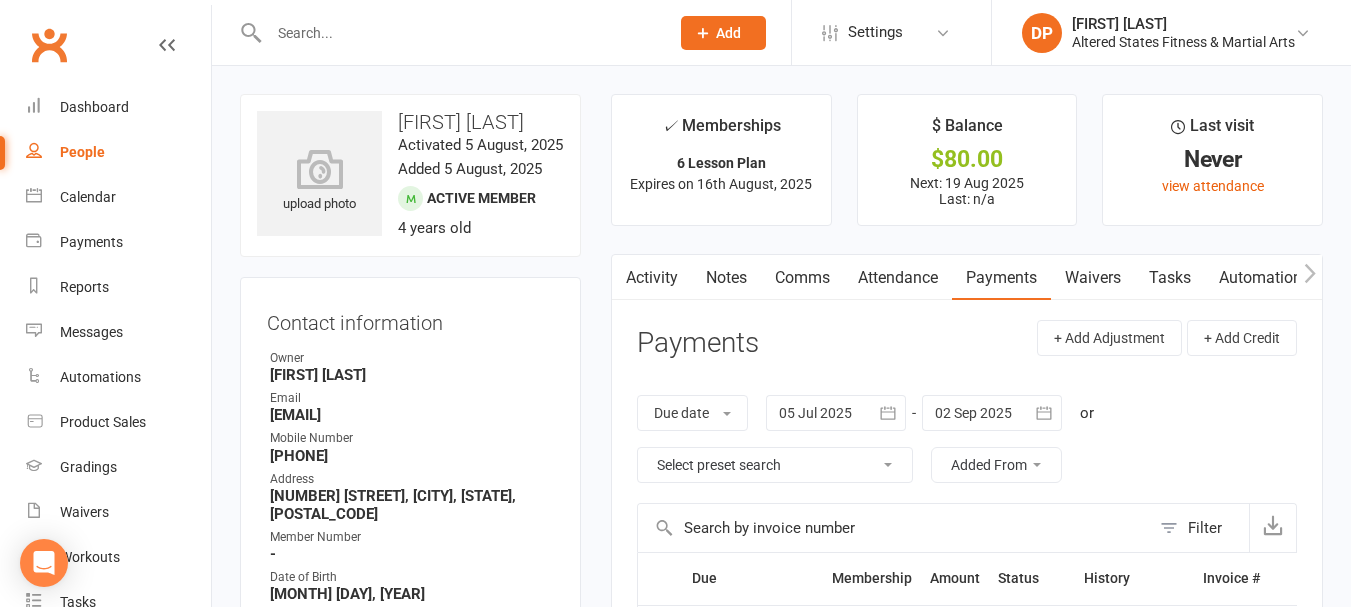 scroll, scrollTop: 200, scrollLeft: 0, axis: vertical 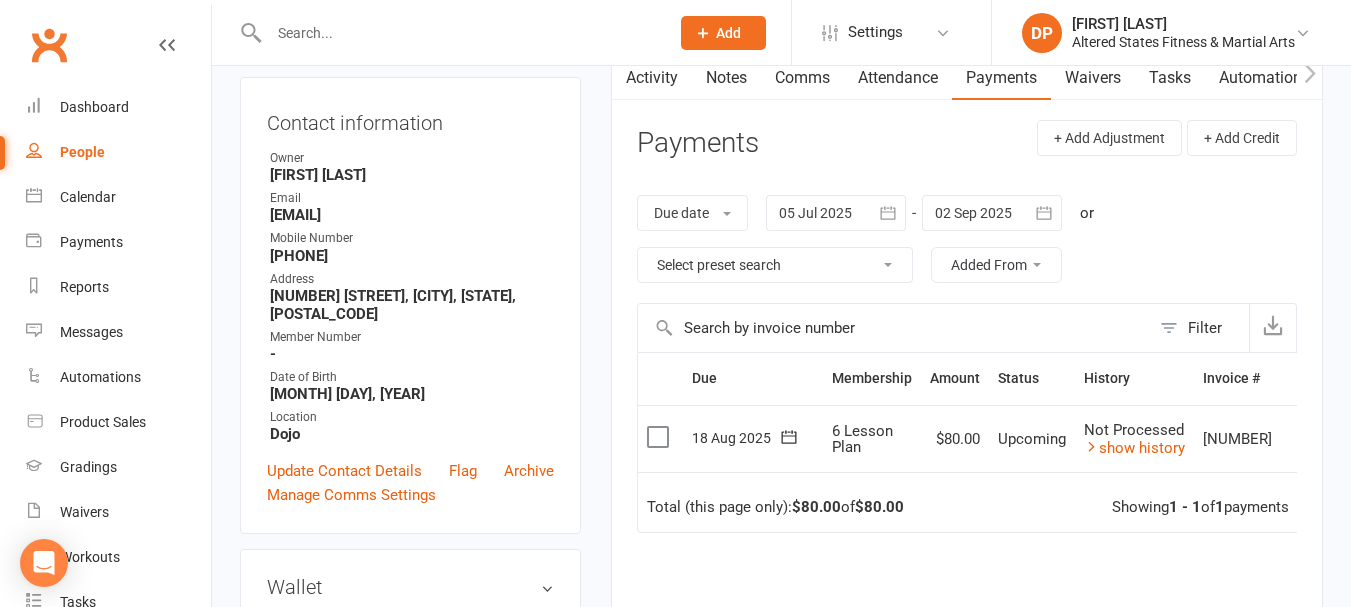 click at bounding box center [459, 33] 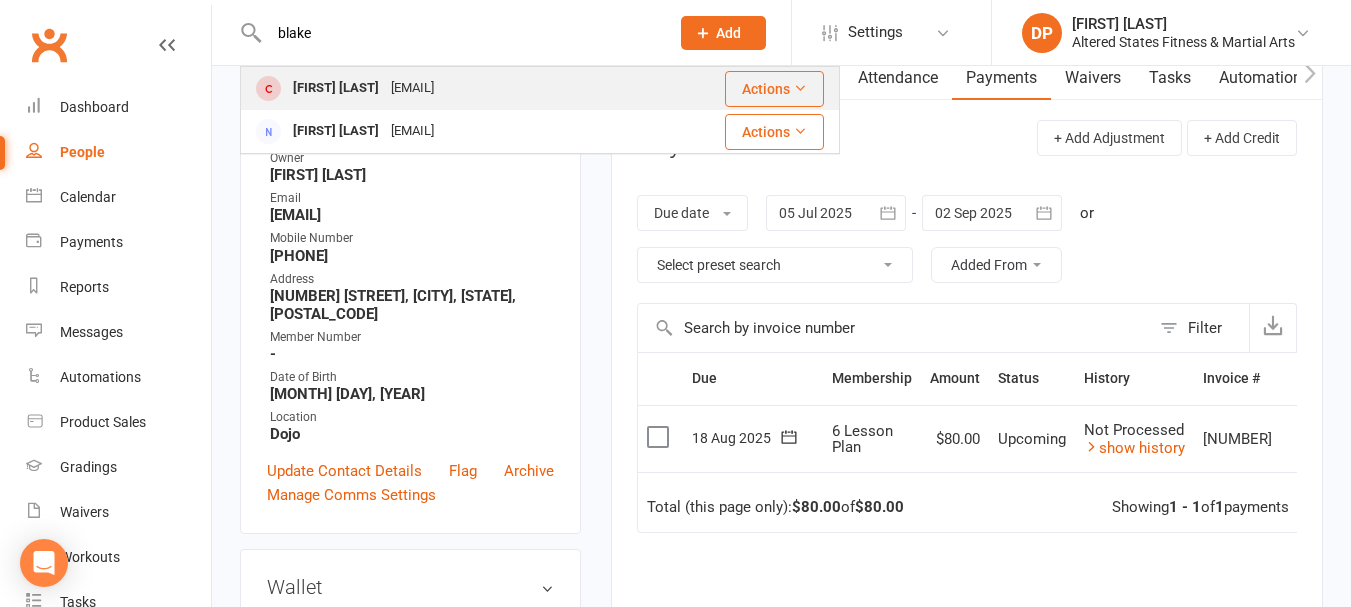 type on "blake" 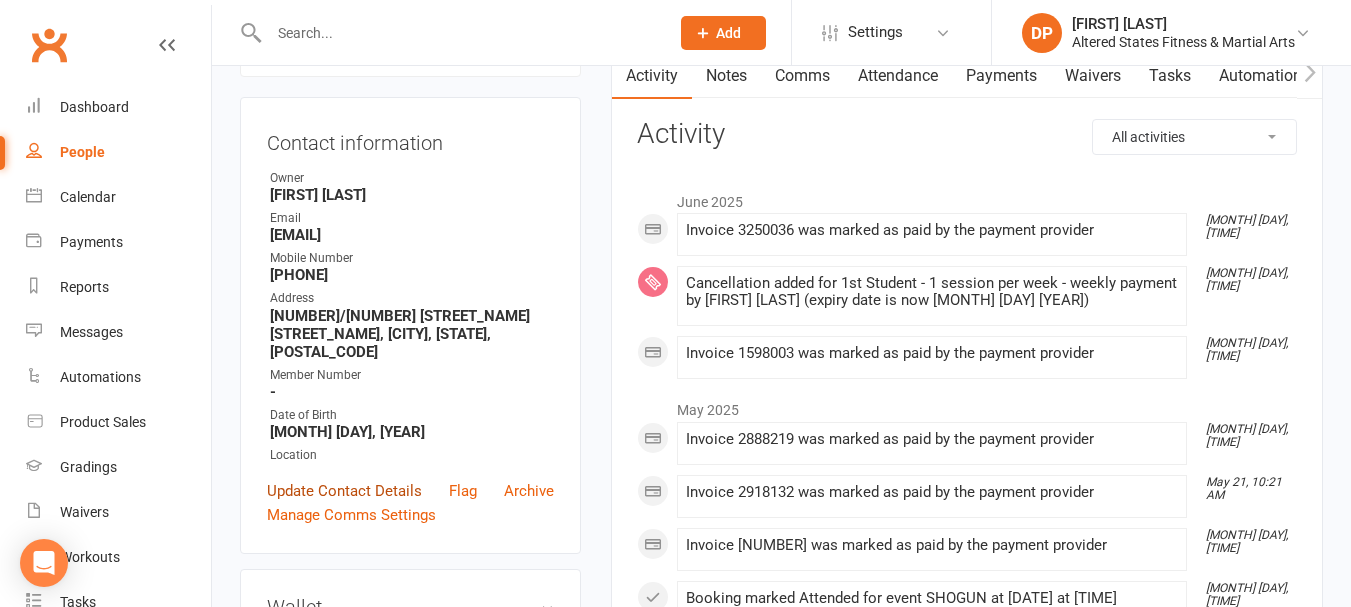 scroll, scrollTop: 0, scrollLeft: 0, axis: both 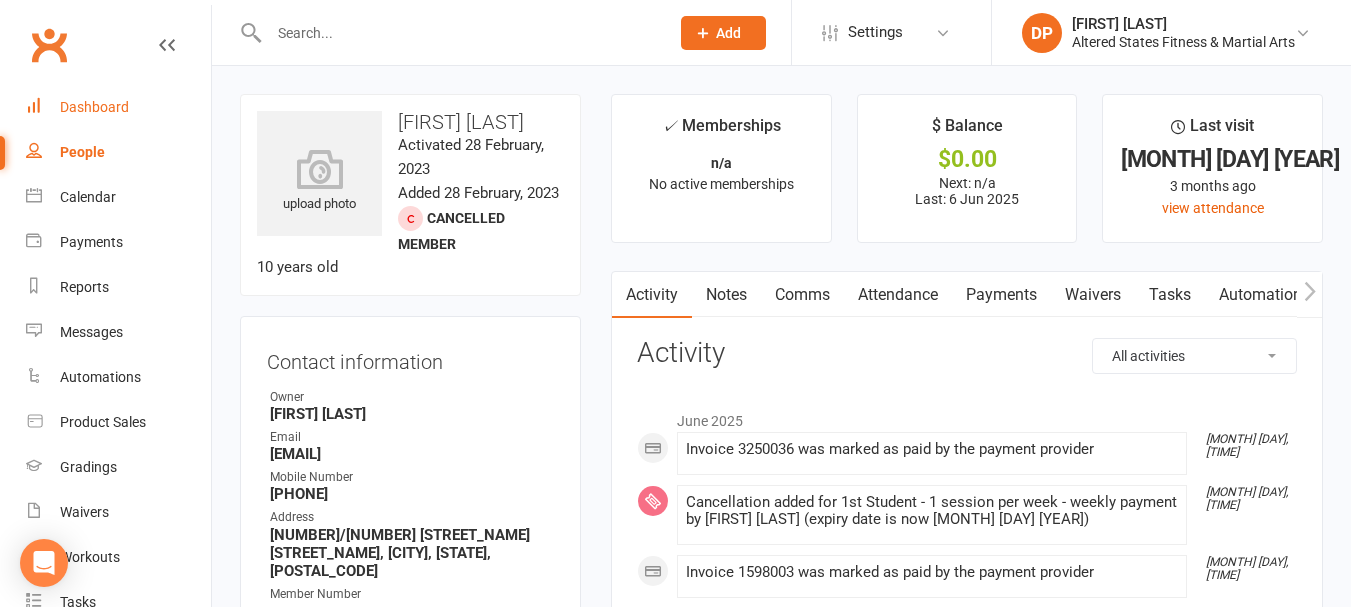 click on "Dashboard" at bounding box center [94, 107] 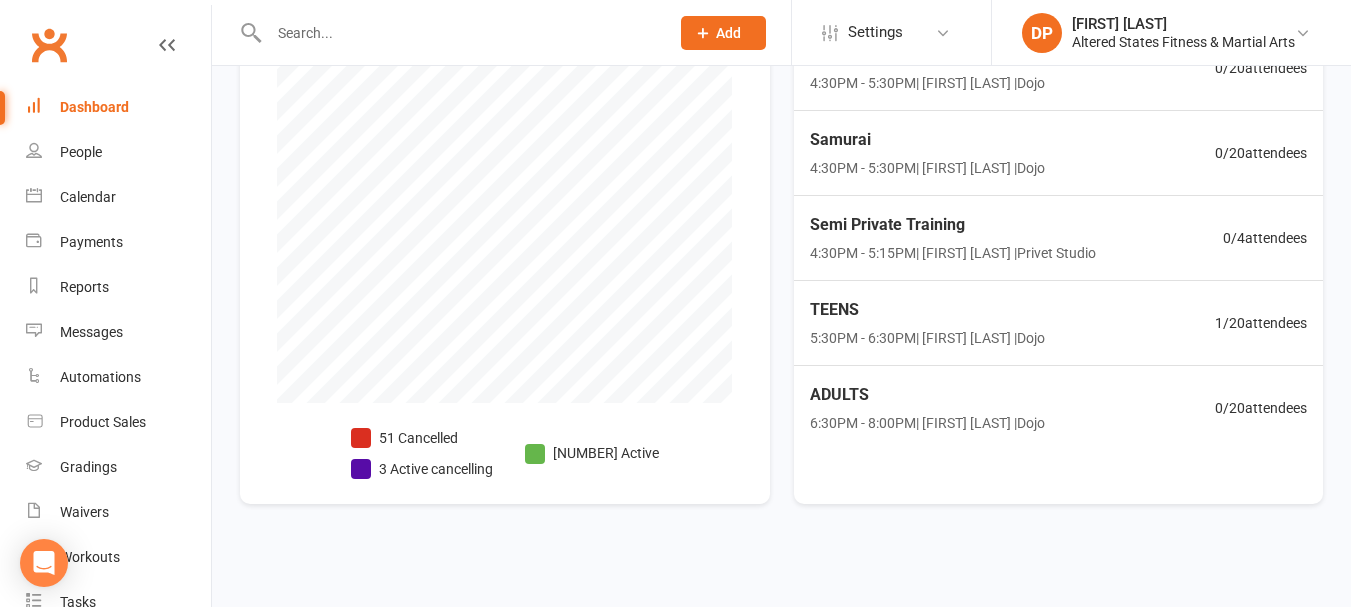 scroll, scrollTop: 658, scrollLeft: 0, axis: vertical 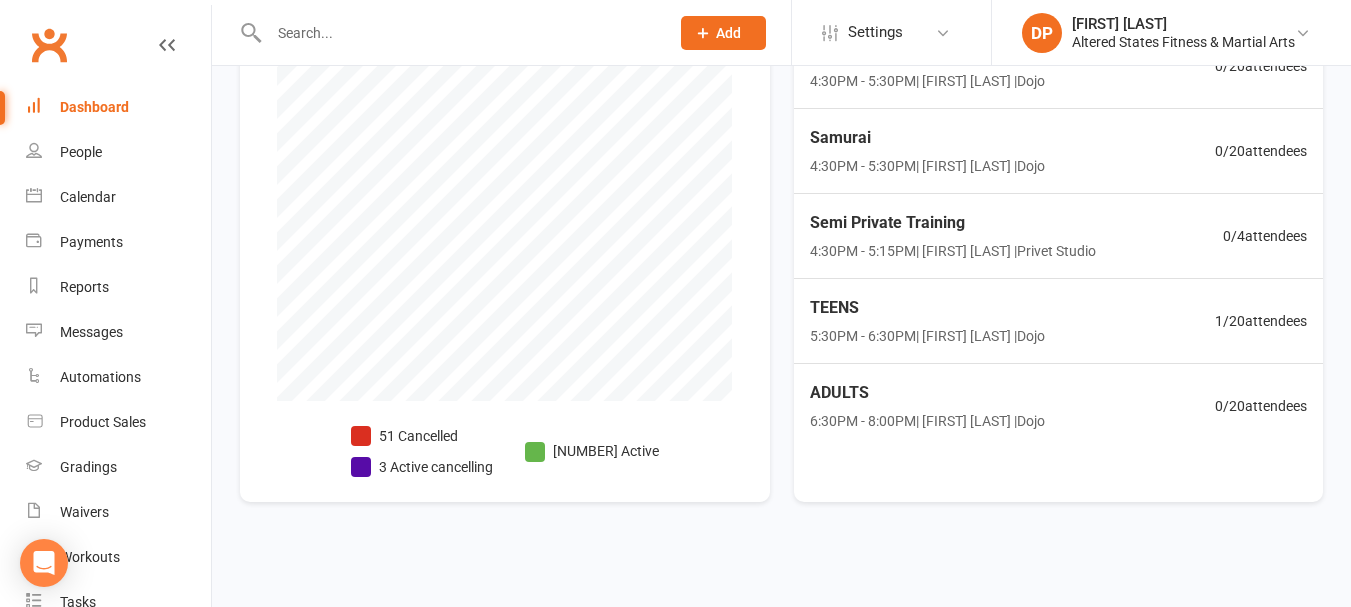 click on "3 Active cancelling" at bounding box center (422, 467) 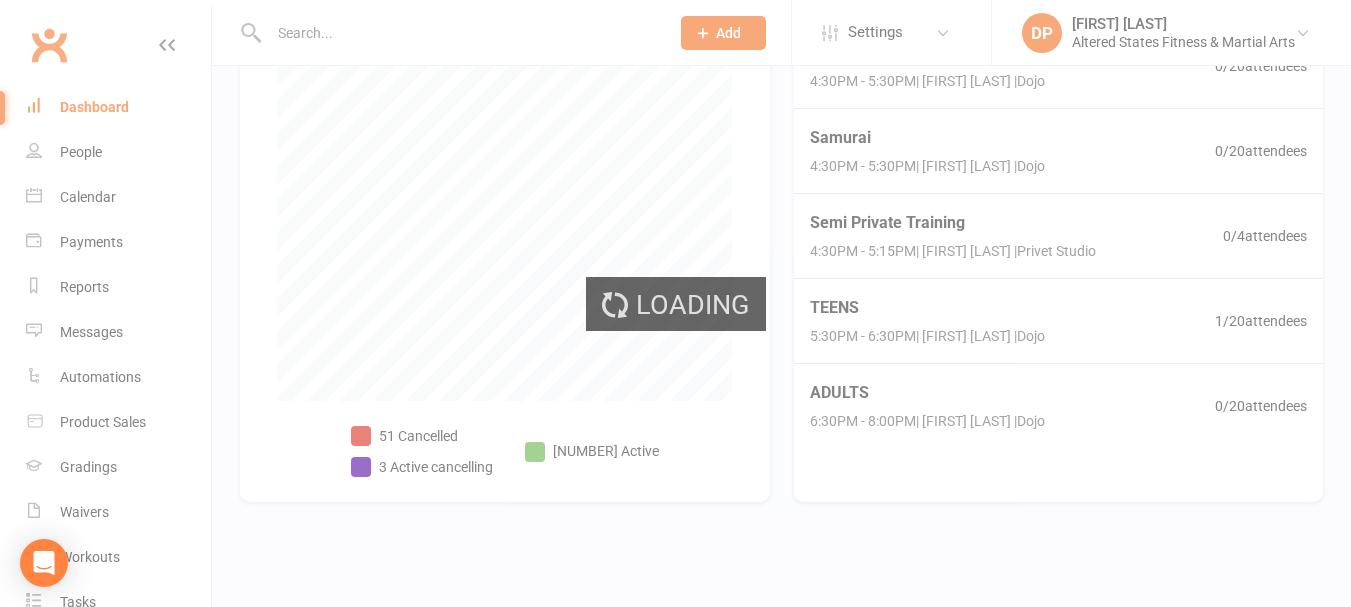 select on "no_trial" 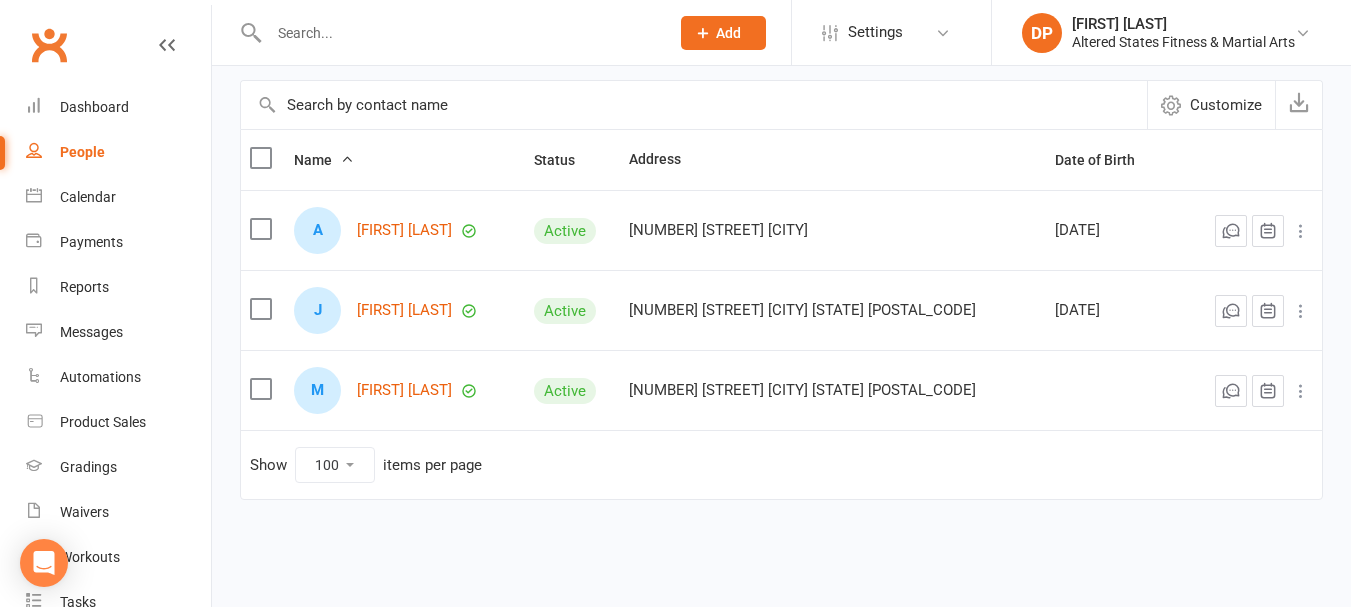 scroll, scrollTop: 176, scrollLeft: 0, axis: vertical 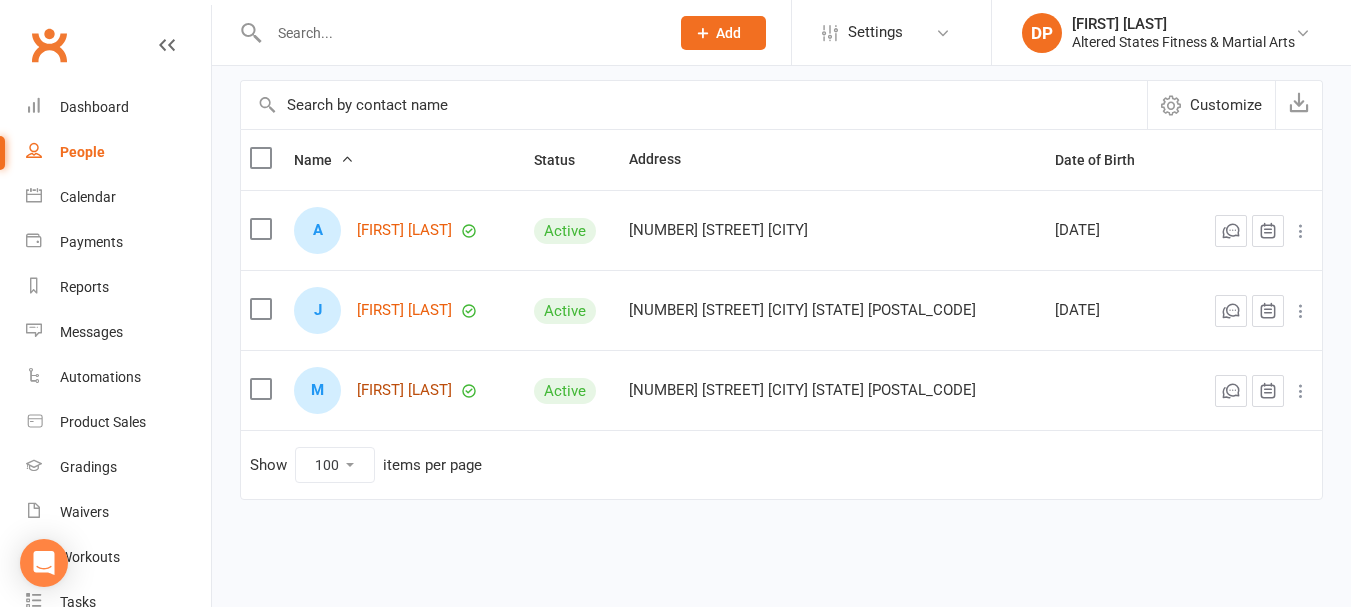 click on "[FIRST] [LAST]" at bounding box center (404, 390) 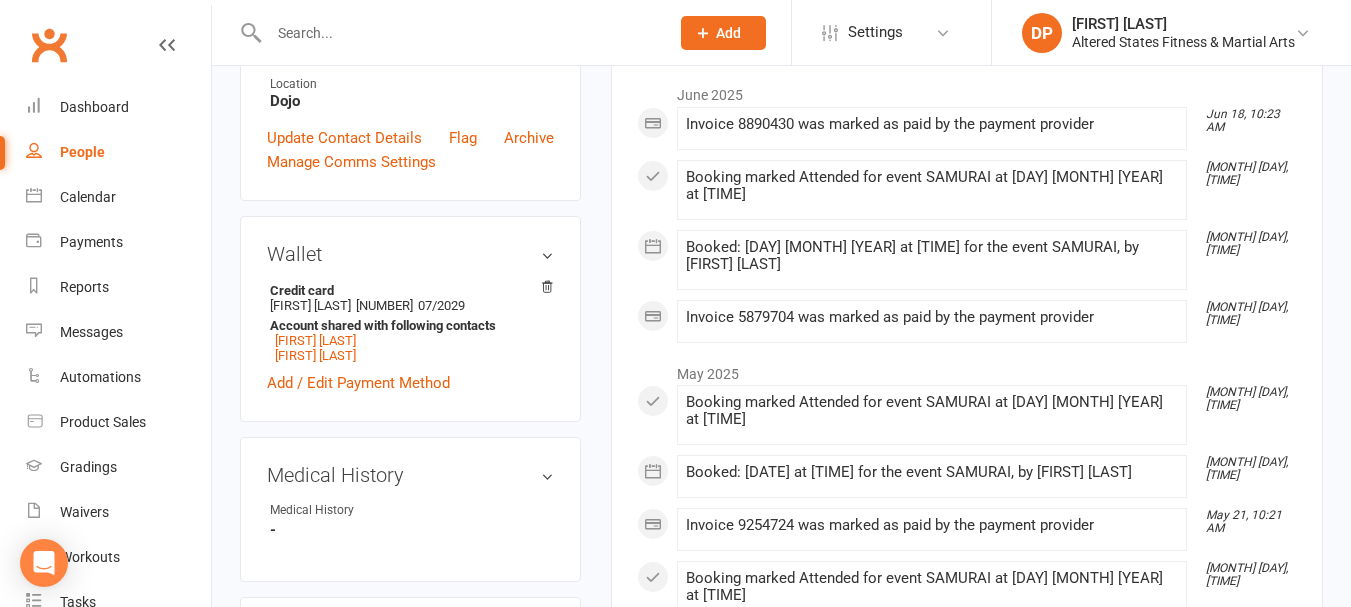 scroll, scrollTop: 400, scrollLeft: 0, axis: vertical 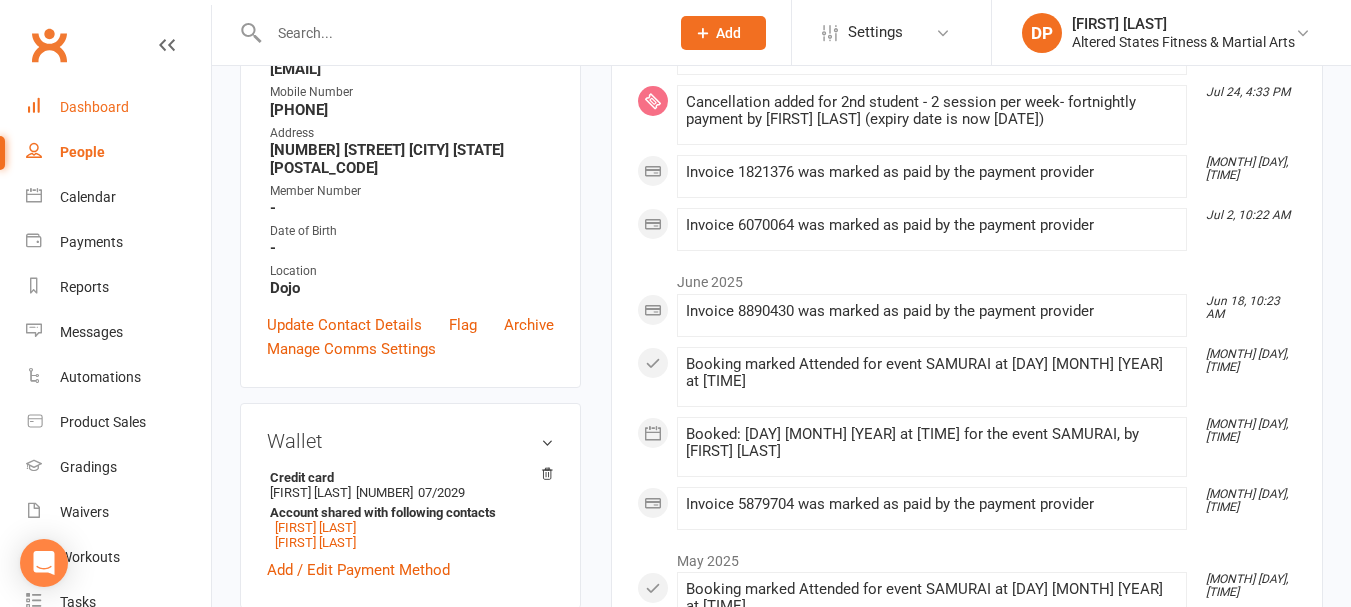 click on "Dashboard" at bounding box center (94, 107) 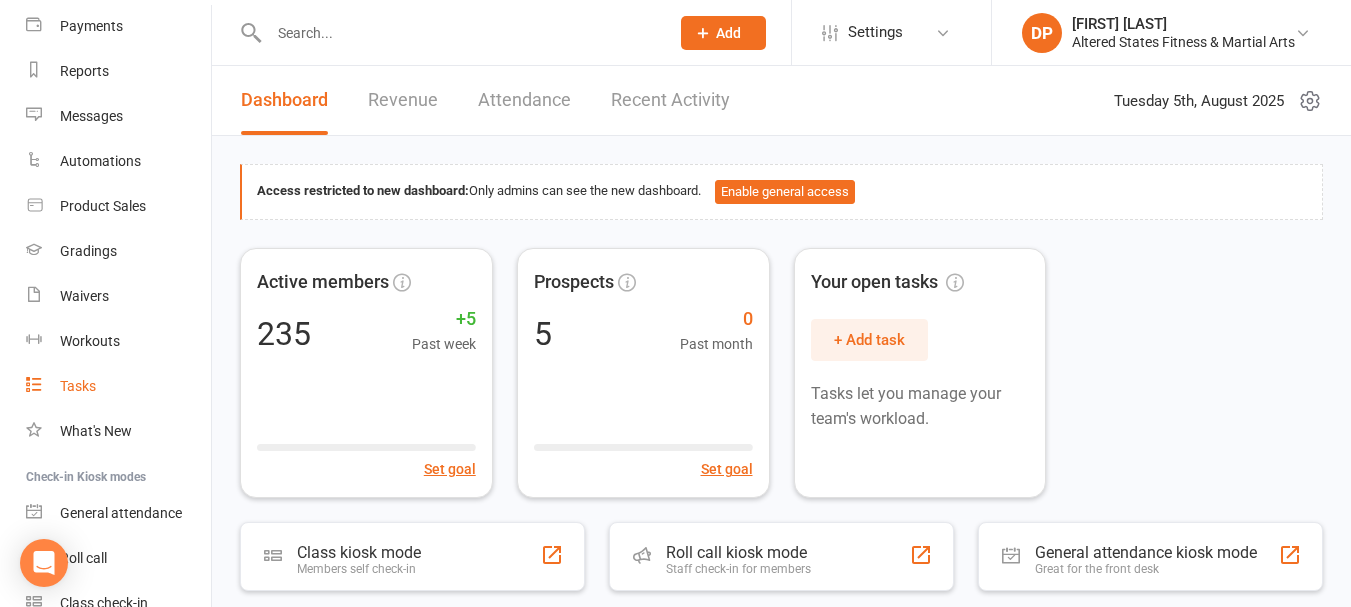 scroll, scrollTop: 0, scrollLeft: 0, axis: both 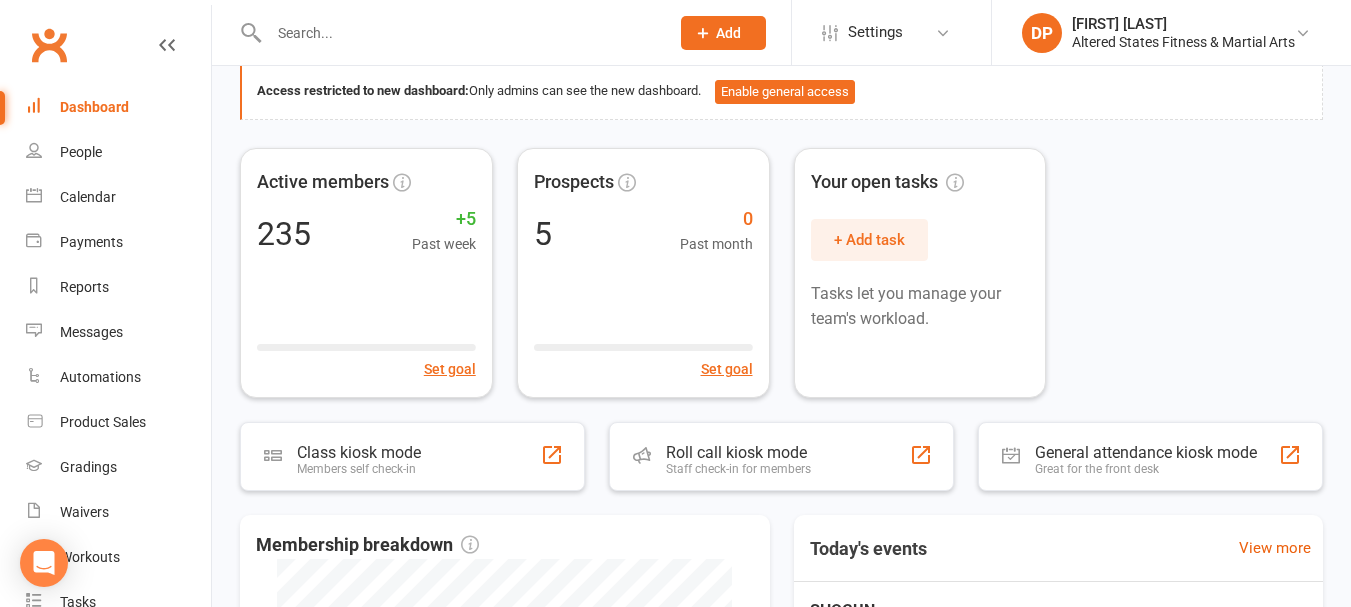 click on "Dashboard" at bounding box center (94, 107) 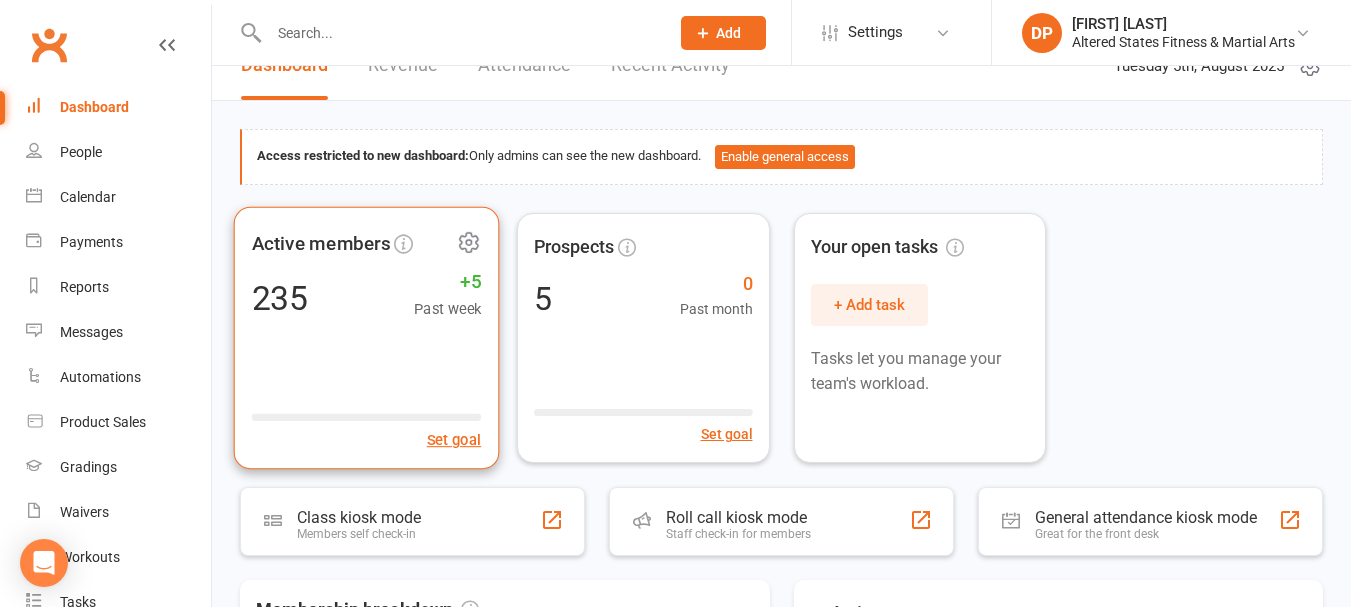 scroll, scrollTop: 0, scrollLeft: 0, axis: both 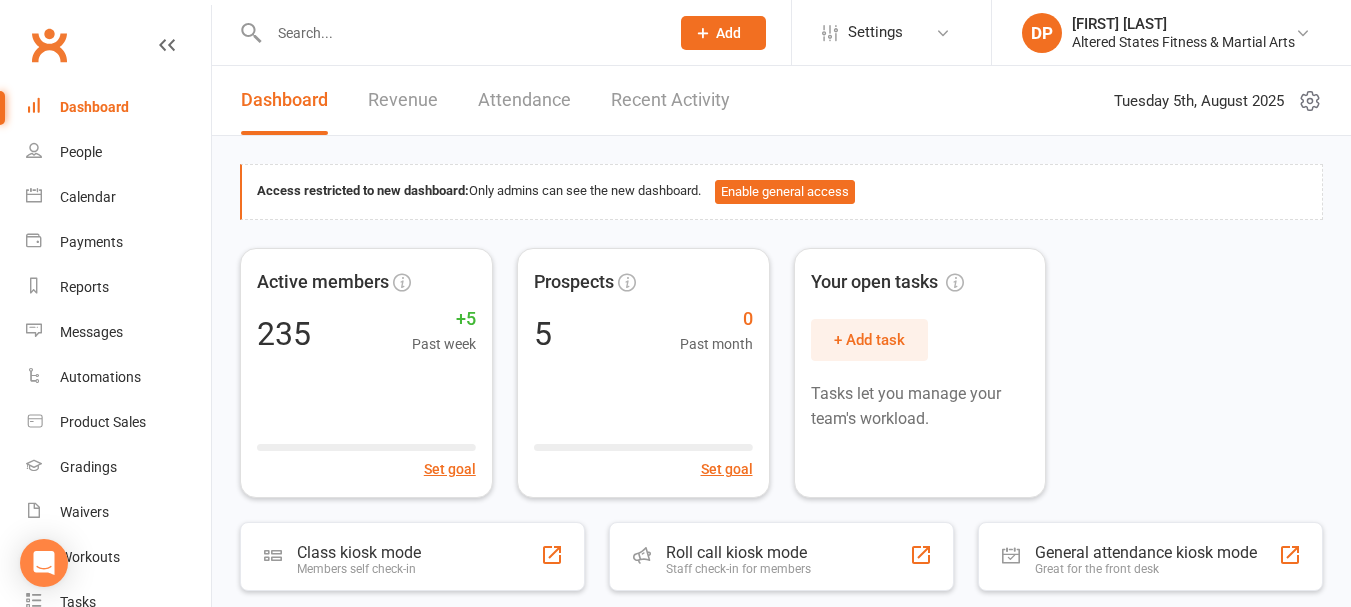 click on "Revenue" at bounding box center (403, 100) 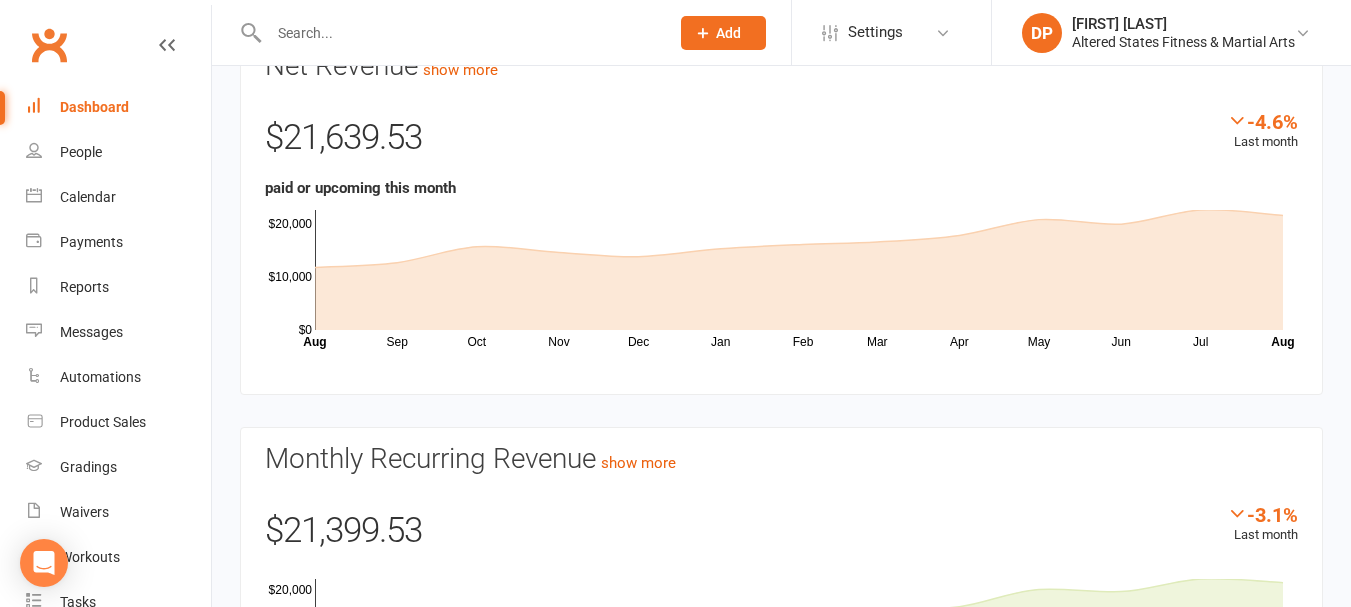 scroll, scrollTop: 0, scrollLeft: 0, axis: both 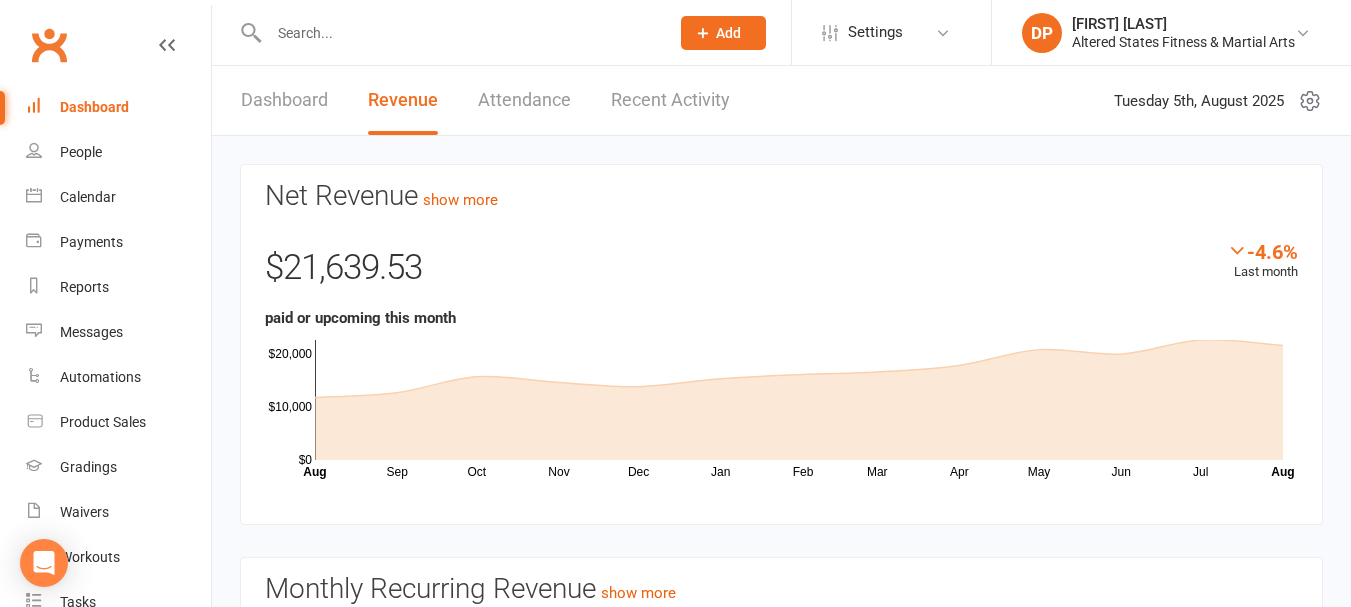 click on "Dashboard" at bounding box center [284, 100] 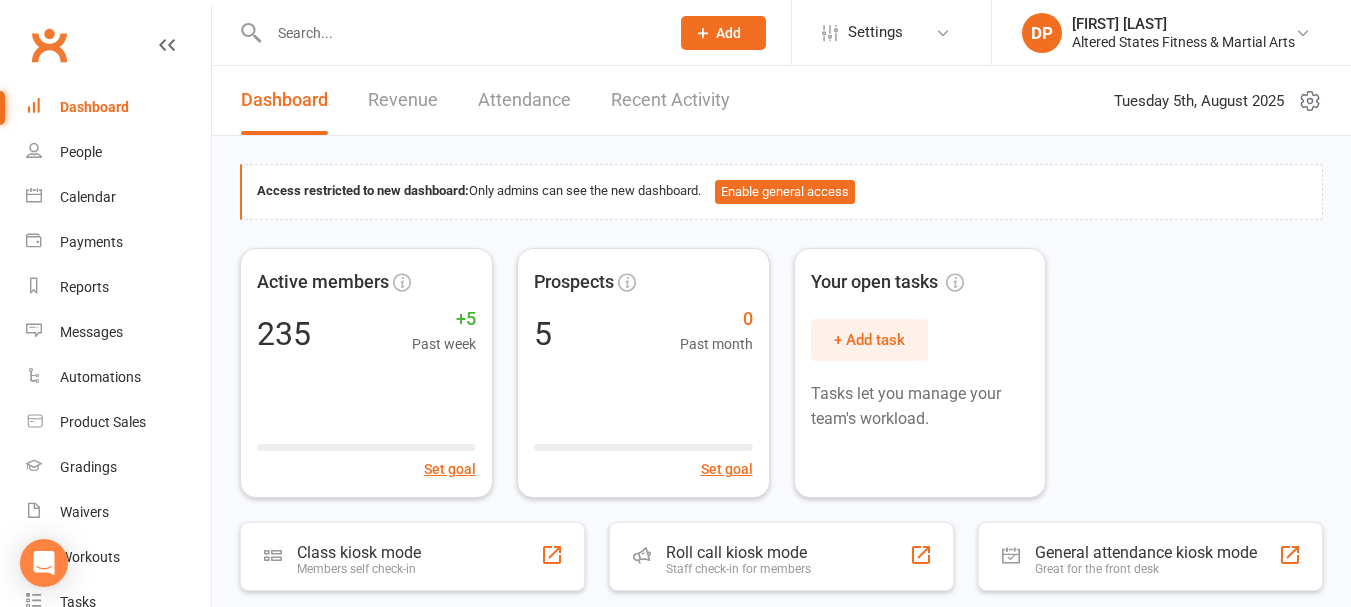 click on "Dashboard" at bounding box center (94, 107) 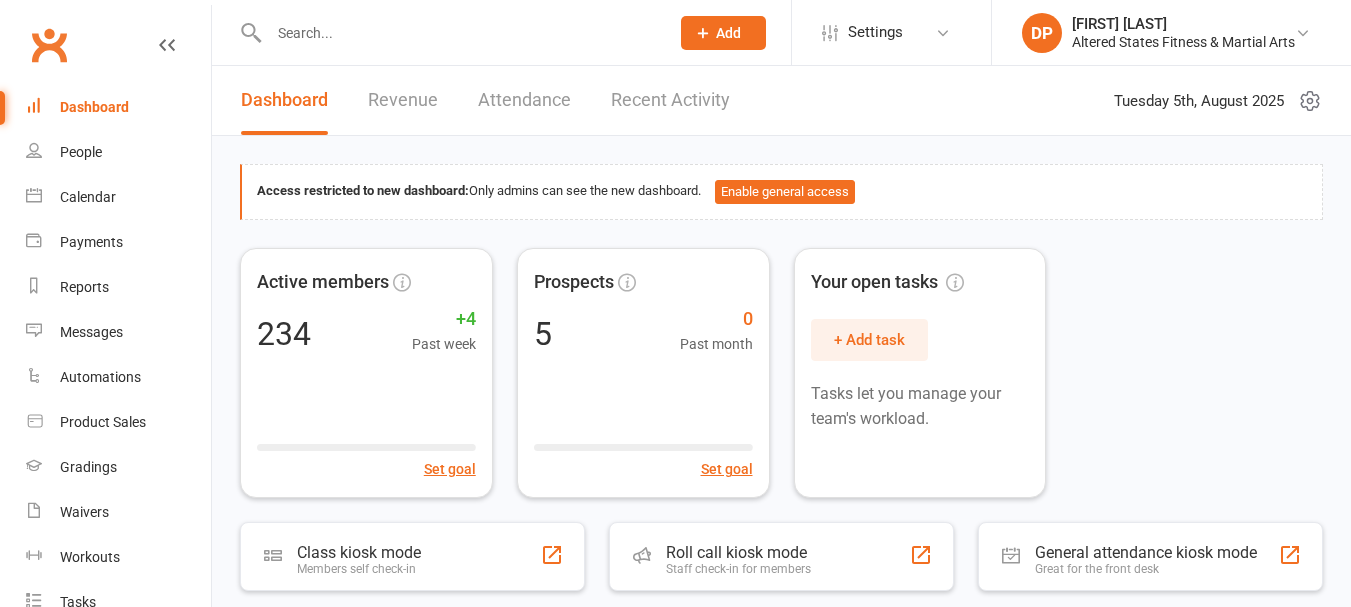 scroll, scrollTop: 0, scrollLeft: 0, axis: both 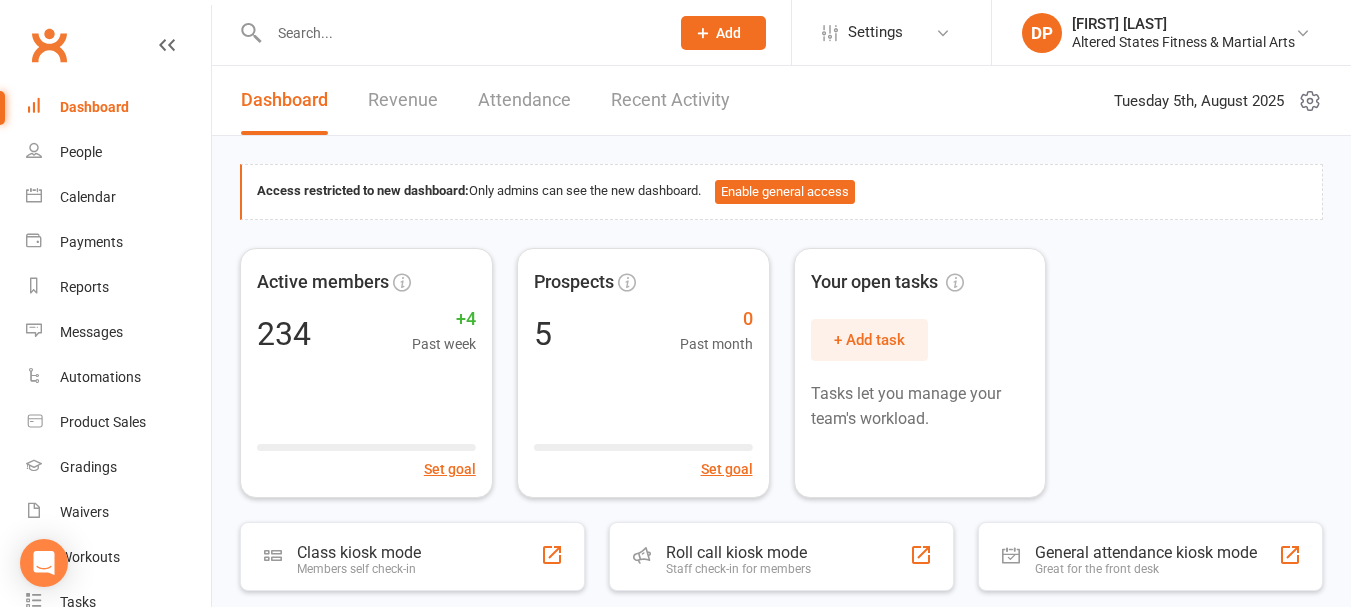 click at bounding box center [459, 33] 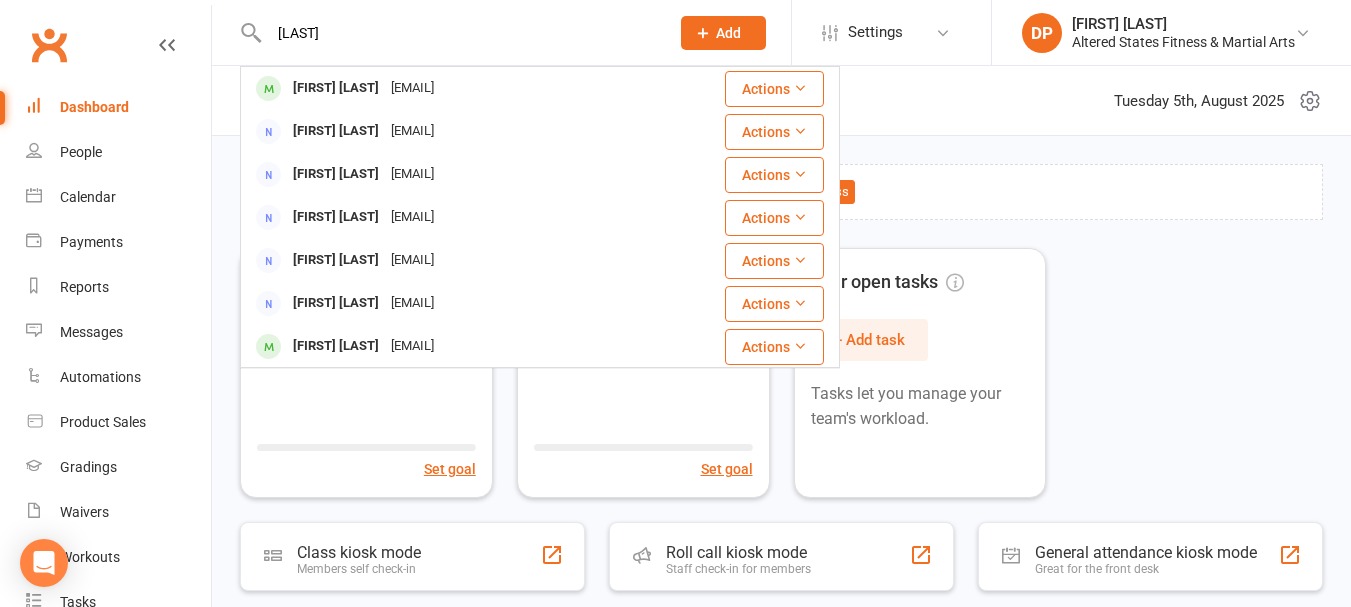 type on "hopson" 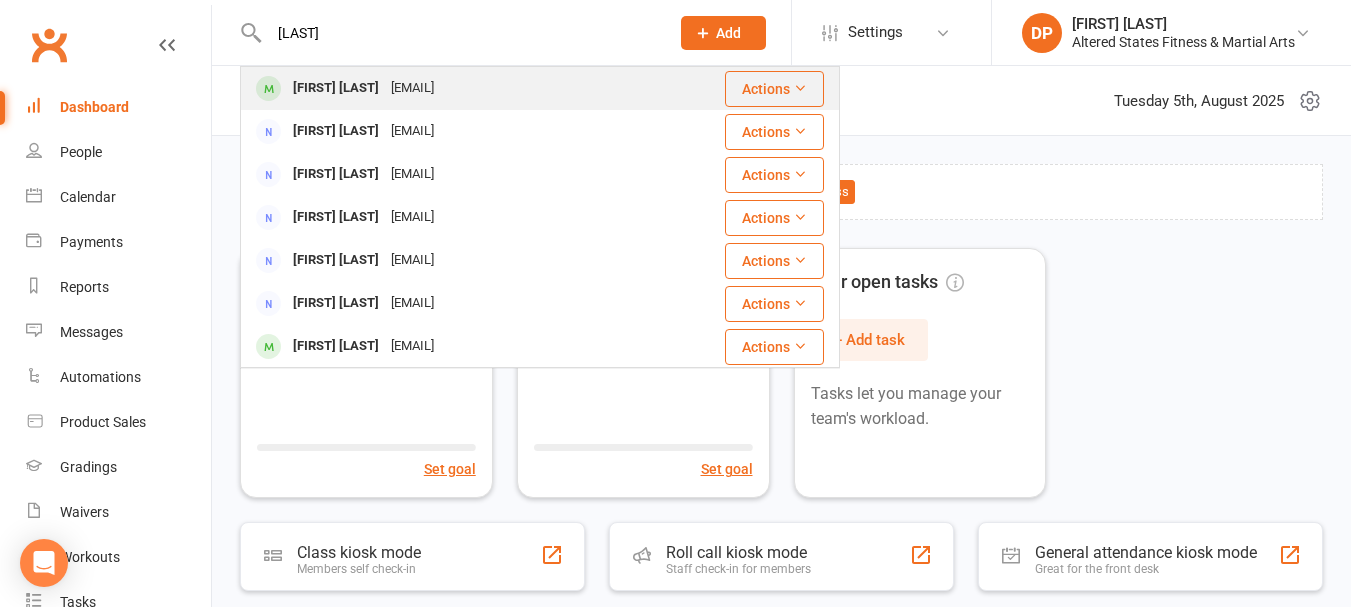 click on "[FIRST] [LAST]" at bounding box center (336, 88) 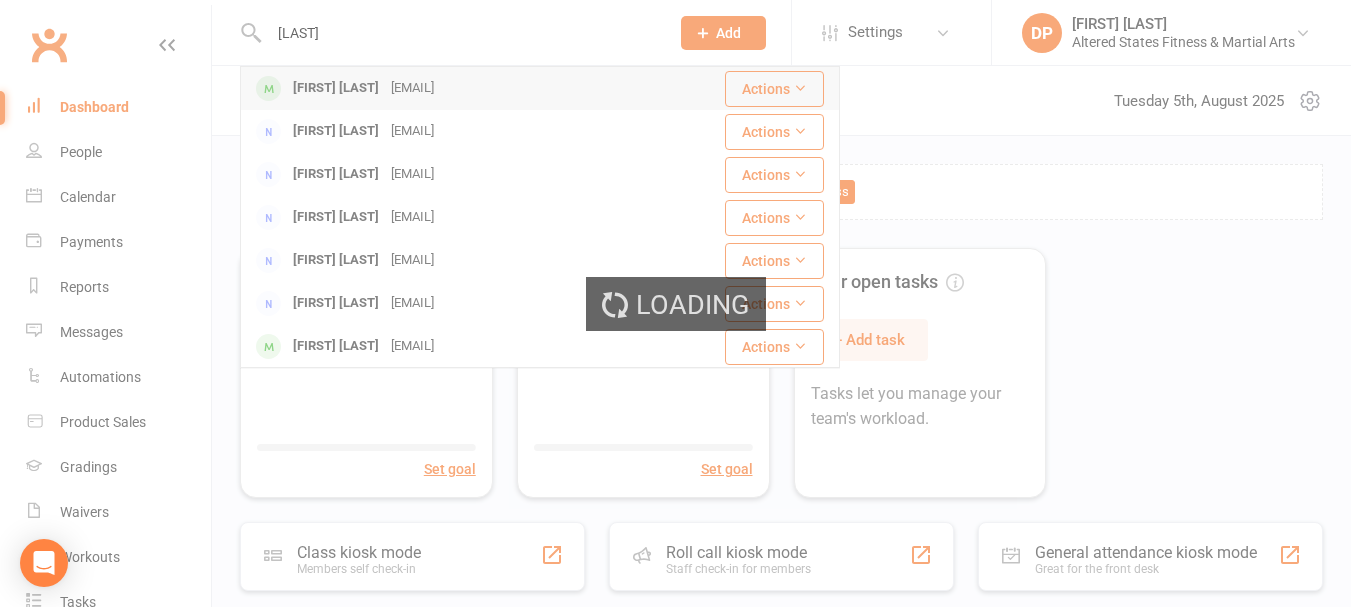 type 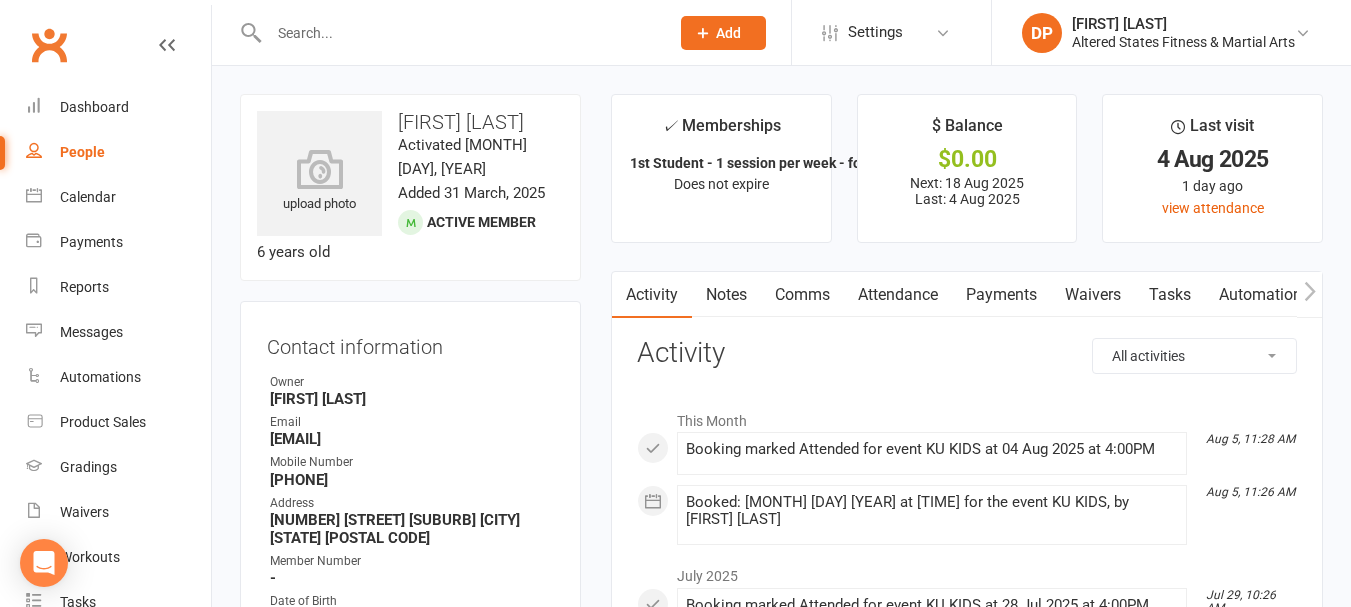 click on "Payments" at bounding box center (1001, 295) 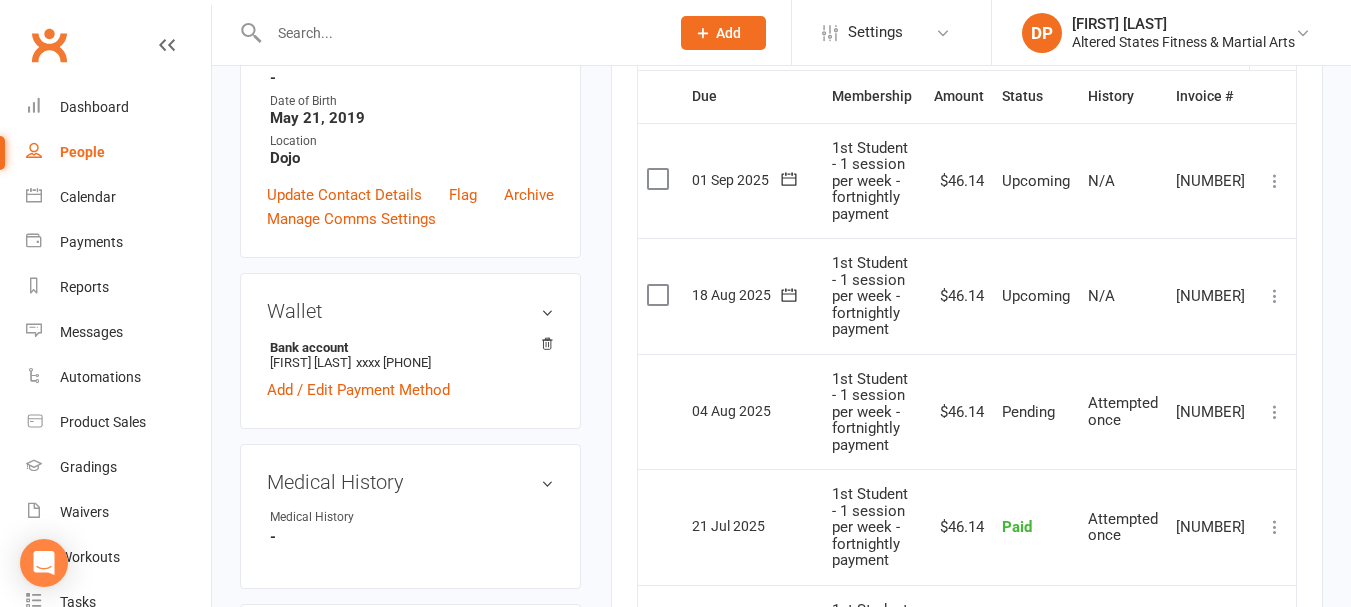 scroll, scrollTop: 600, scrollLeft: 0, axis: vertical 